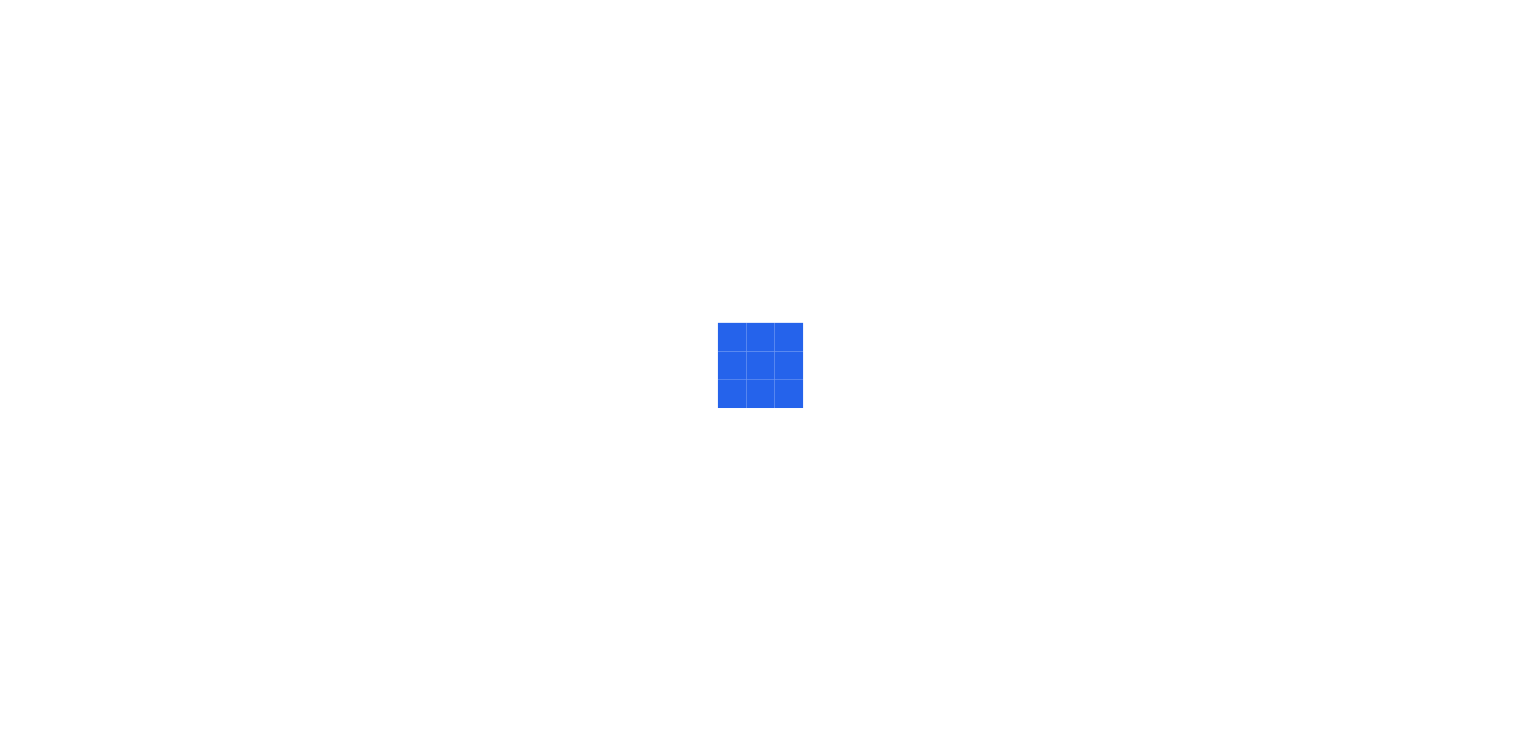 scroll, scrollTop: 0, scrollLeft: 0, axis: both 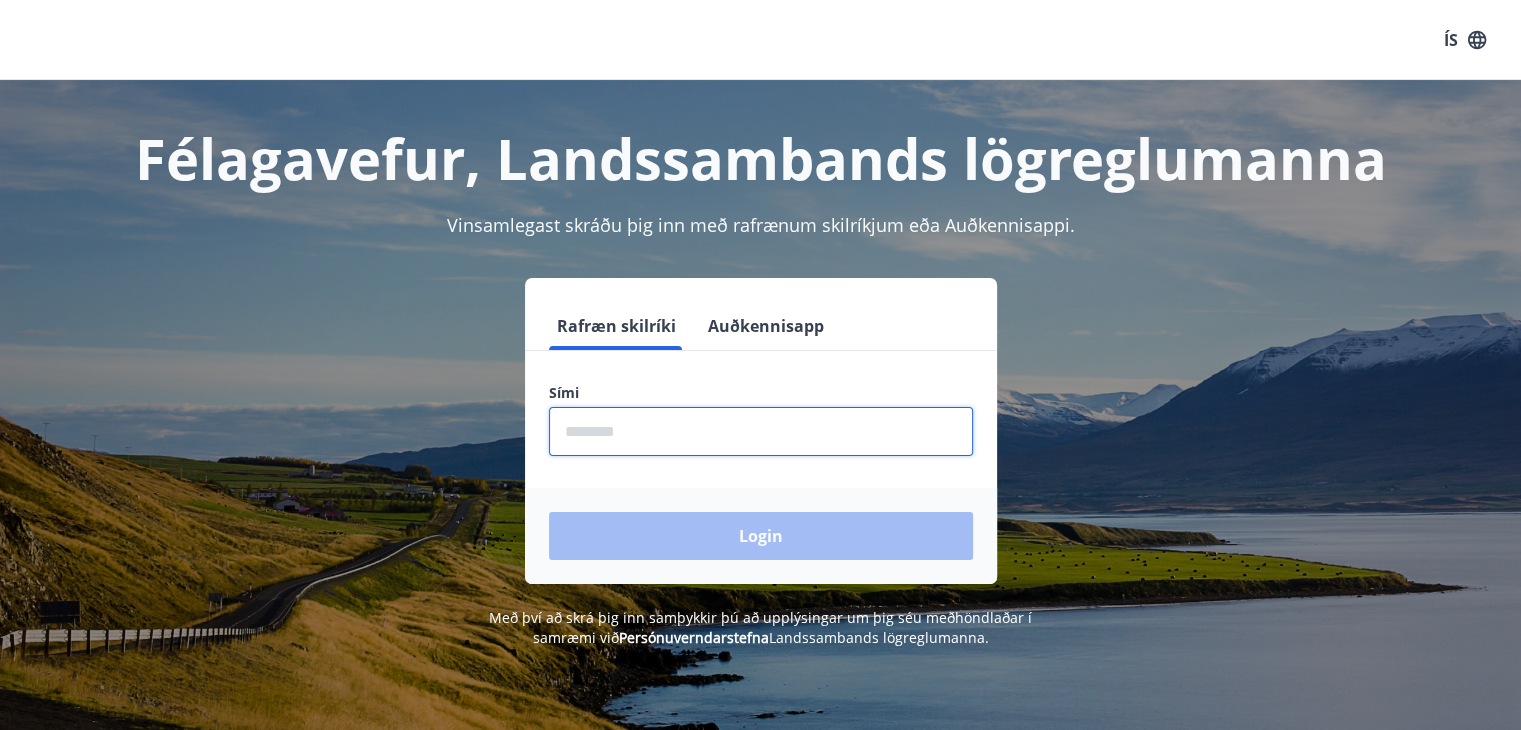 click at bounding box center (761, 431) 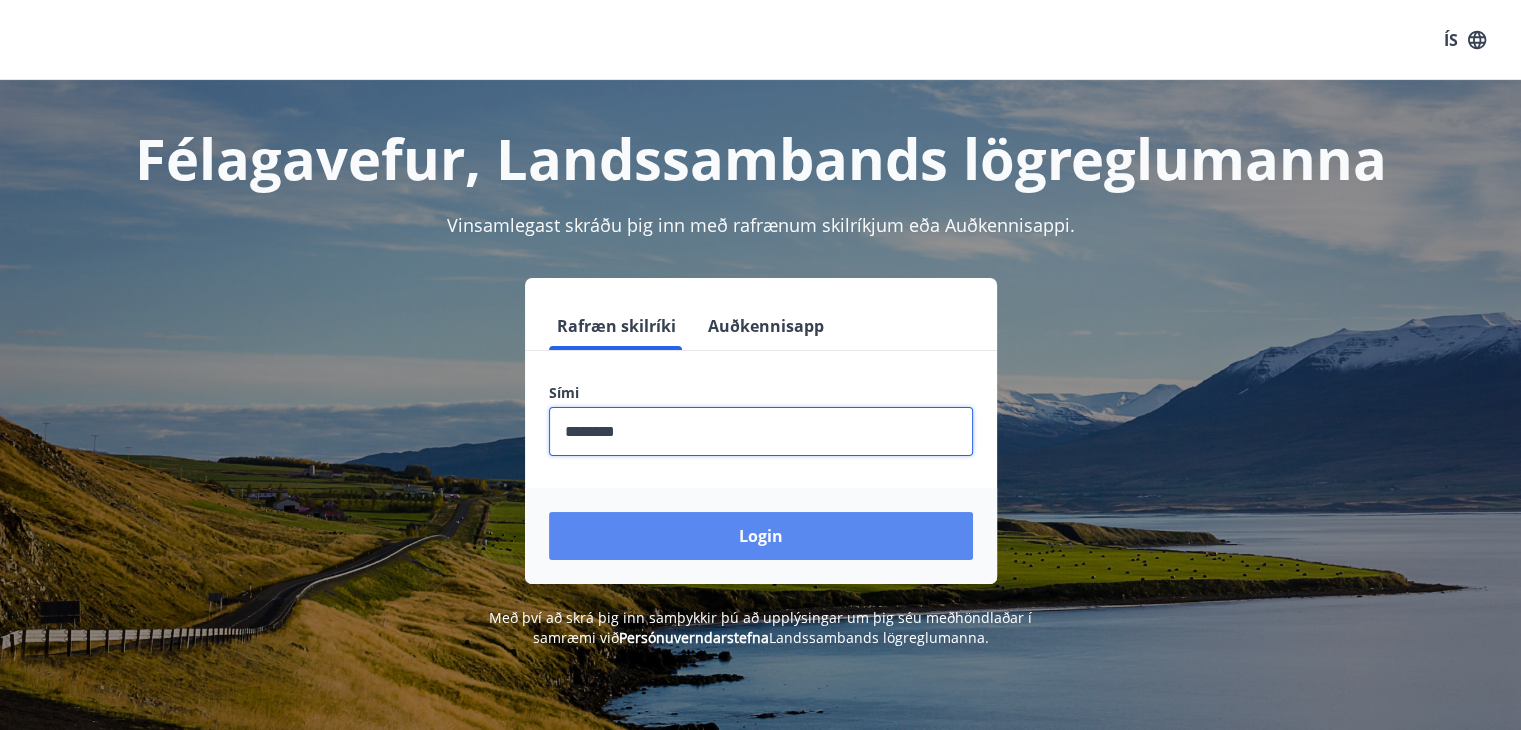 type on "********" 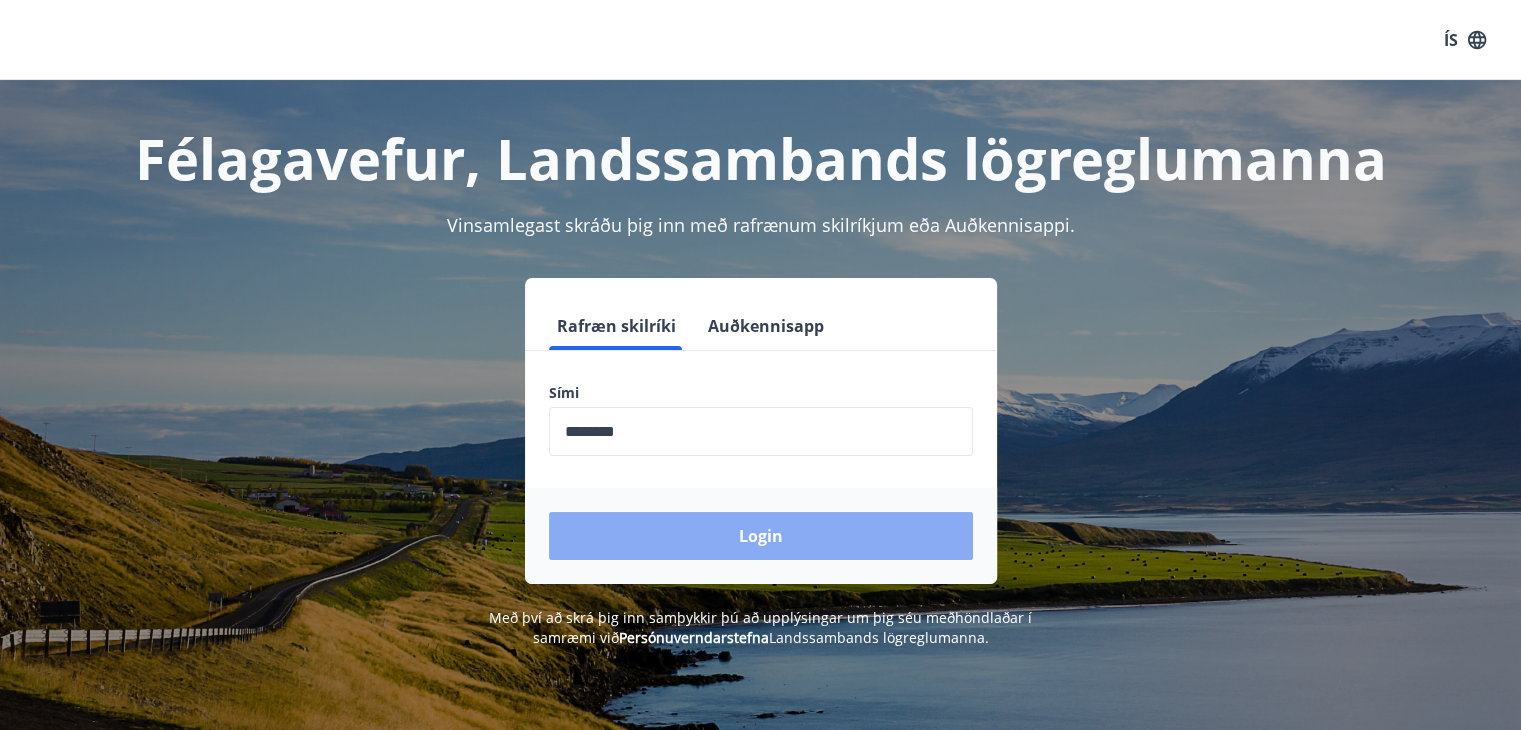 click on "Login" at bounding box center [761, 536] 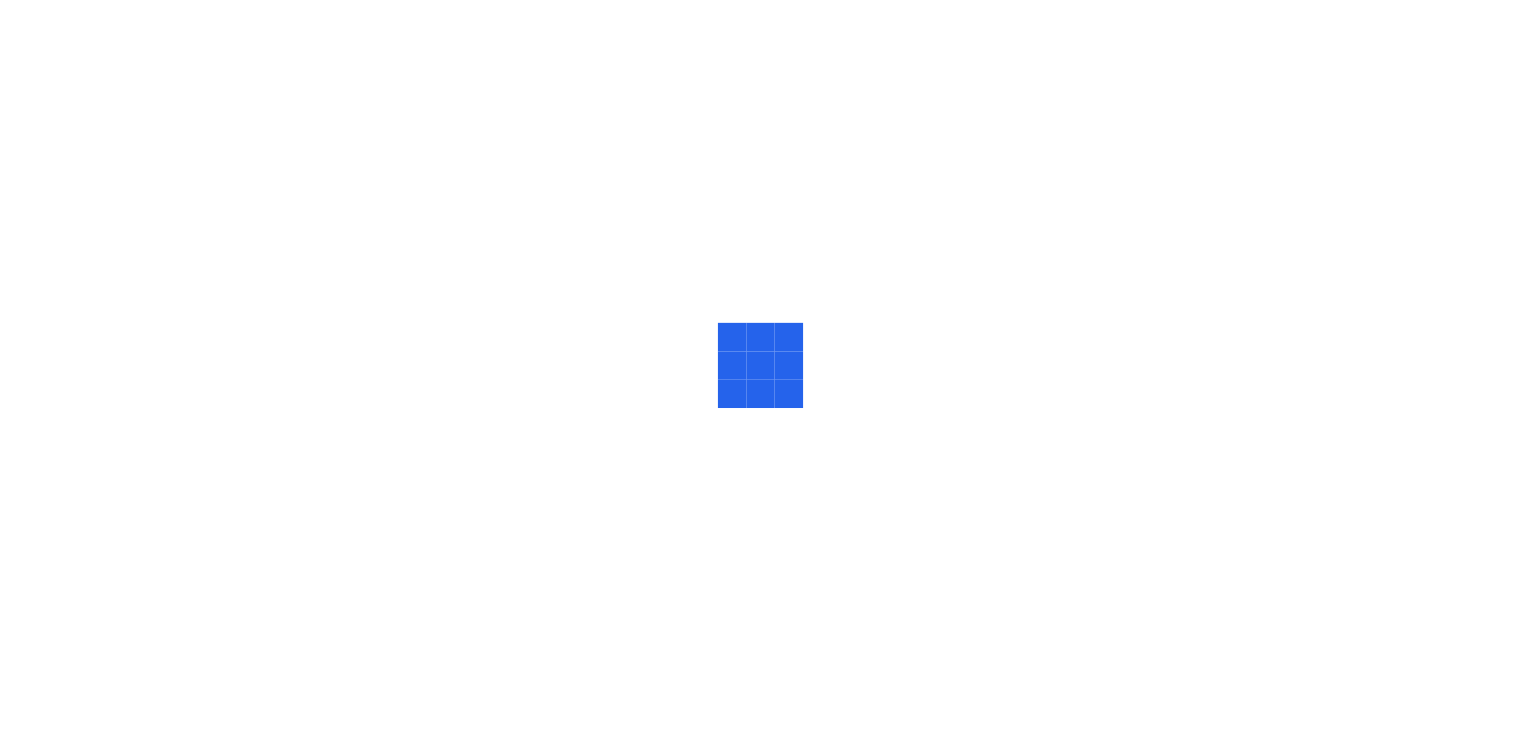 scroll, scrollTop: 0, scrollLeft: 0, axis: both 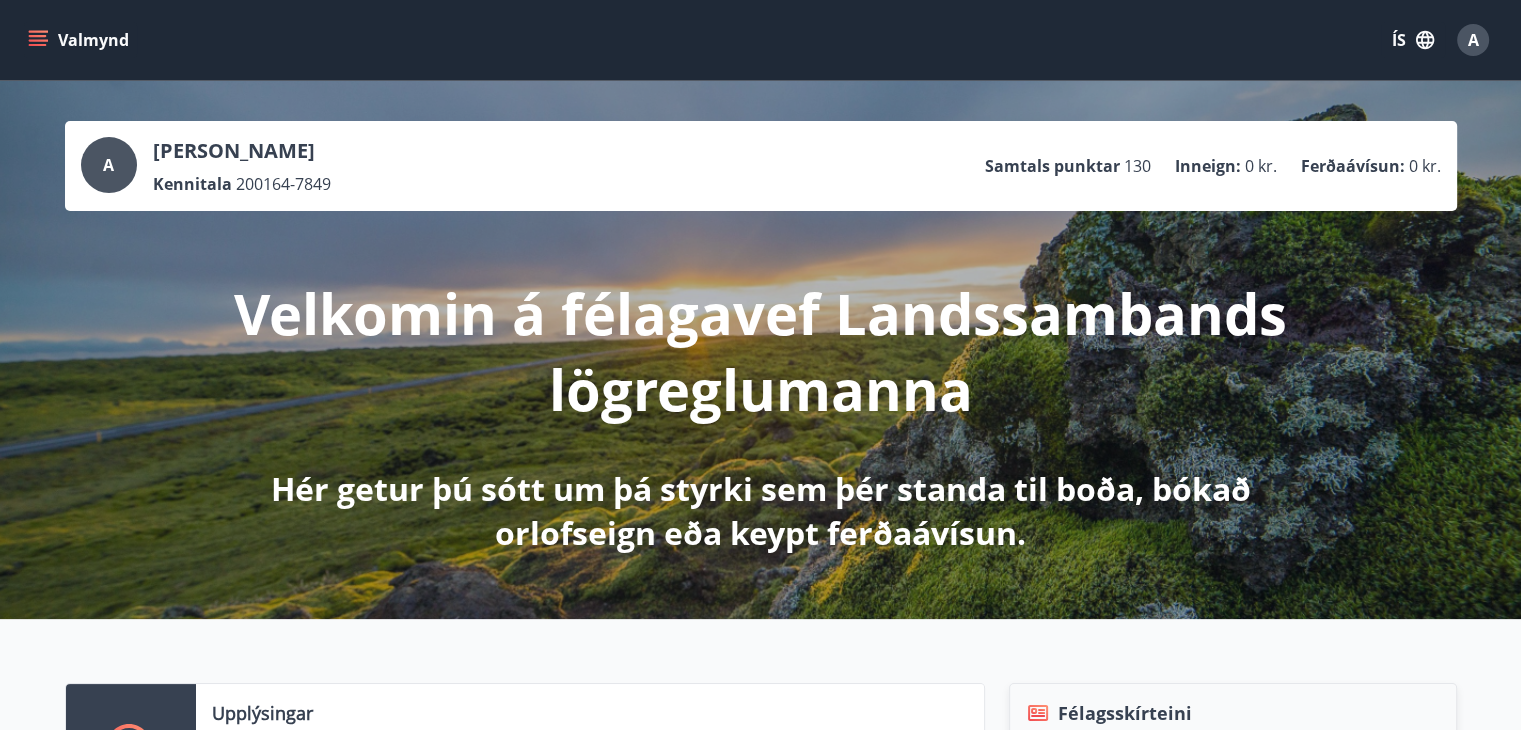 click on "Valmynd" at bounding box center (80, 40) 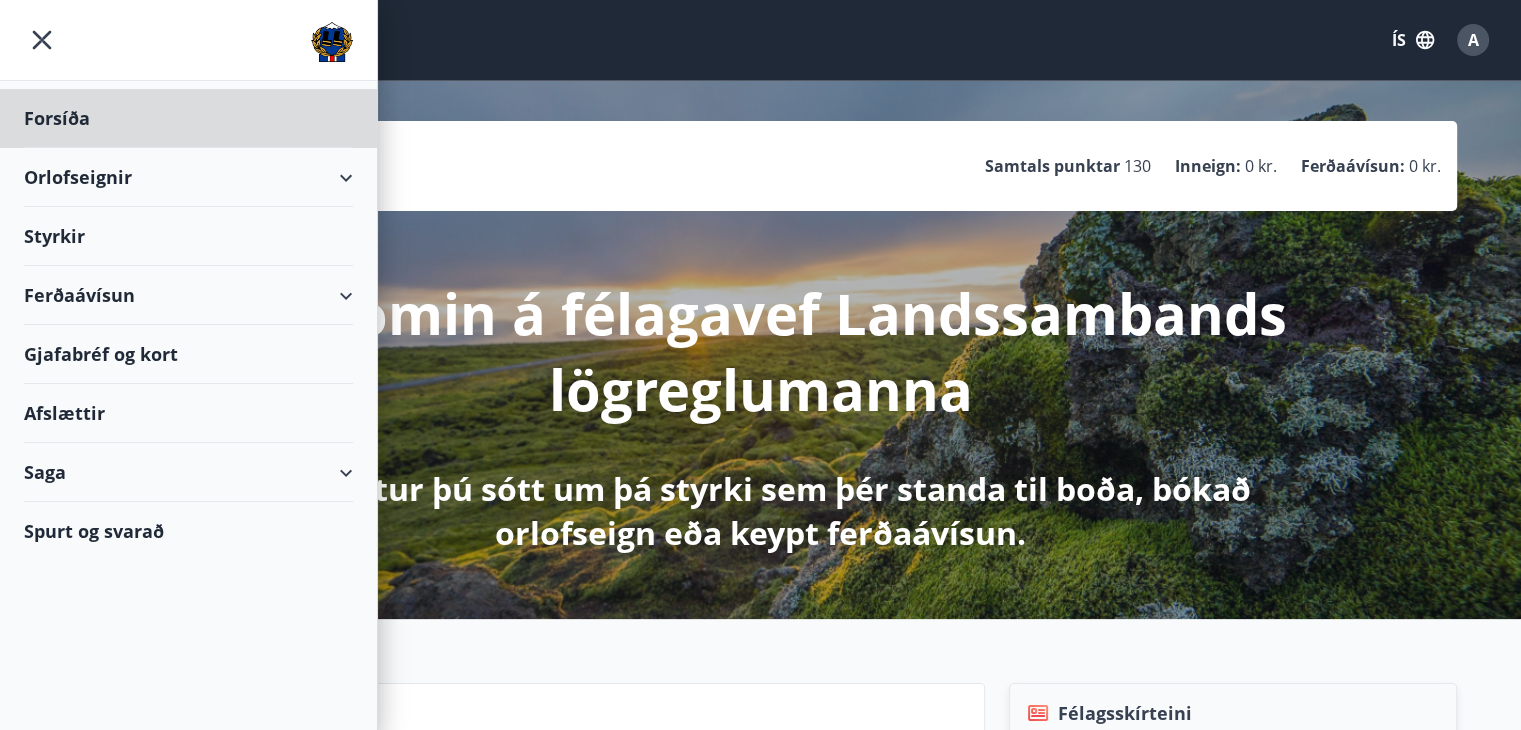 click on "Styrkir" at bounding box center [188, 118] 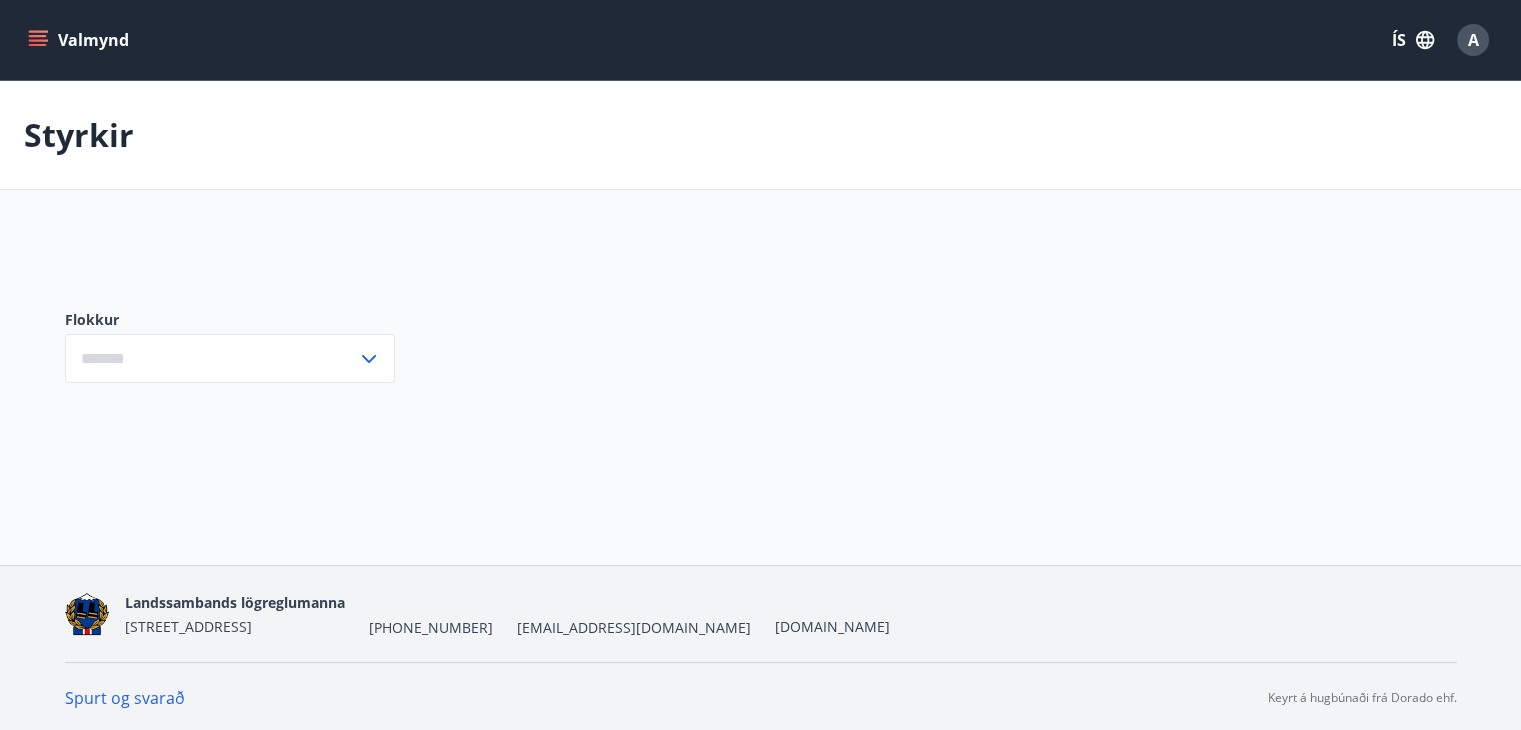 type on "***" 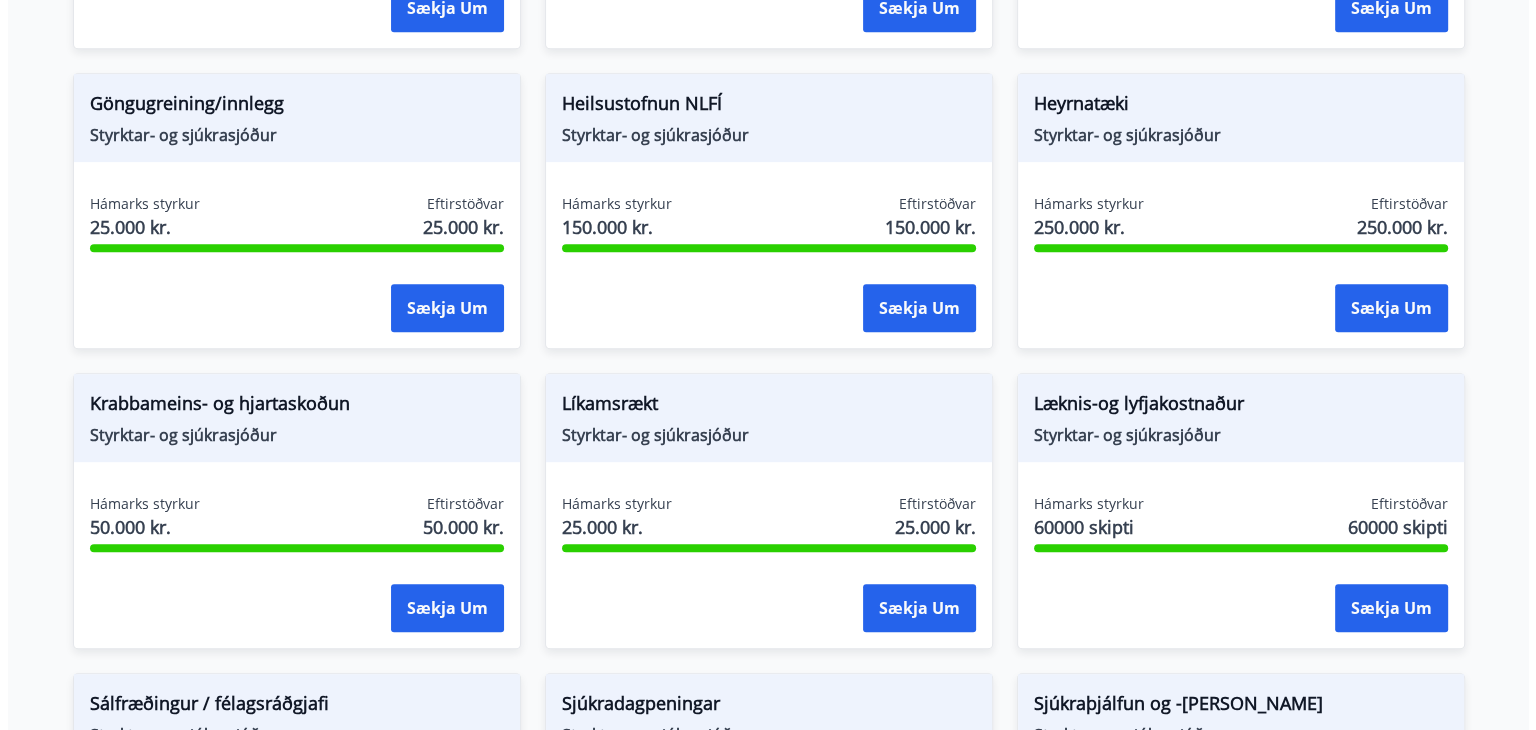 scroll, scrollTop: 948, scrollLeft: 0, axis: vertical 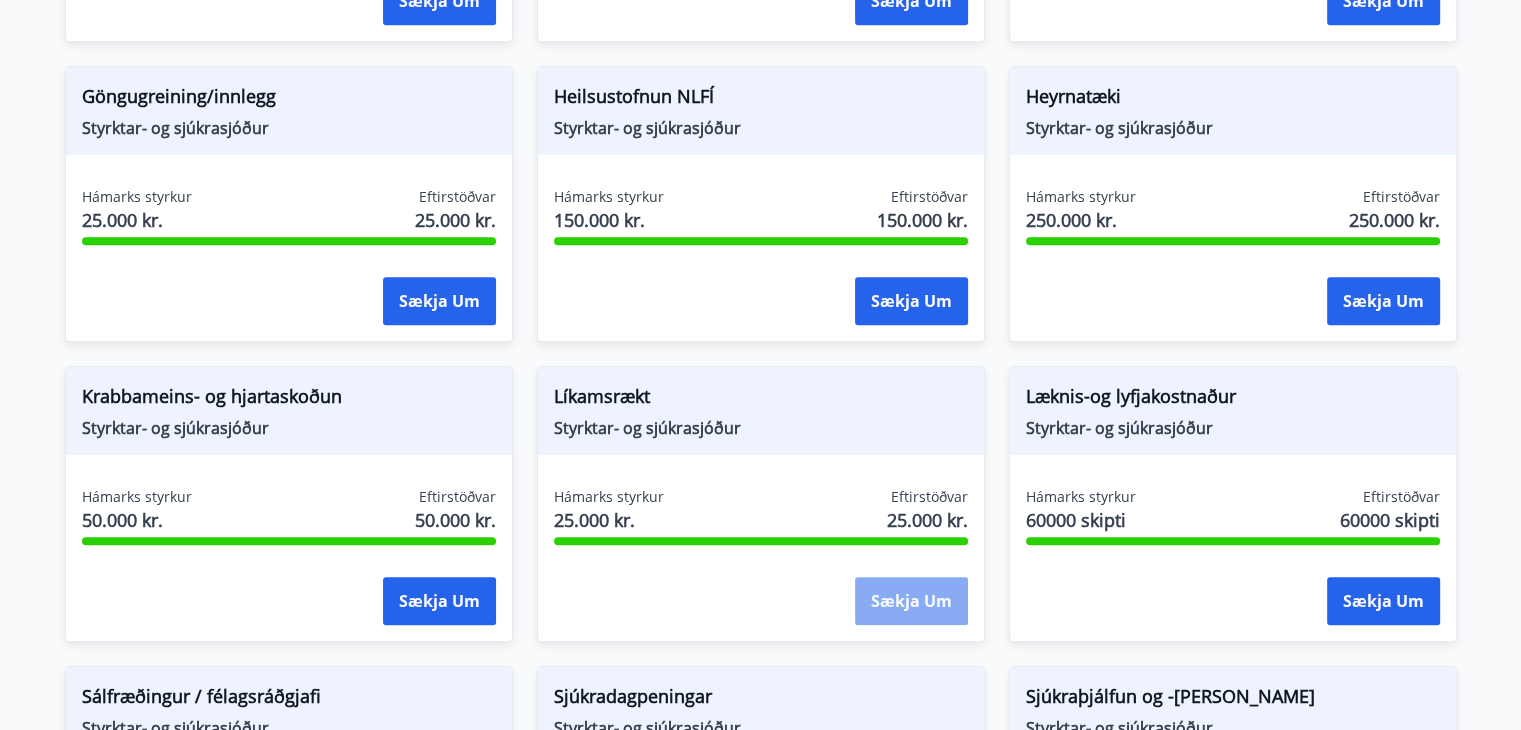 click on "Sækja um" at bounding box center [911, 601] 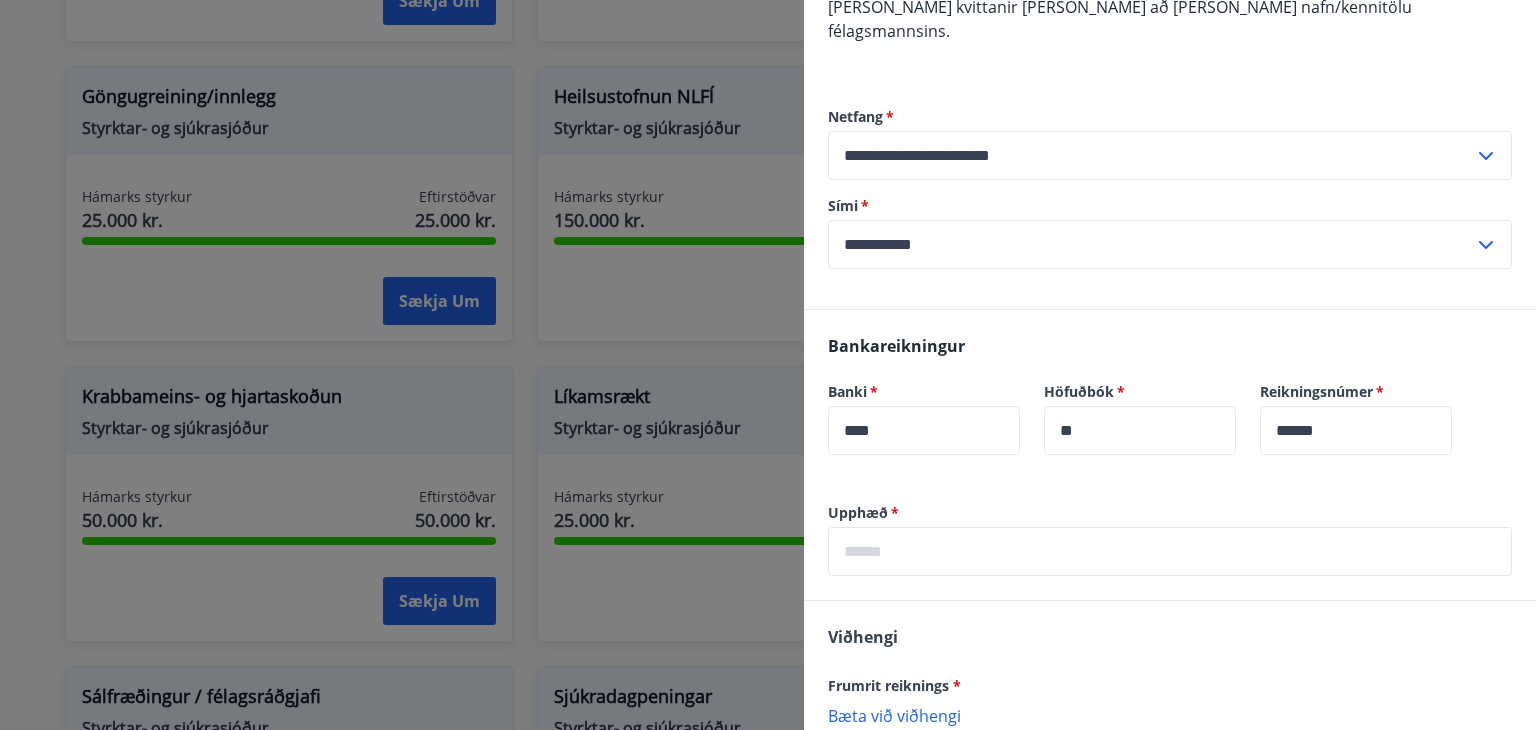 scroll, scrollTop: 300, scrollLeft: 0, axis: vertical 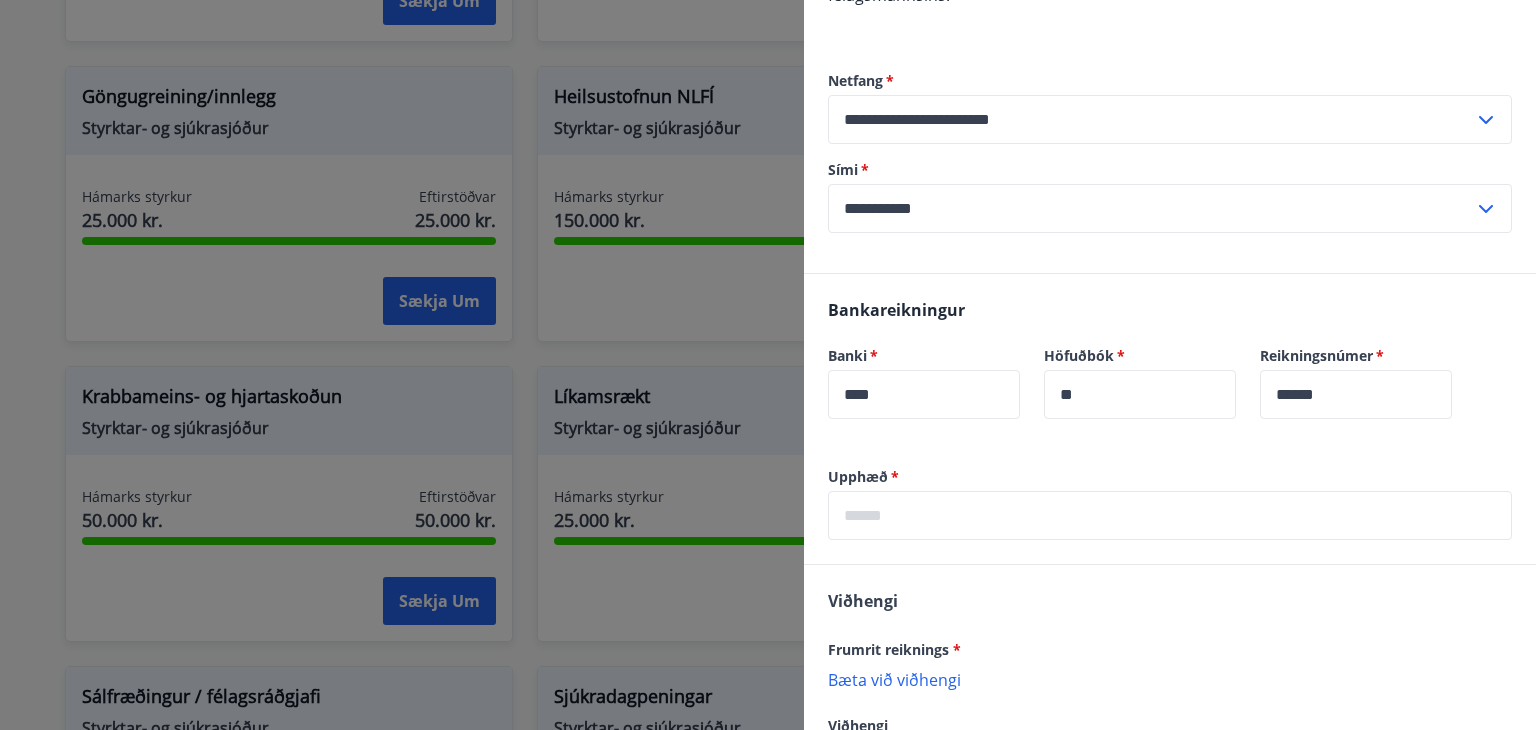 click at bounding box center [1170, 515] 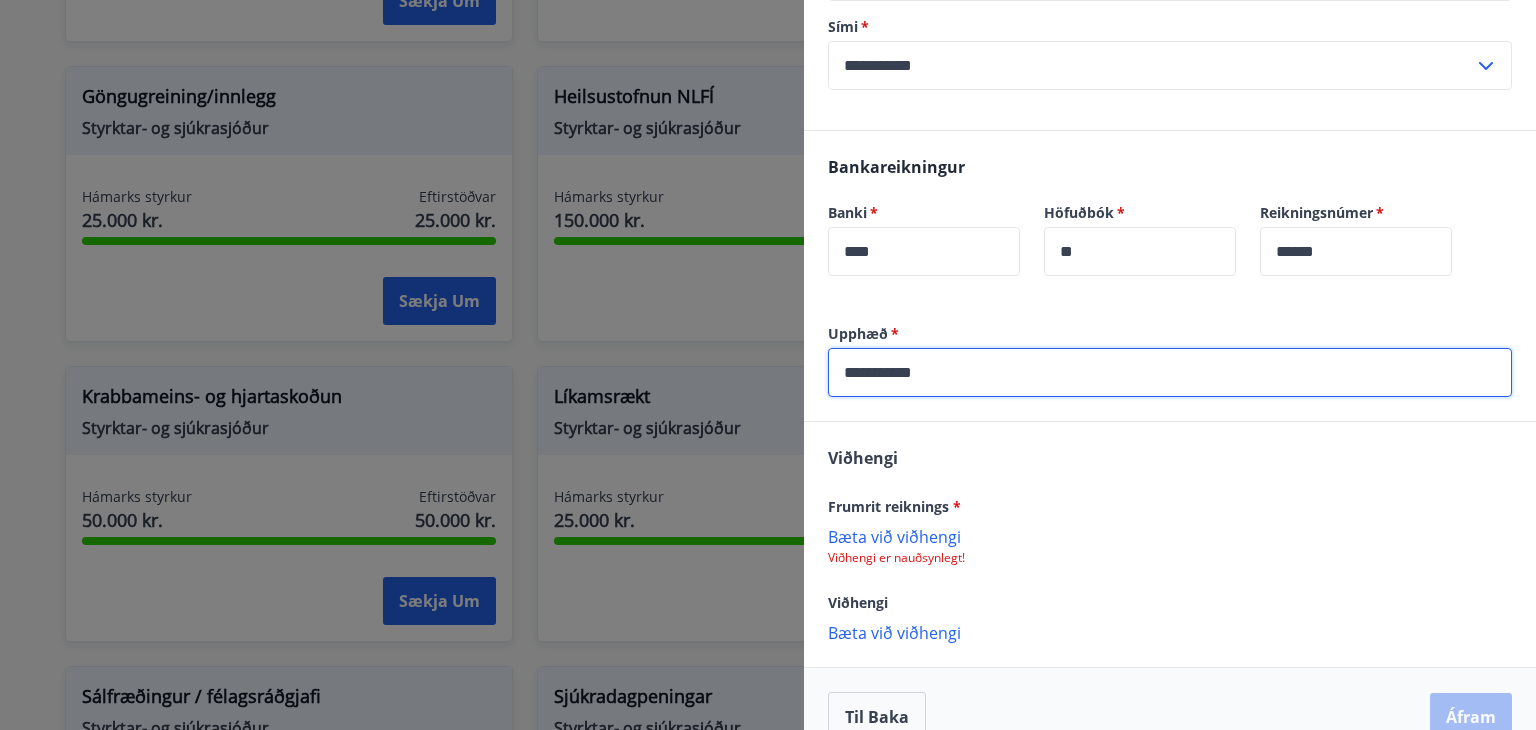 scroll, scrollTop: 455, scrollLeft: 0, axis: vertical 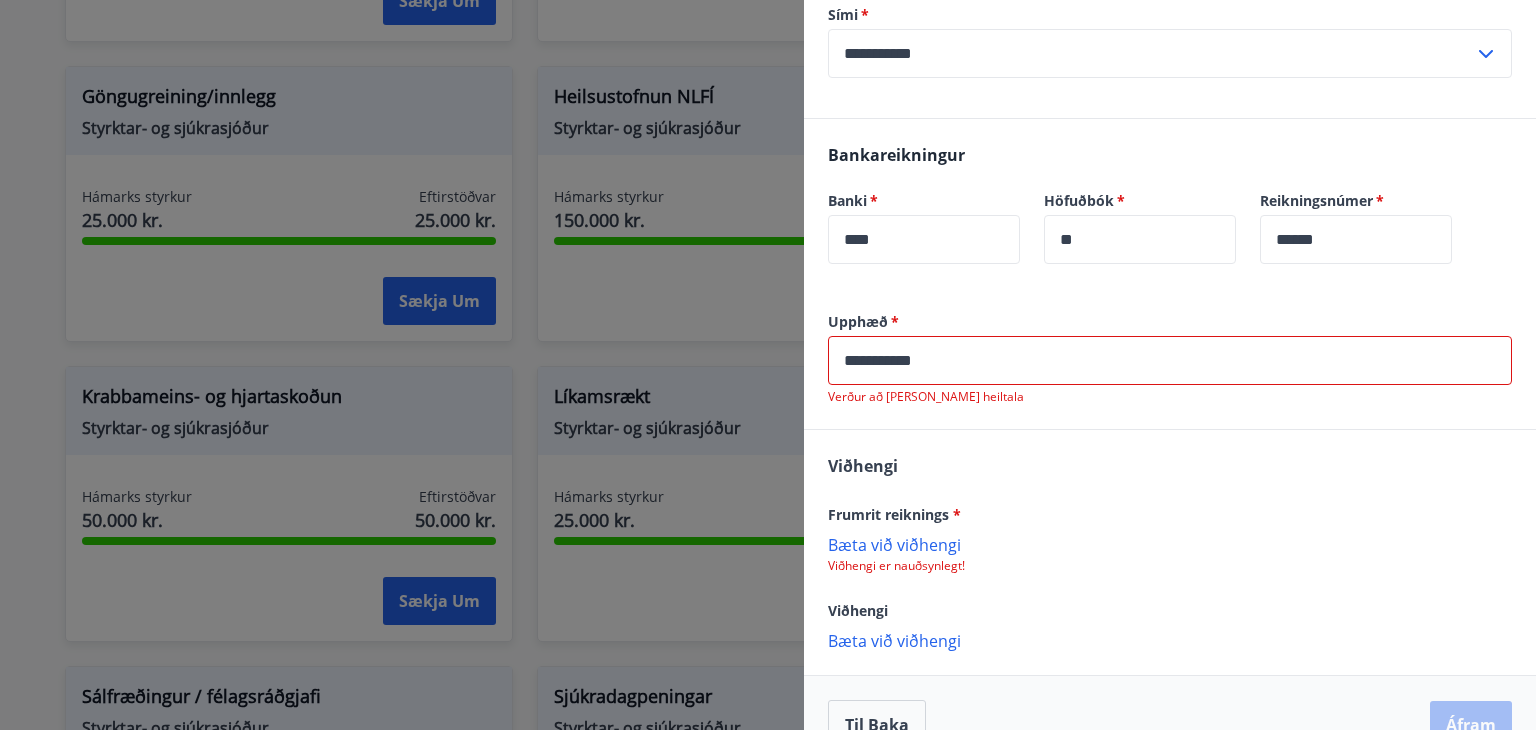 click on "Frumrit reiknings   * Bæta við viðhengi Viðhengi er nauðsynlegt!" at bounding box center [1170, 538] 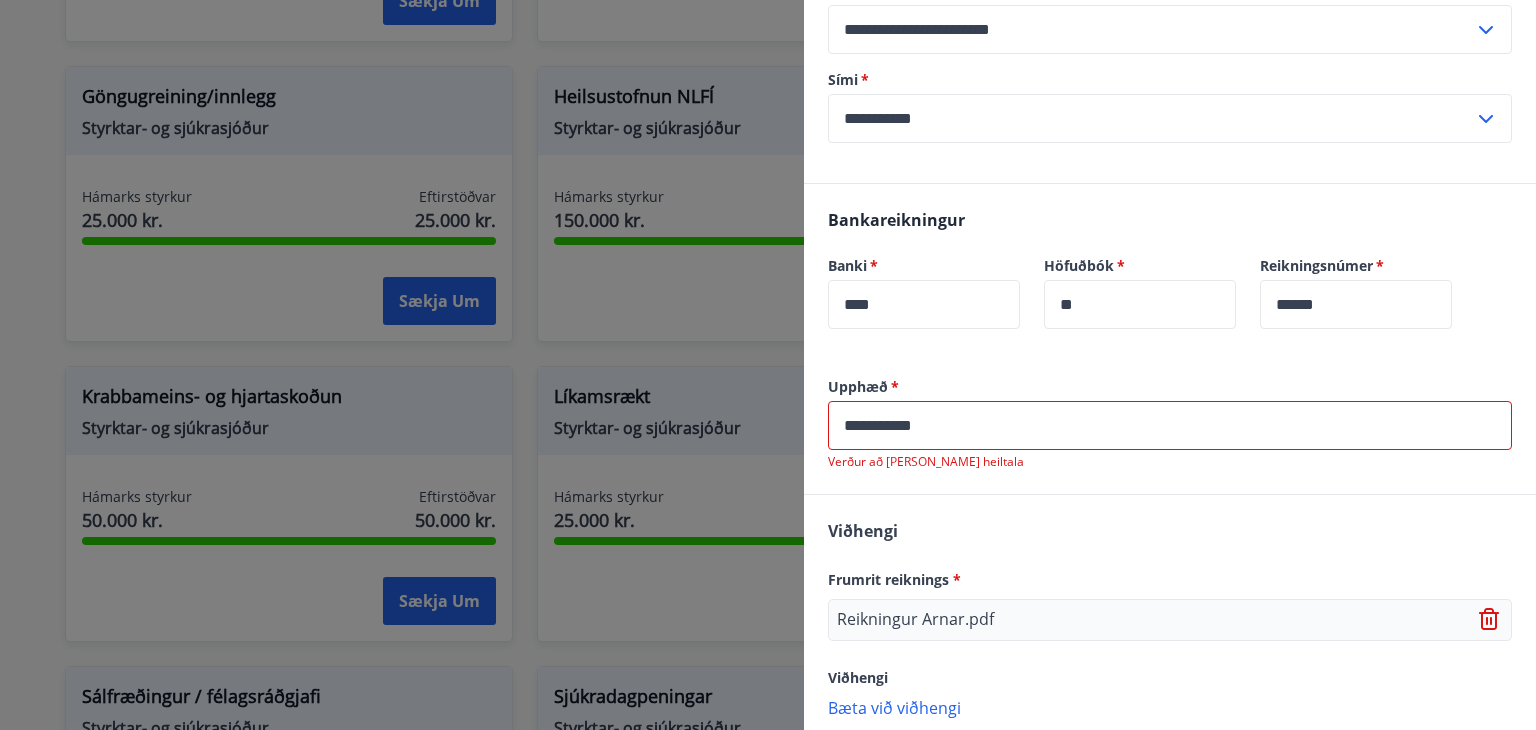 scroll, scrollTop: 476, scrollLeft: 0, axis: vertical 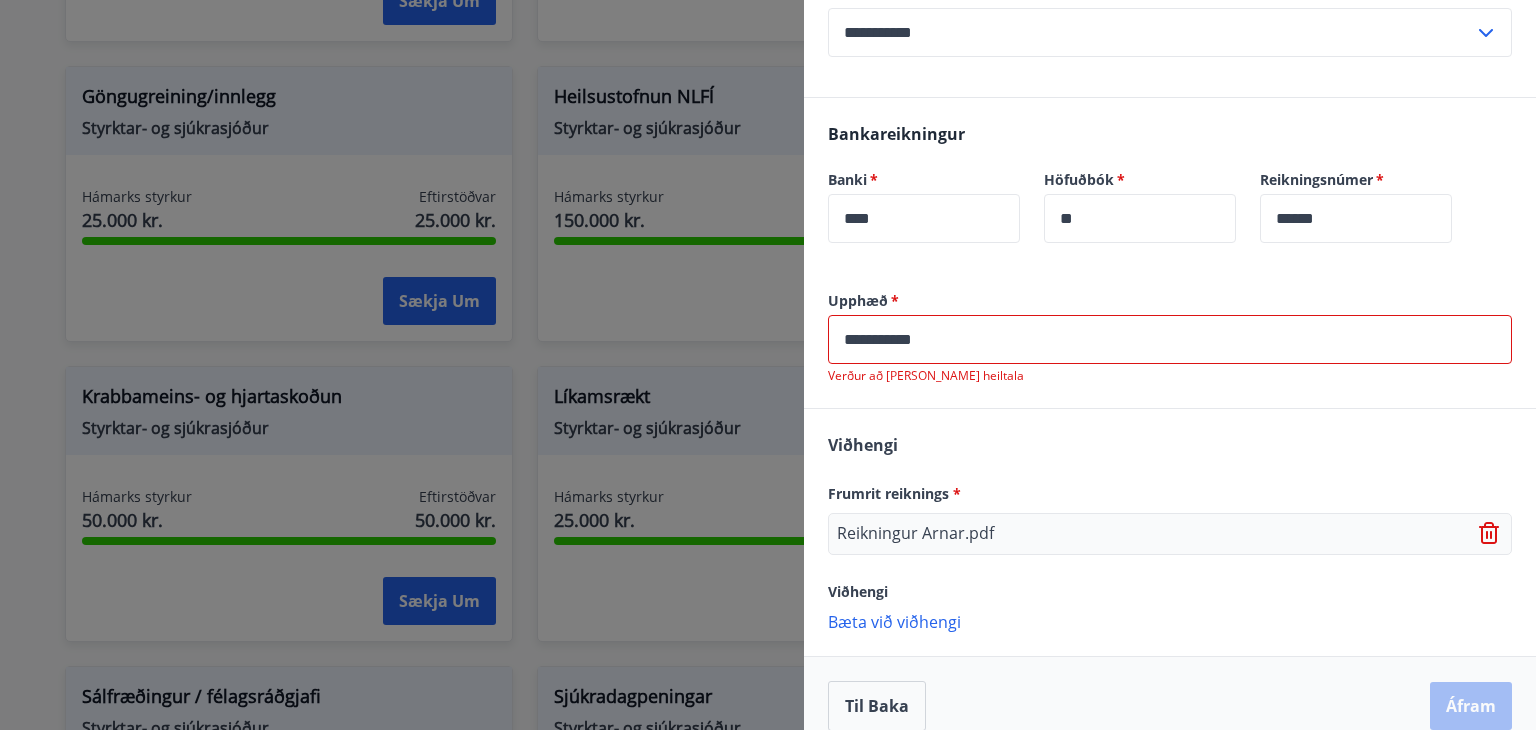 click on "**********" at bounding box center [1170, 339] 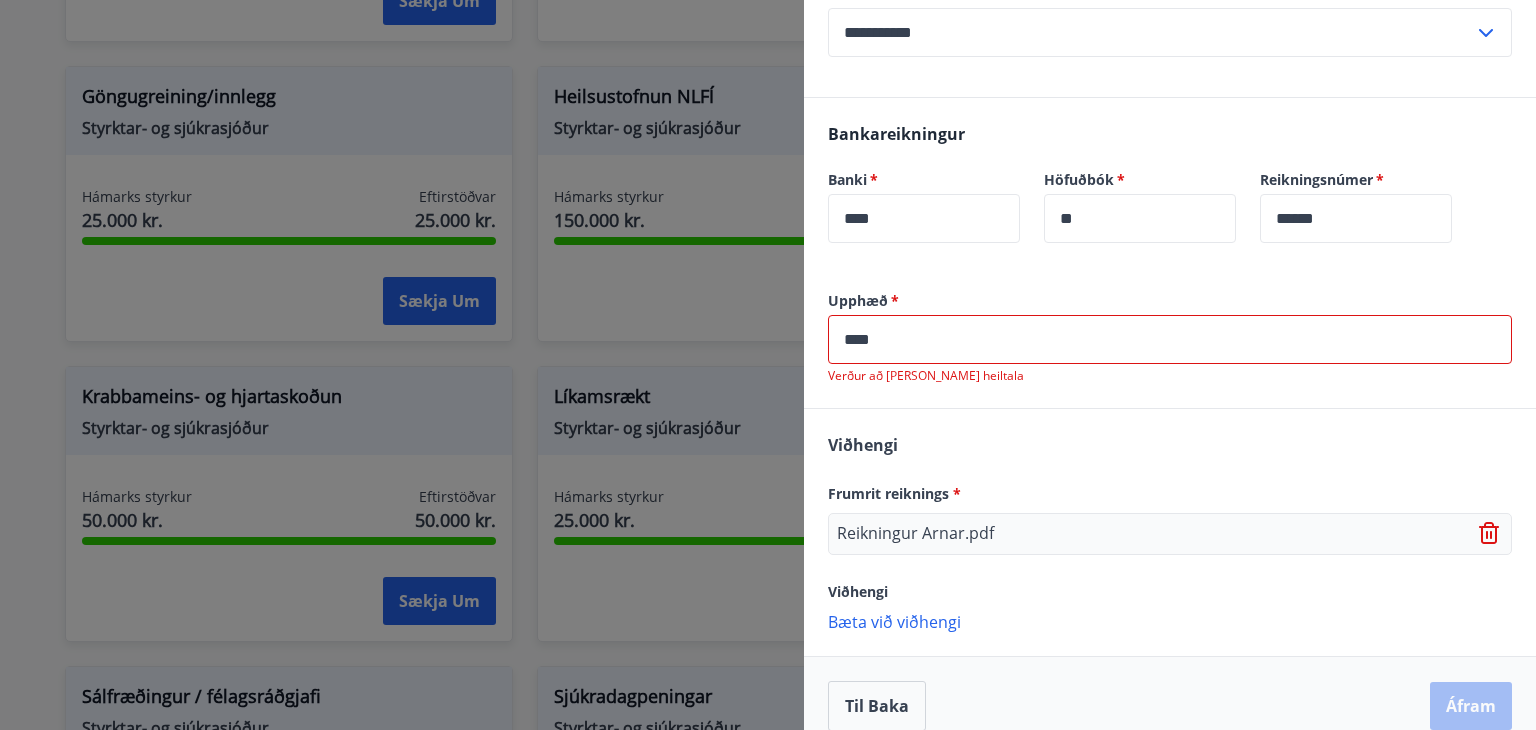 scroll, scrollTop: 456, scrollLeft: 0, axis: vertical 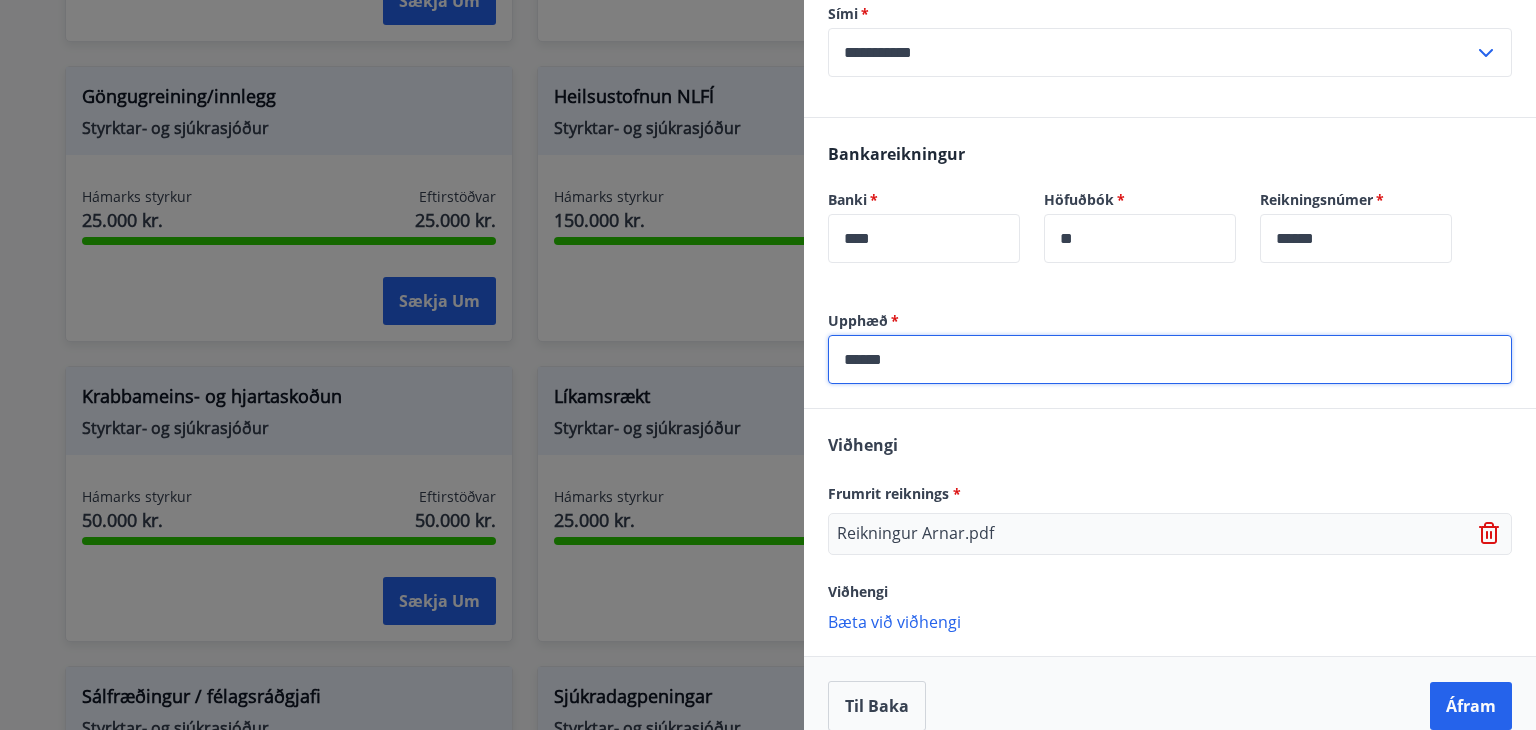 click on "******" at bounding box center [1170, 359] 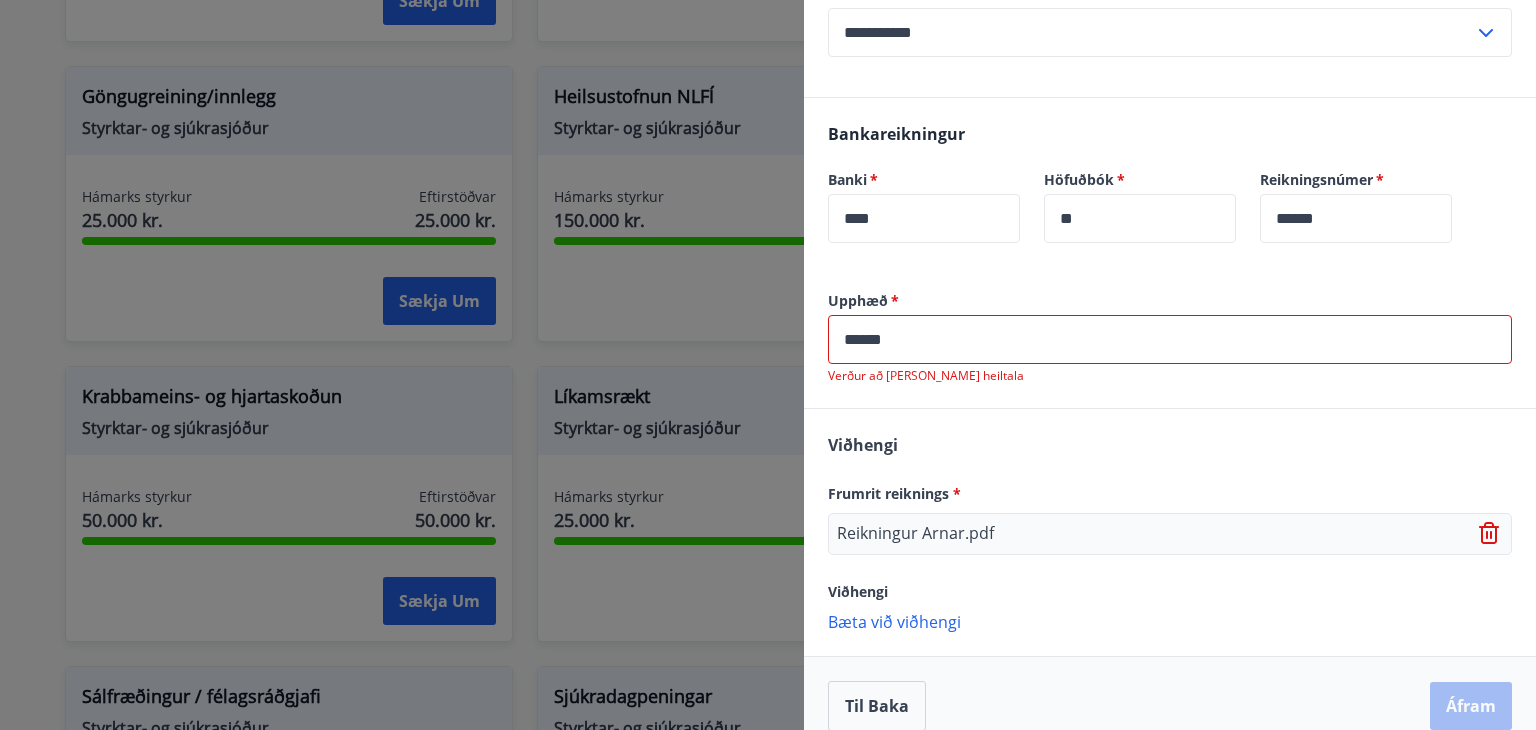 scroll, scrollTop: 456, scrollLeft: 0, axis: vertical 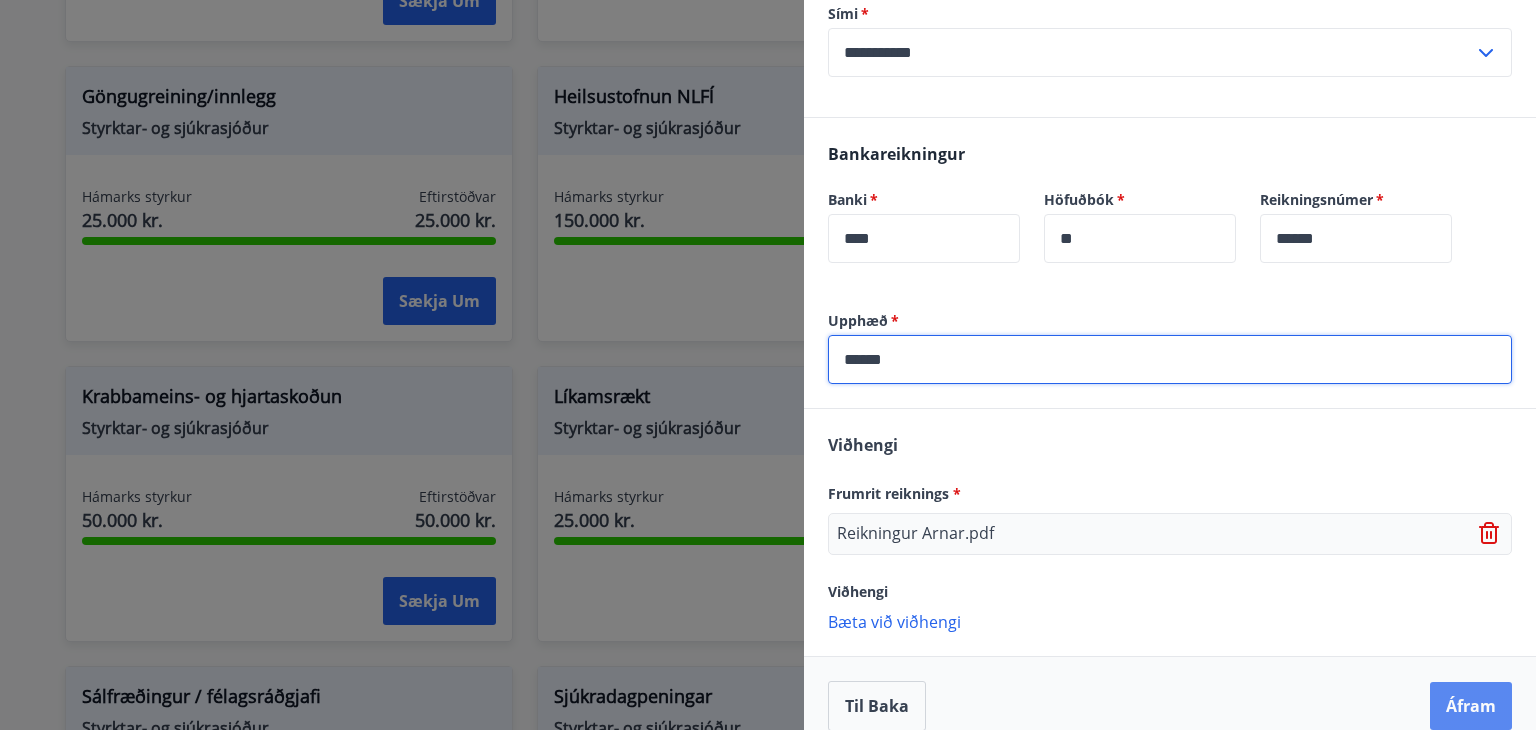 type on "******" 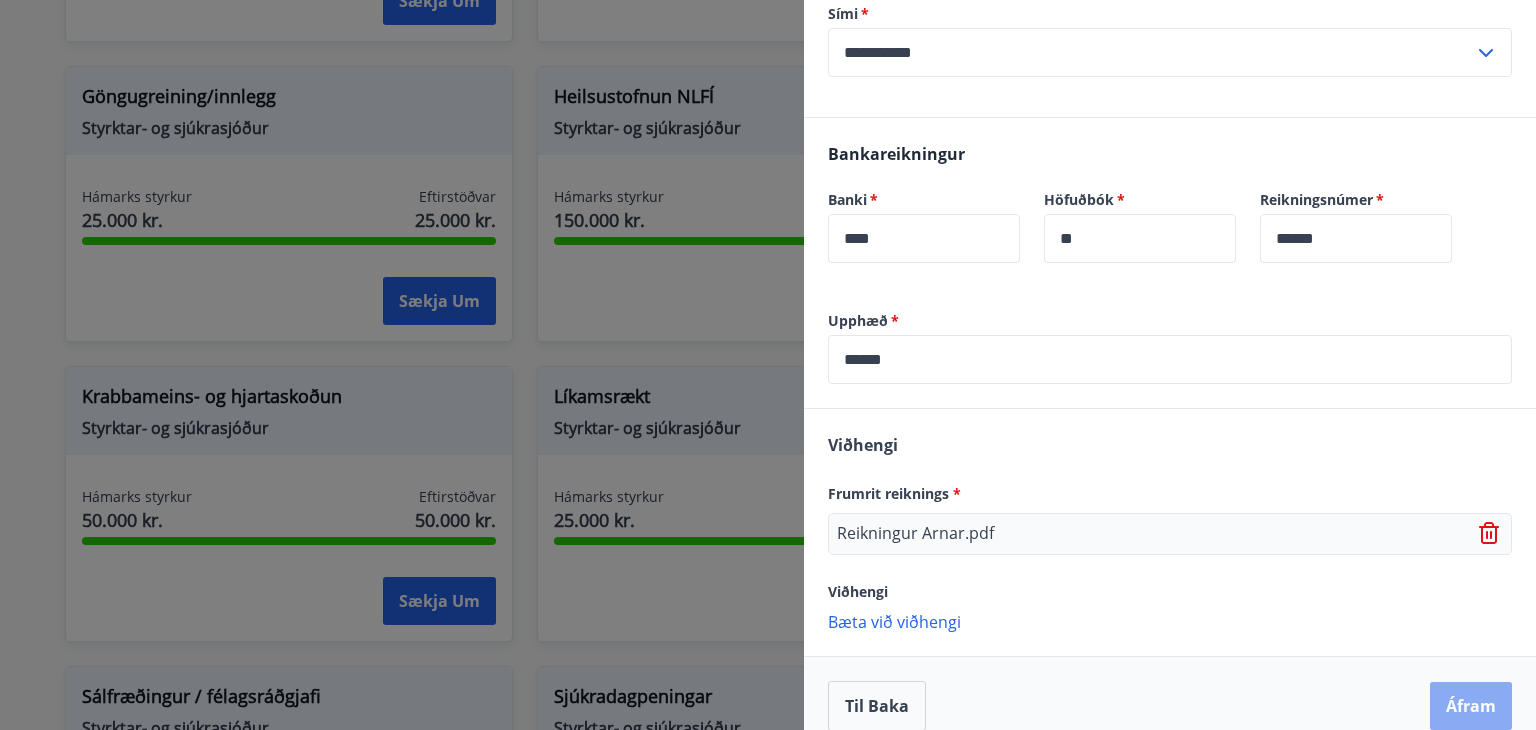 click on "Áfram" at bounding box center [1471, 706] 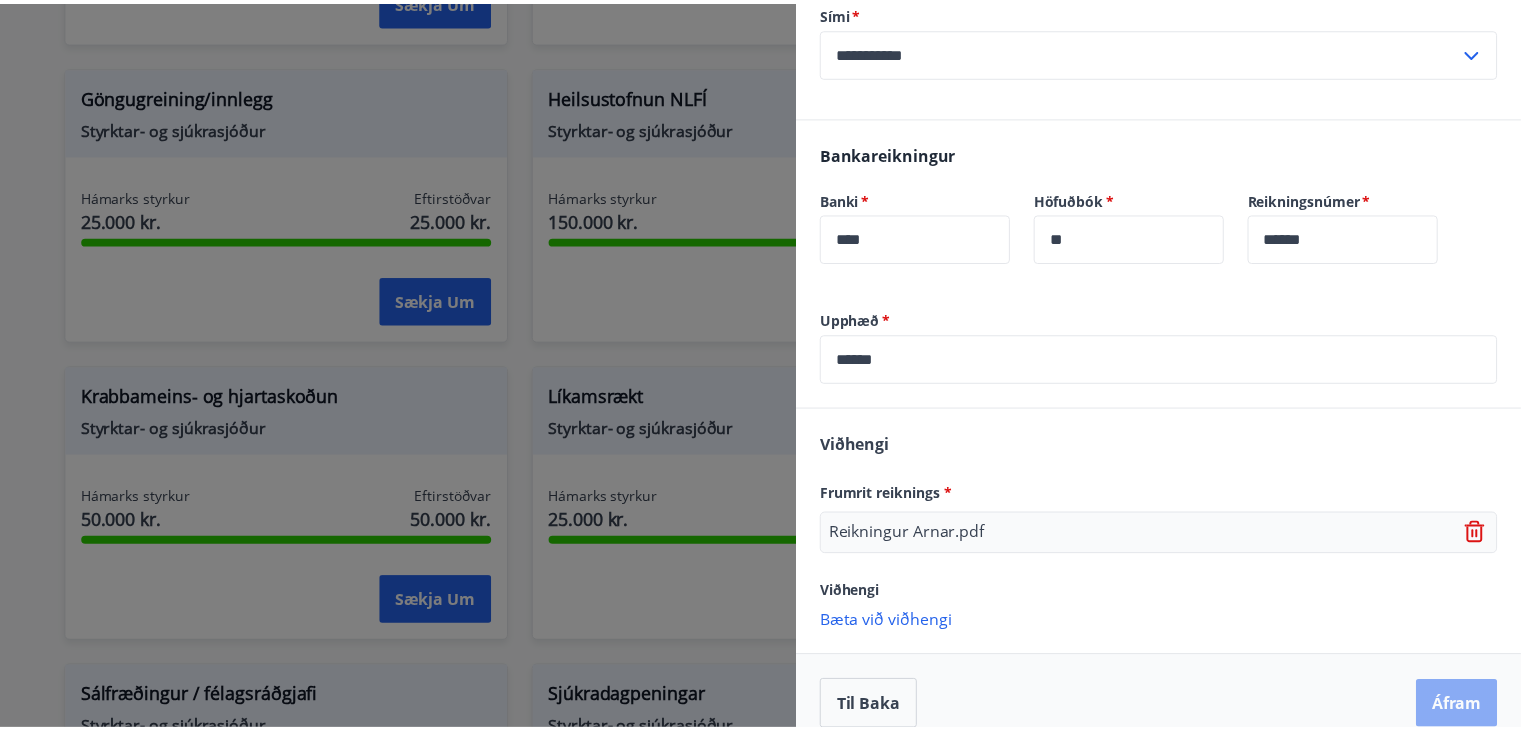 scroll, scrollTop: 0, scrollLeft: 0, axis: both 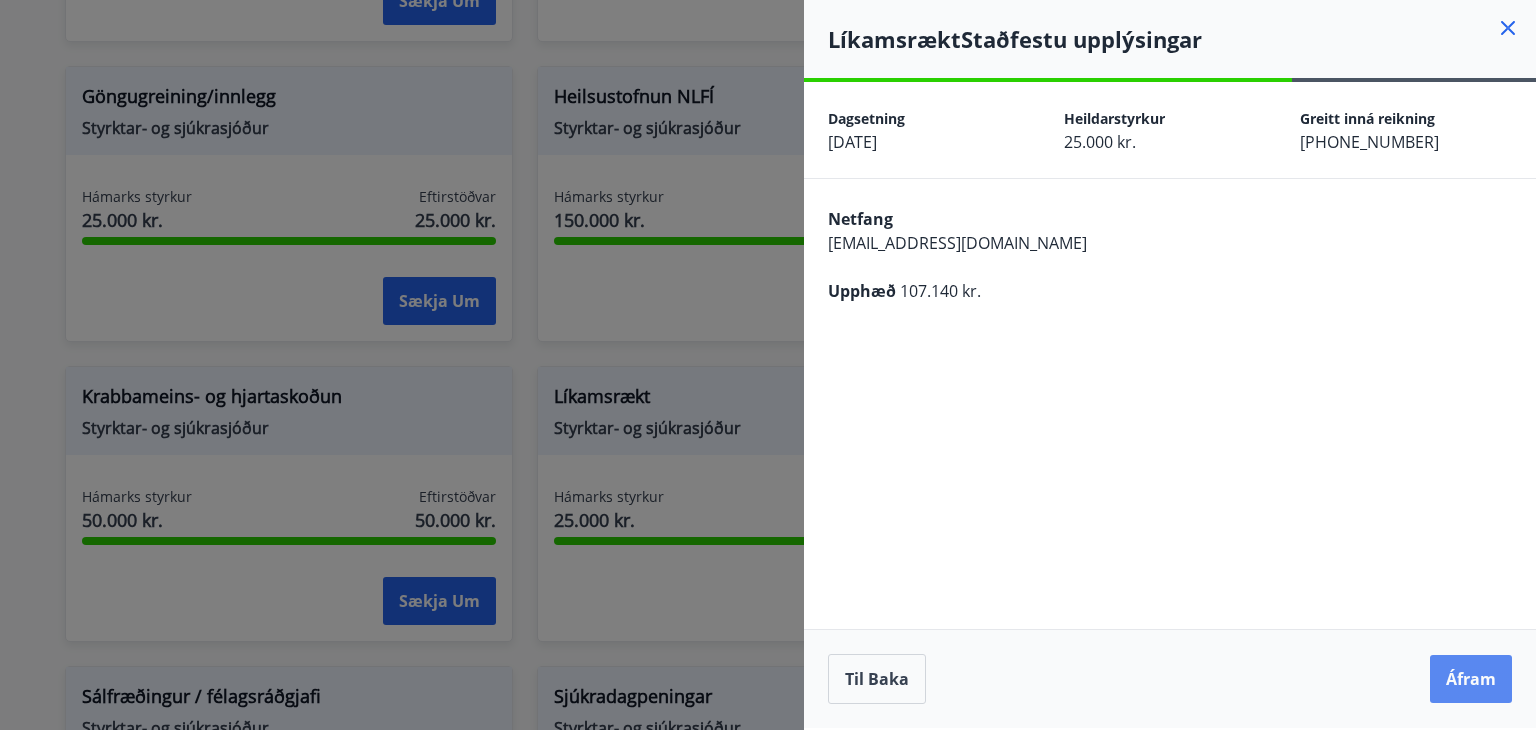 click on "Áfram" at bounding box center (1471, 679) 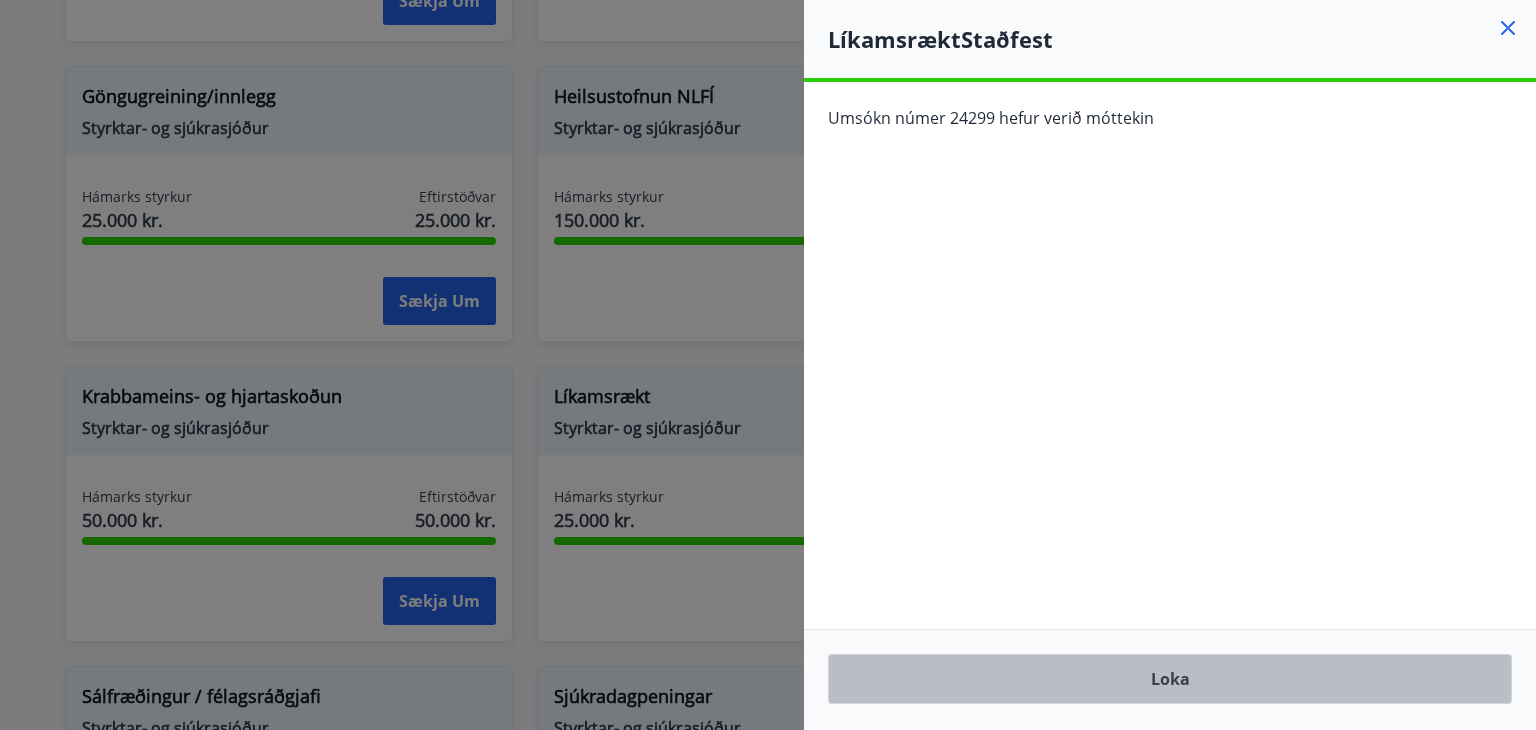 click on "Loka" at bounding box center [1170, 679] 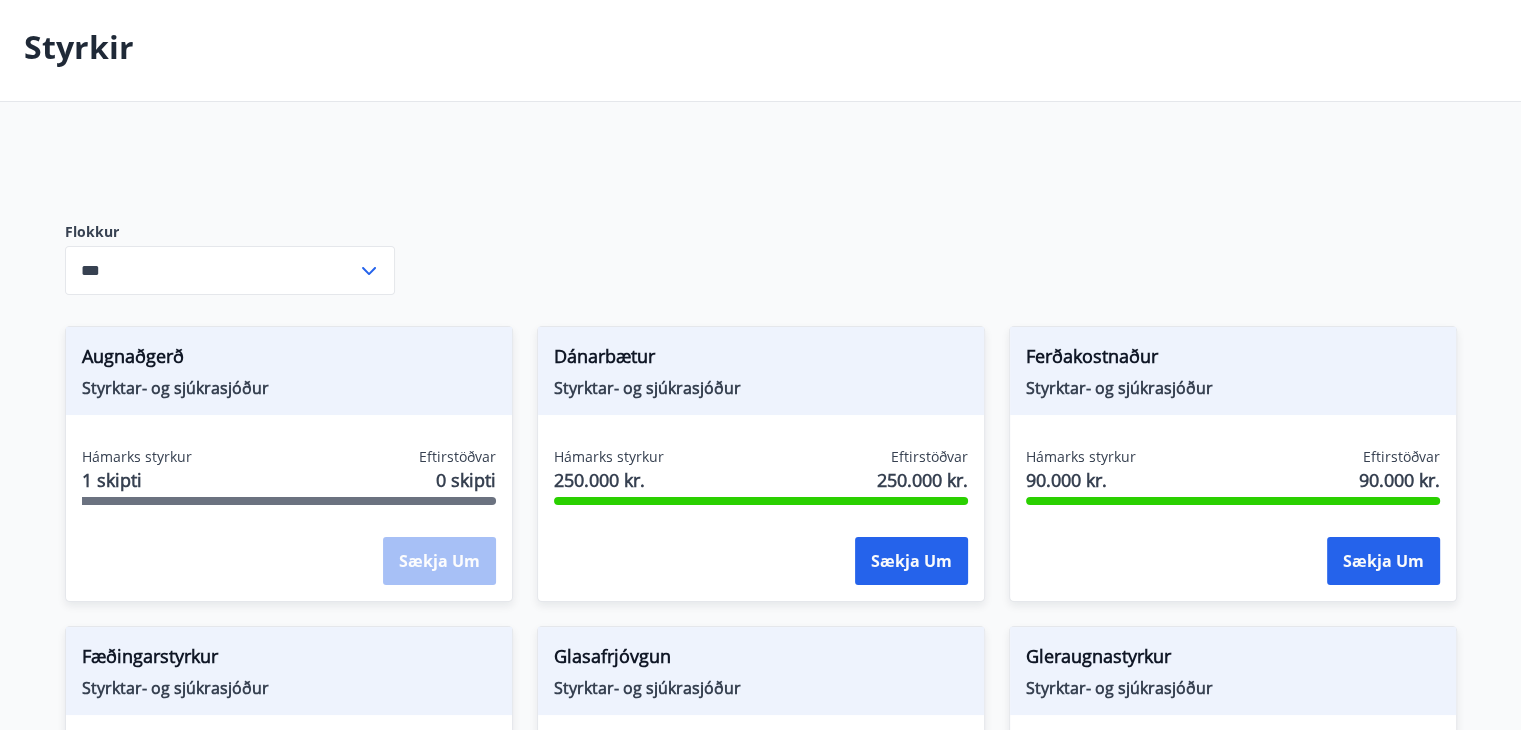 scroll, scrollTop: 0, scrollLeft: 0, axis: both 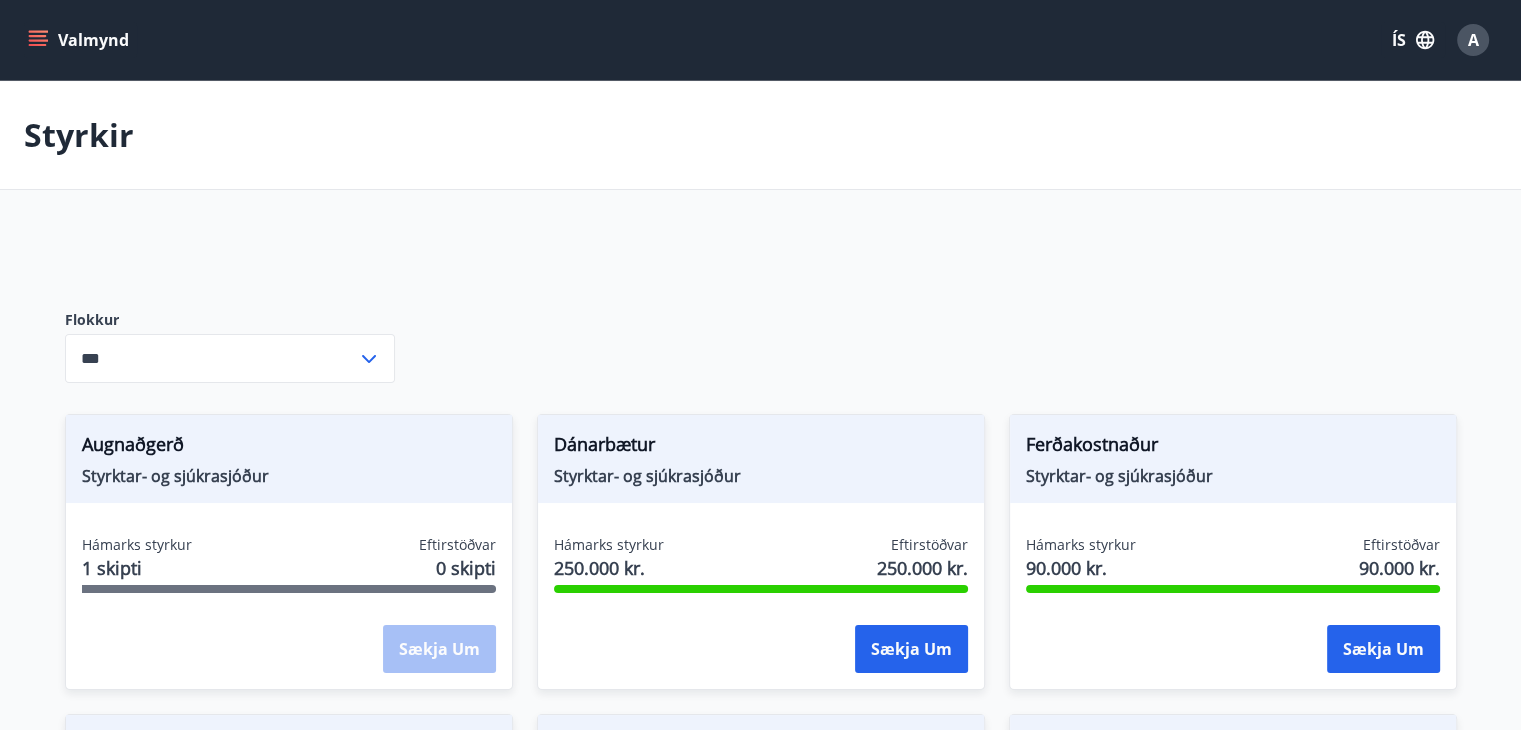 click 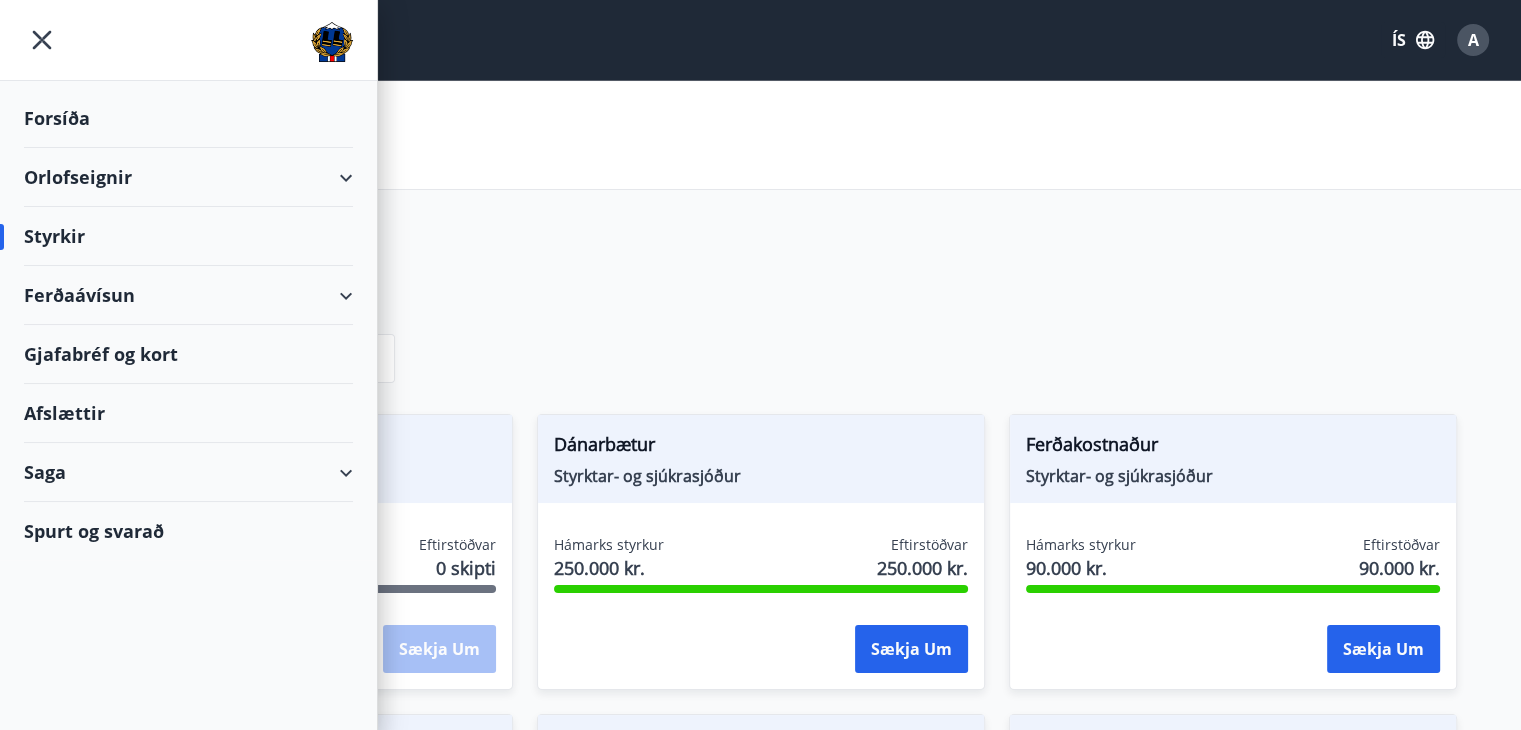 click on "Orlofseignir" at bounding box center [188, 177] 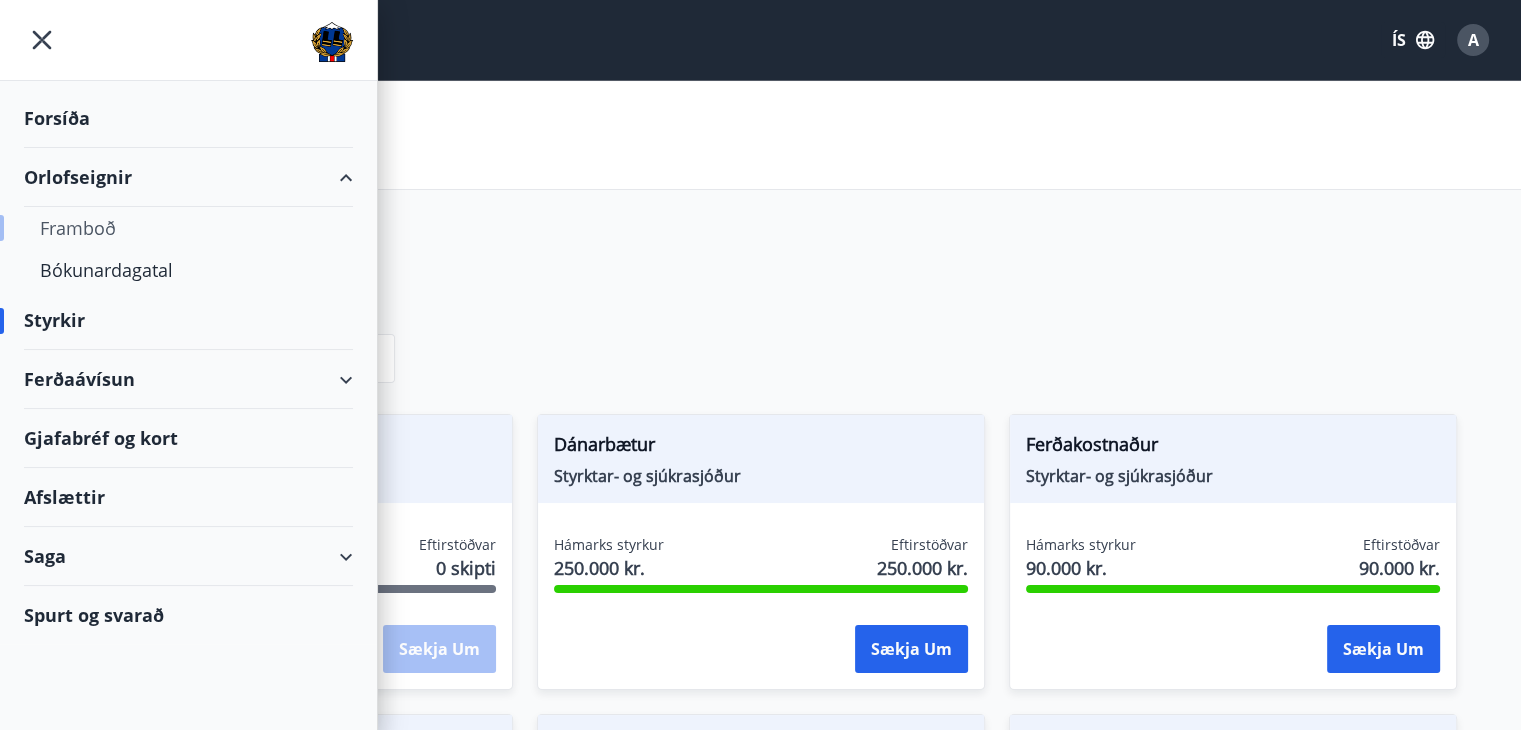 click on "Framboð" at bounding box center [188, 228] 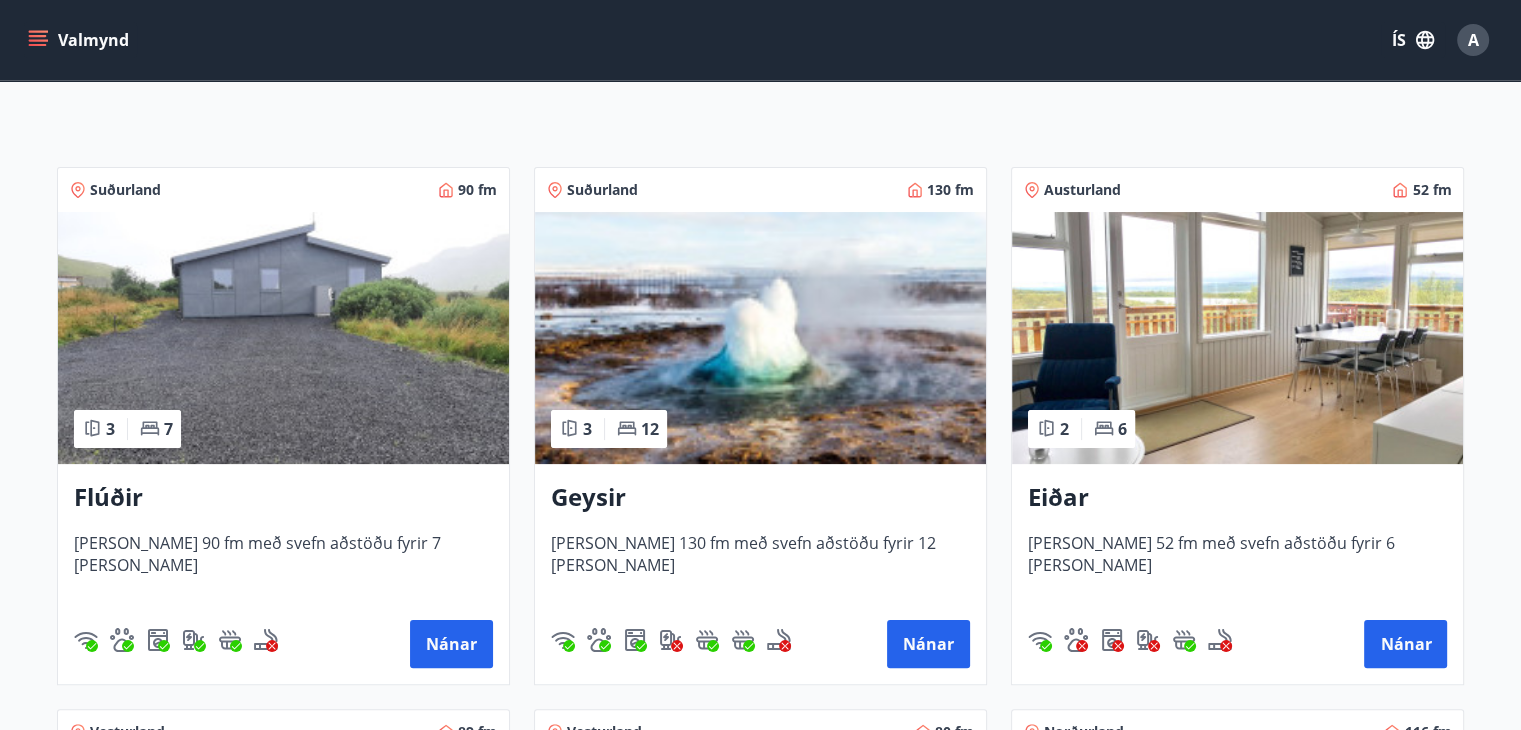 scroll, scrollTop: 400, scrollLeft: 0, axis: vertical 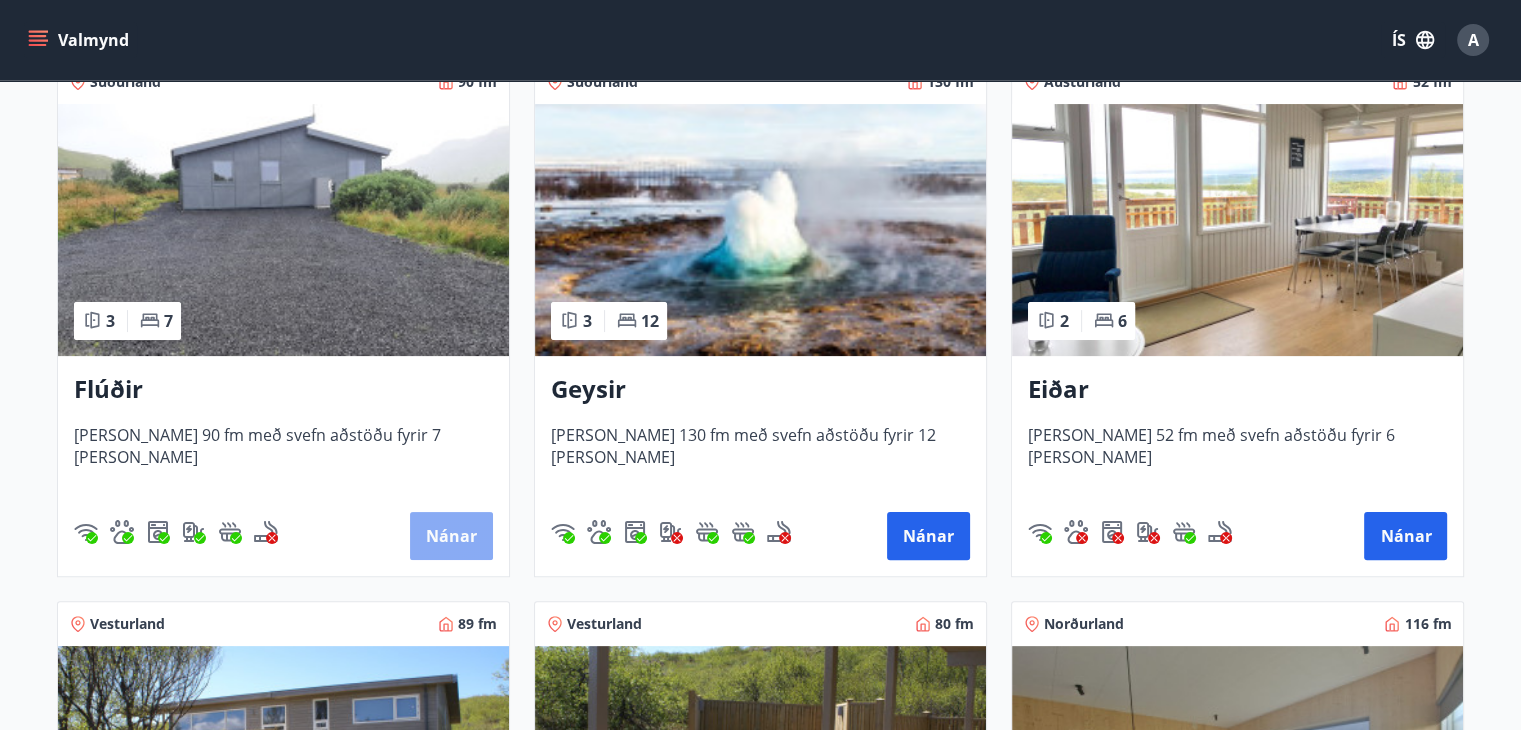click on "Nánar" at bounding box center [451, 536] 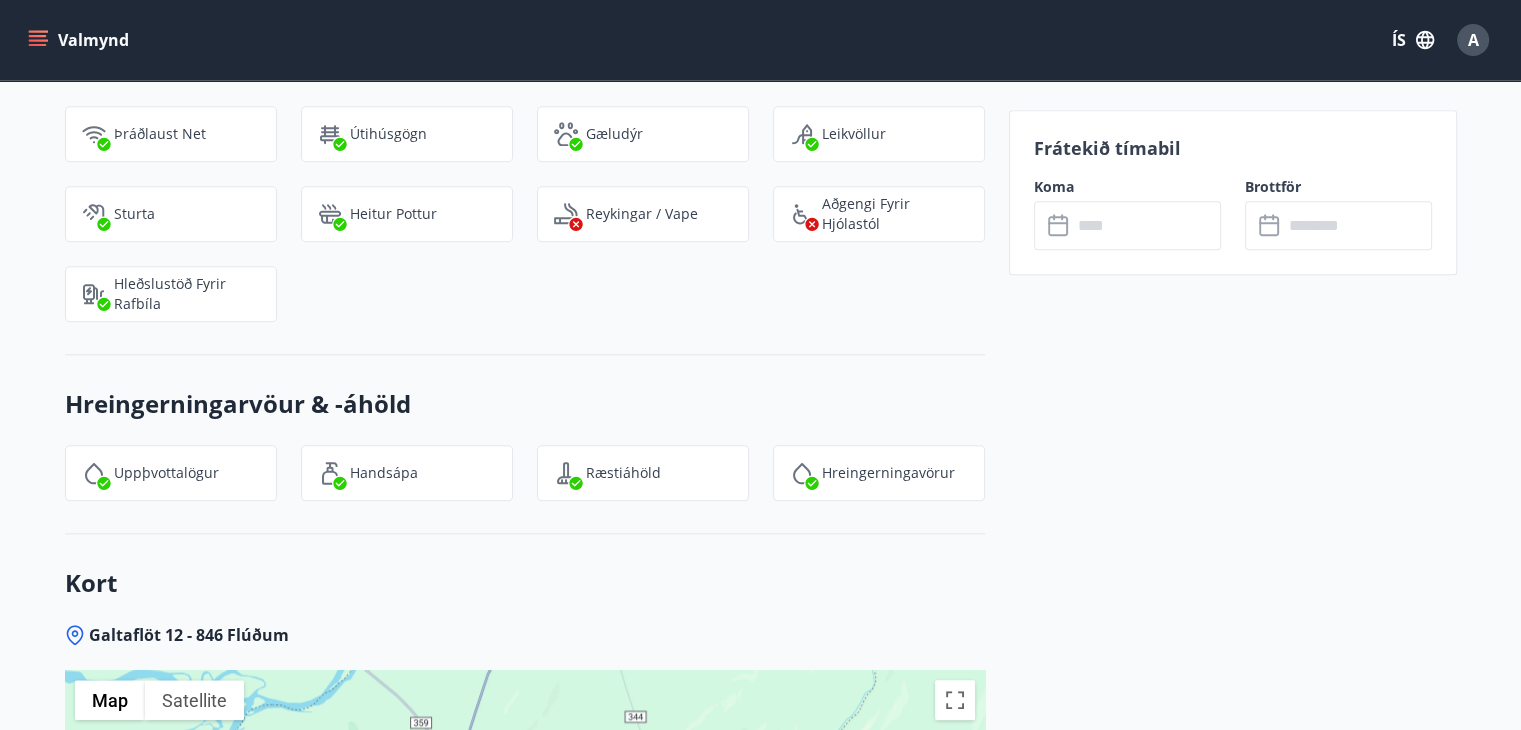 scroll, scrollTop: 2111, scrollLeft: 0, axis: vertical 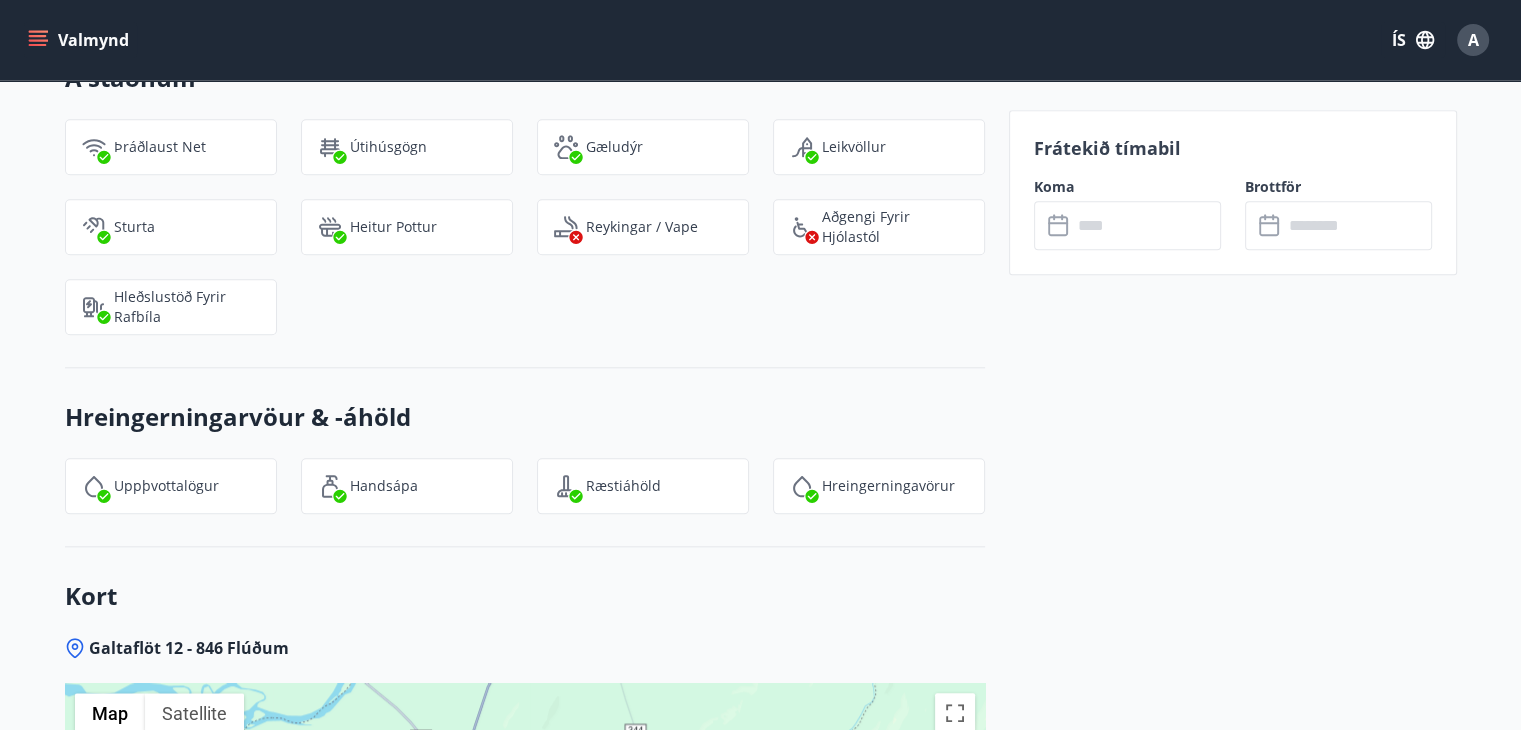 click 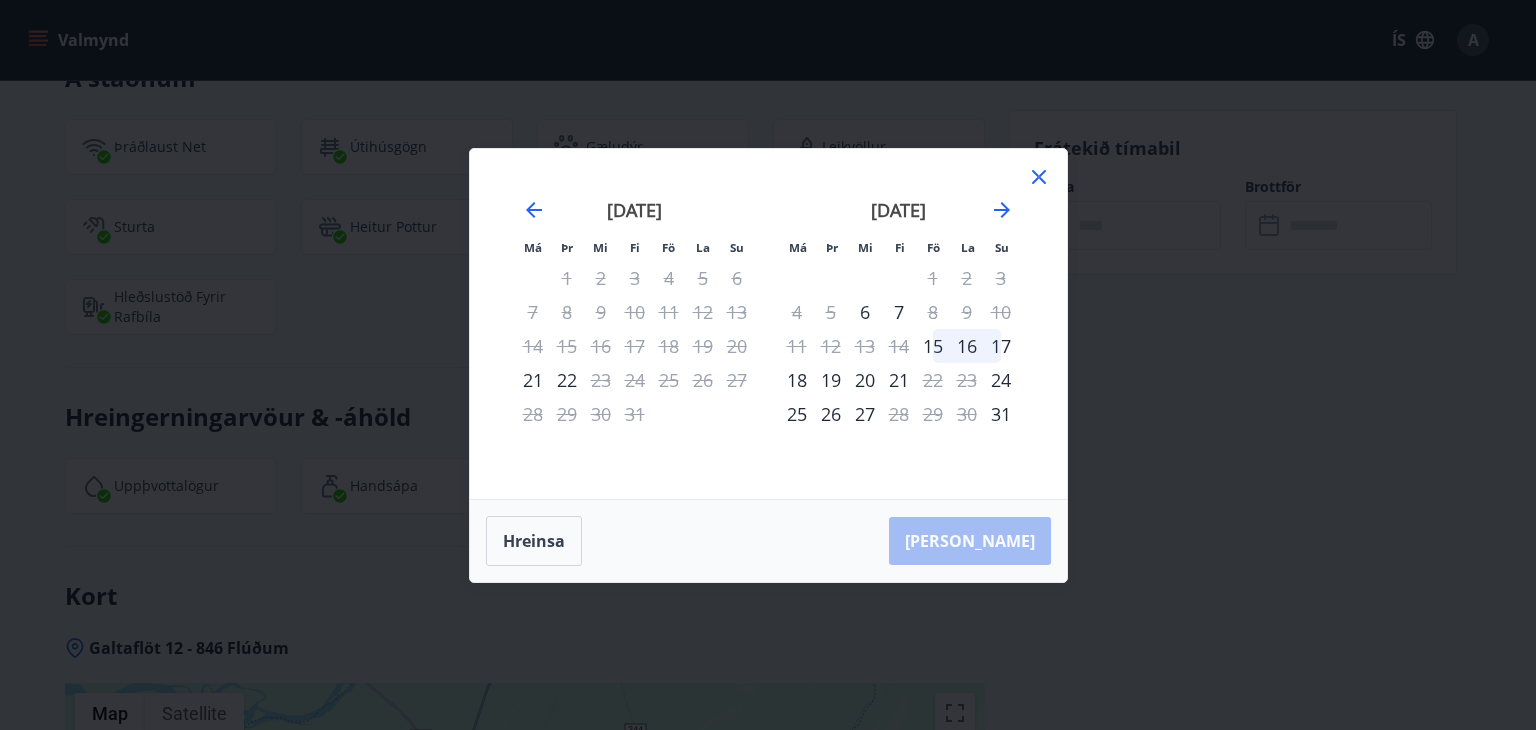 click 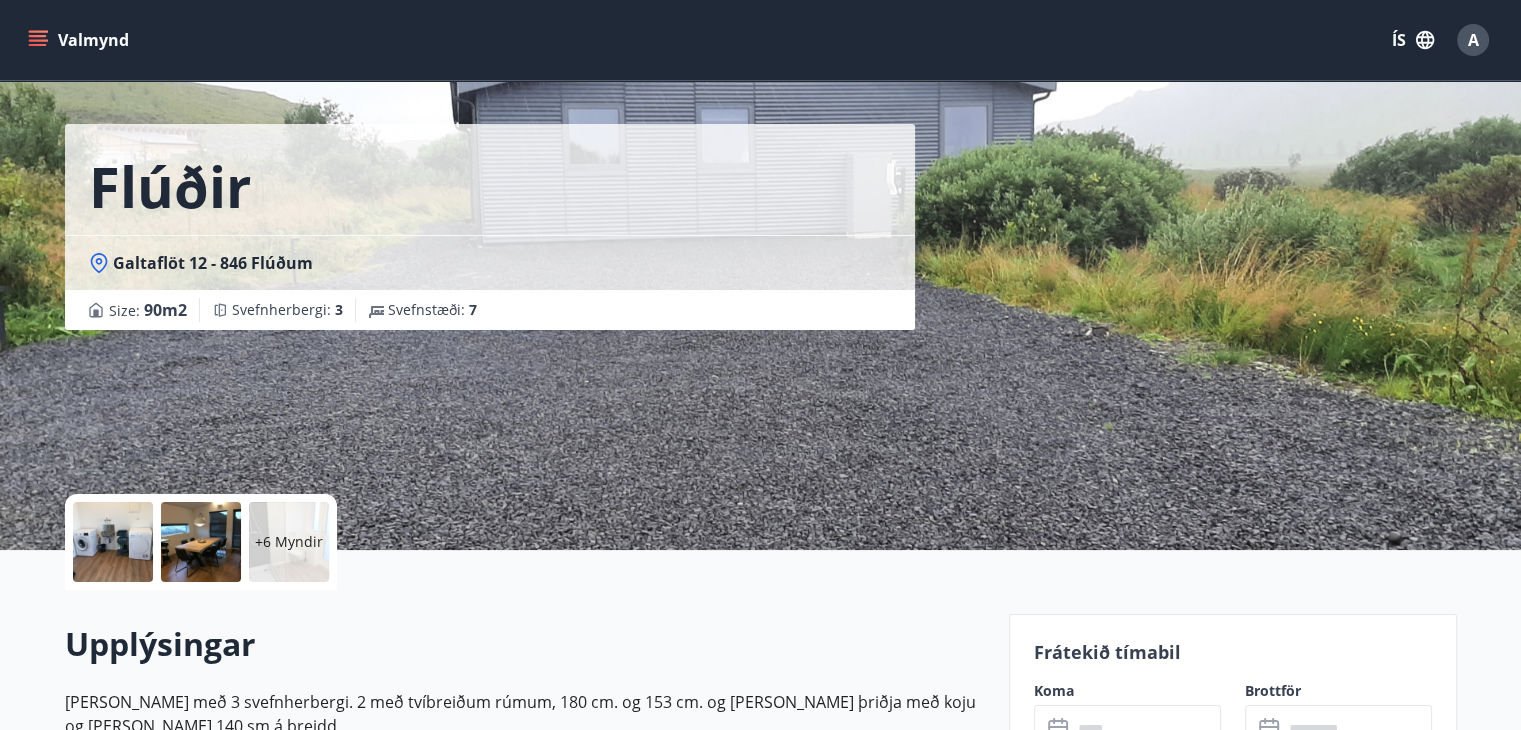 scroll, scrollTop: 0, scrollLeft: 0, axis: both 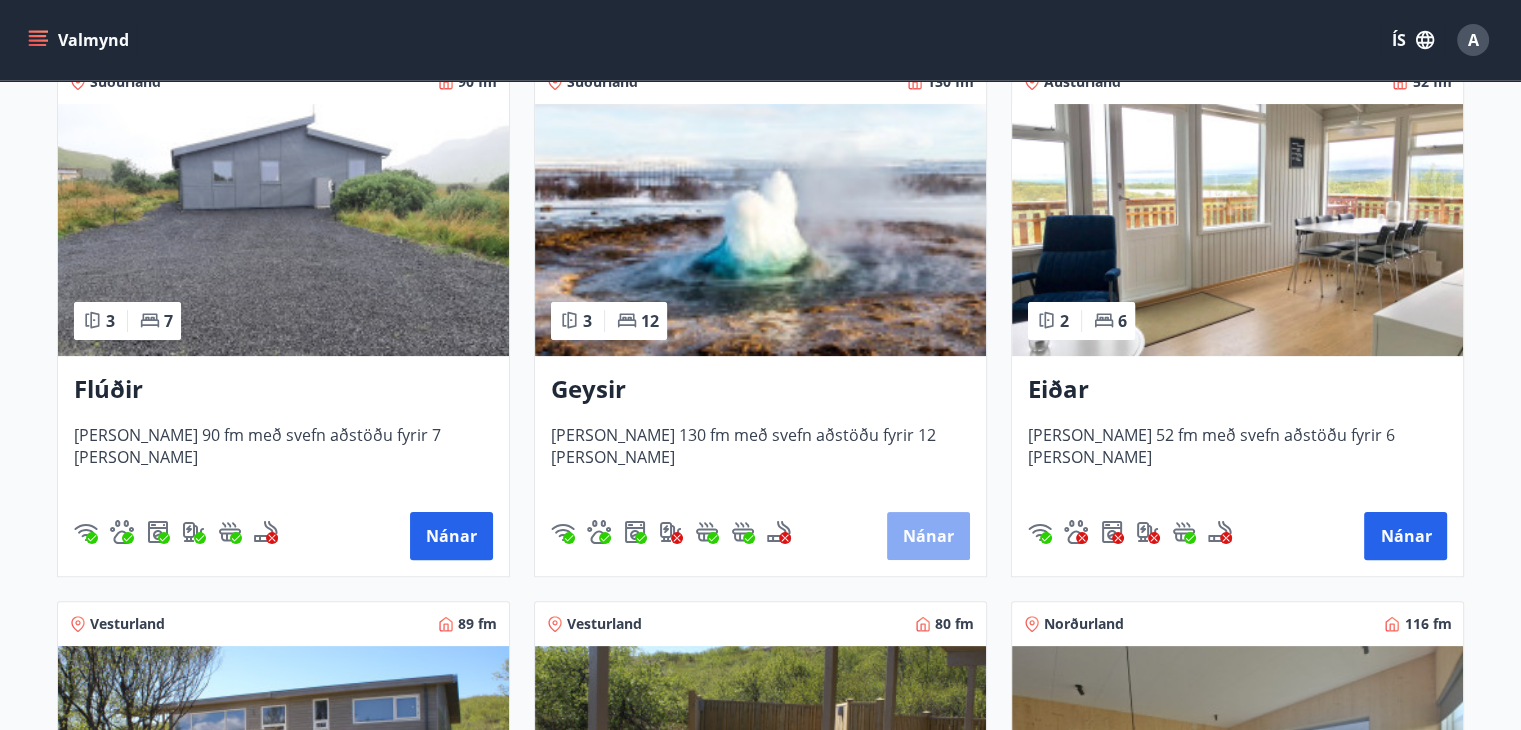 click on "Nánar" at bounding box center (928, 536) 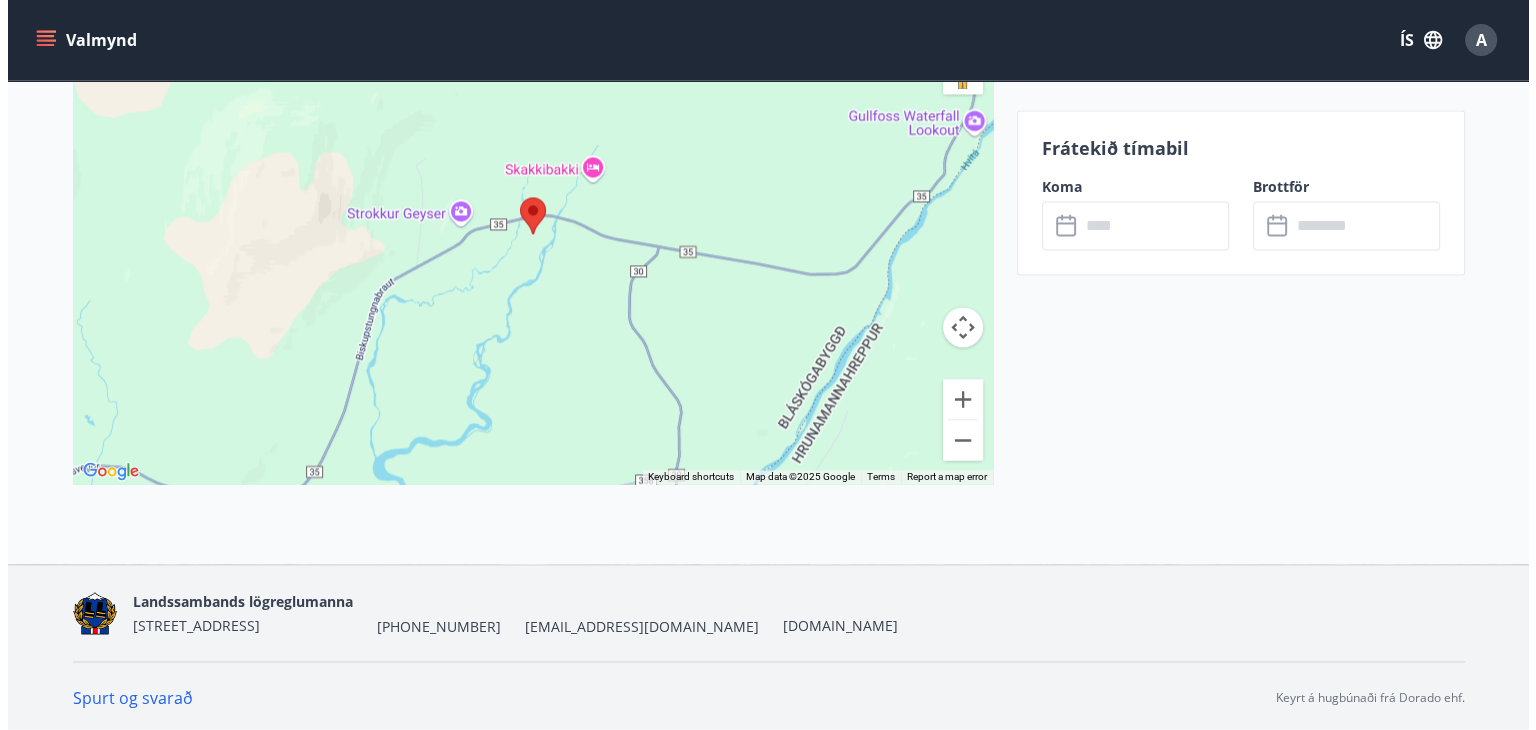 scroll, scrollTop: 2505, scrollLeft: 0, axis: vertical 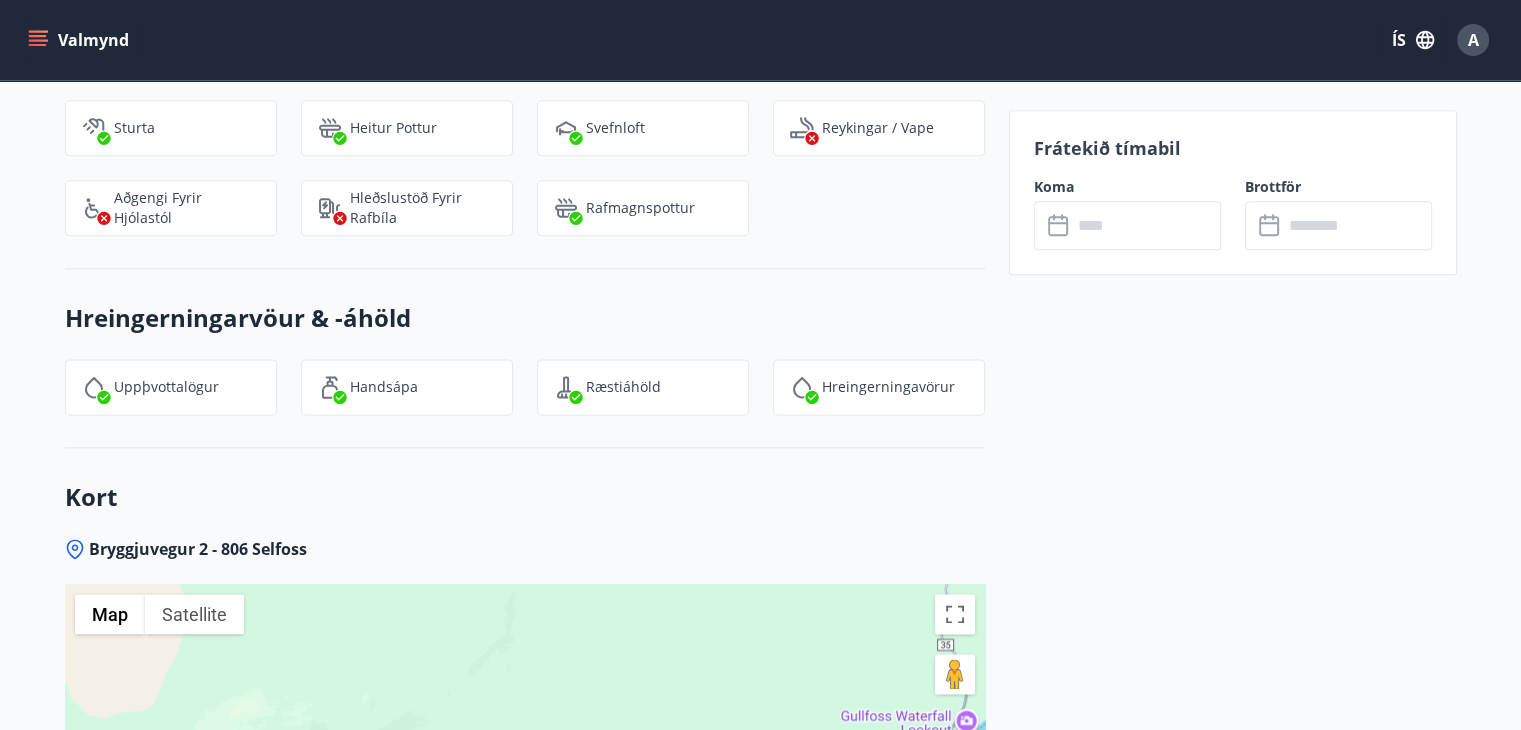 click 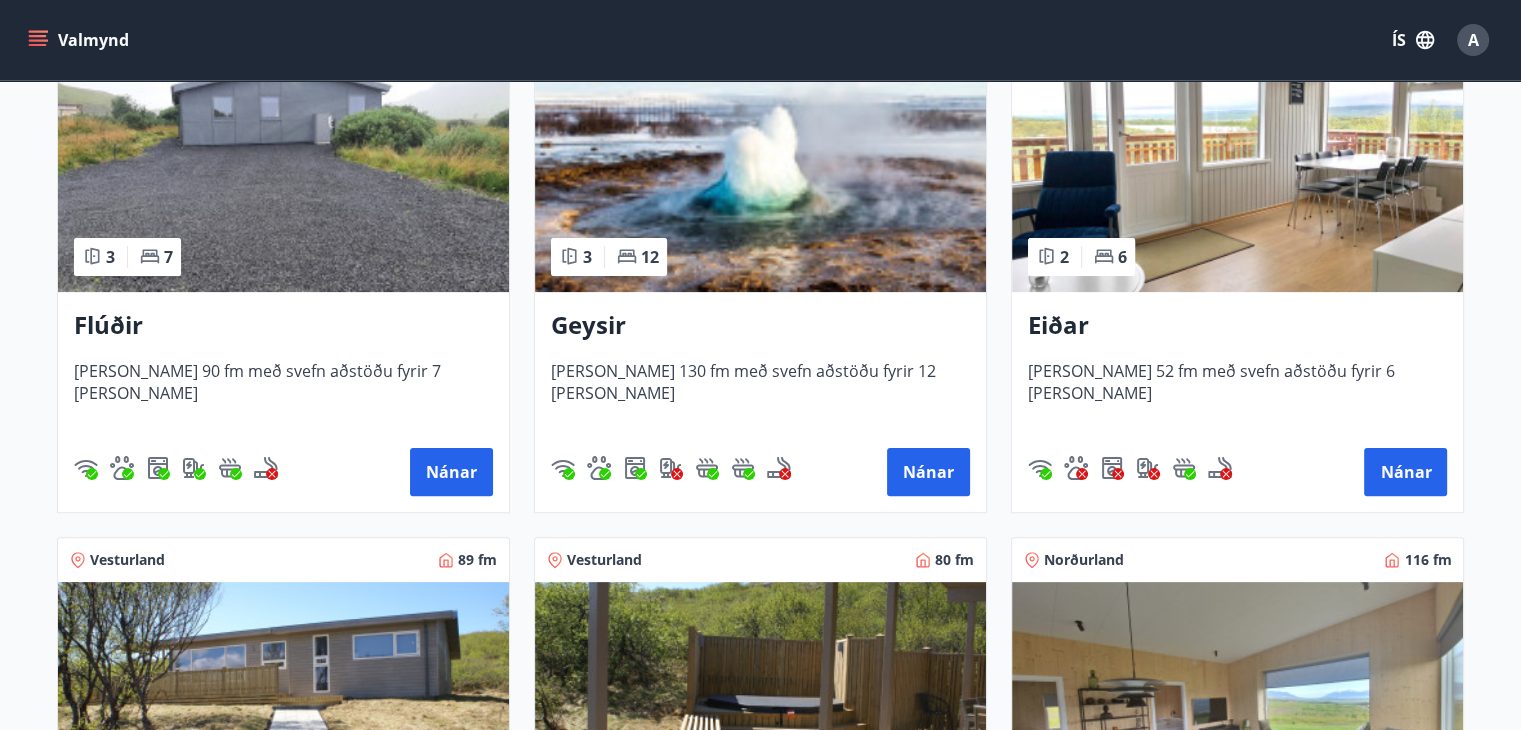 scroll, scrollTop: 500, scrollLeft: 0, axis: vertical 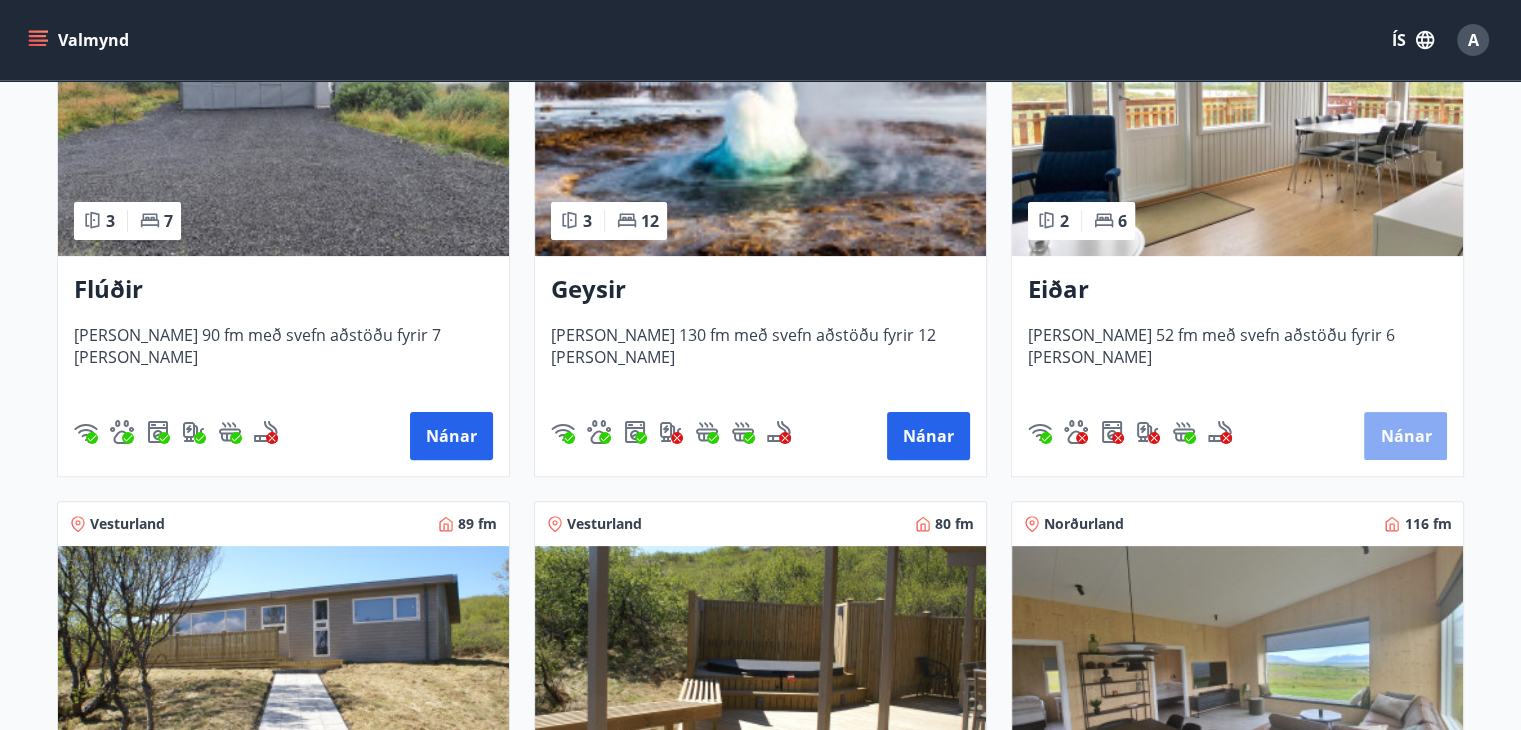click on "Nánar" at bounding box center (1405, 436) 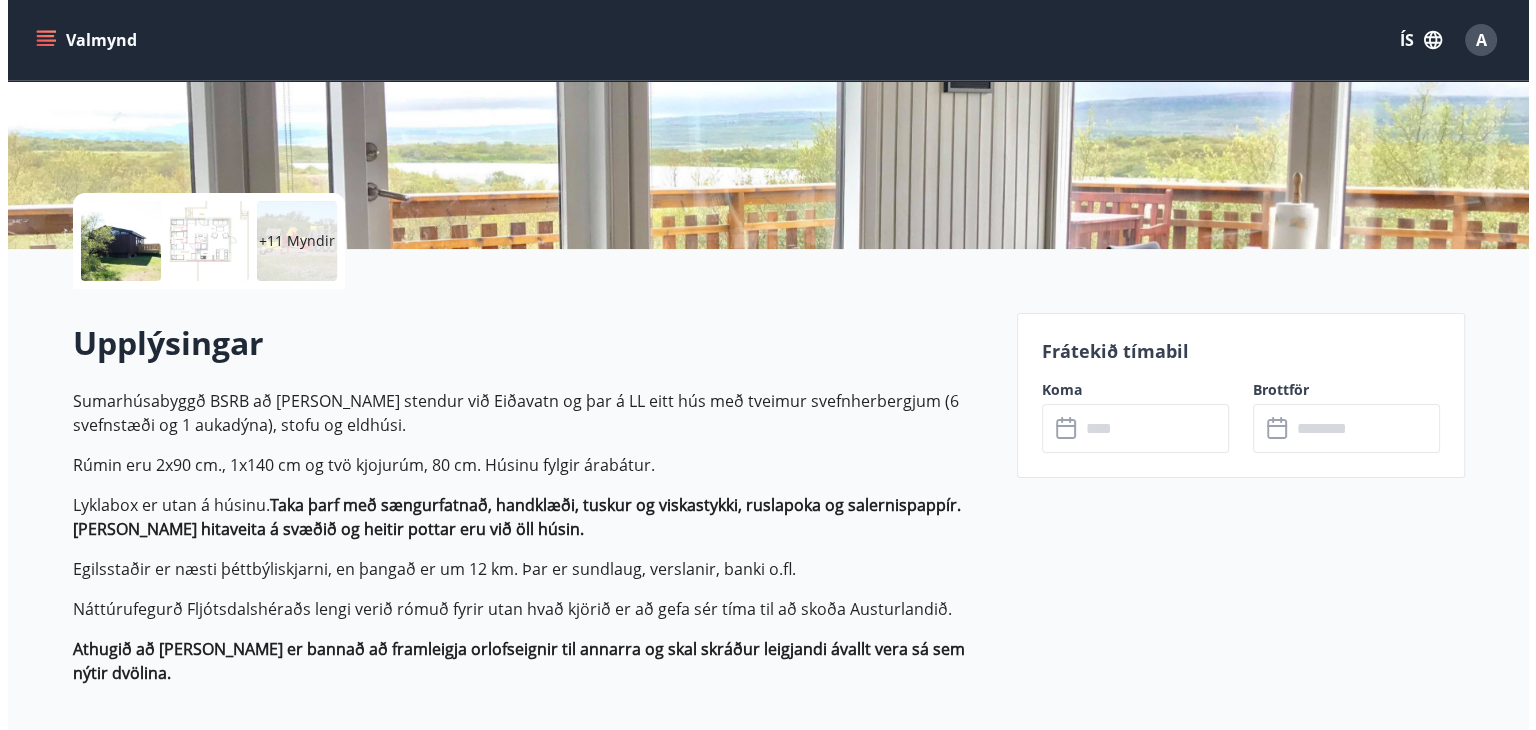 scroll, scrollTop: 400, scrollLeft: 0, axis: vertical 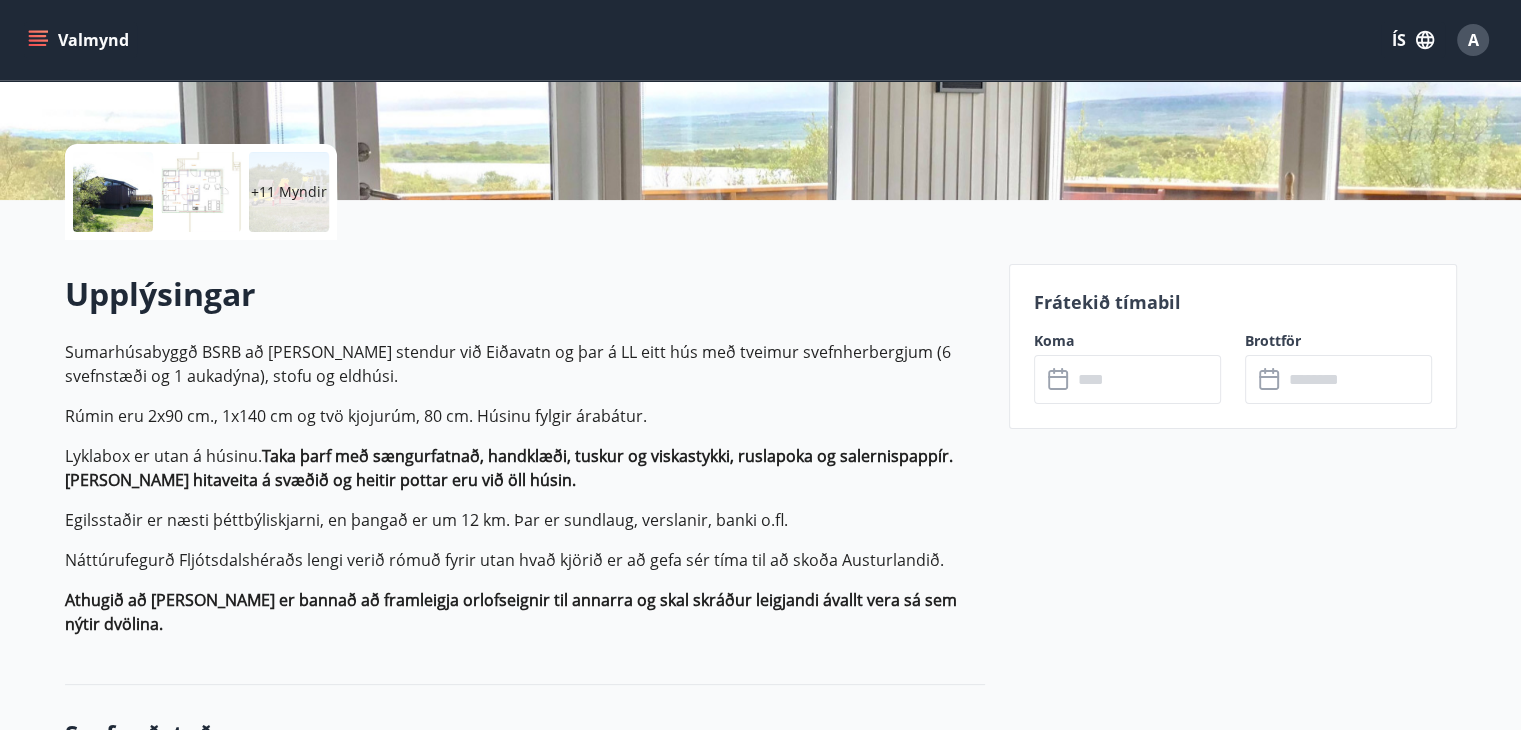 click 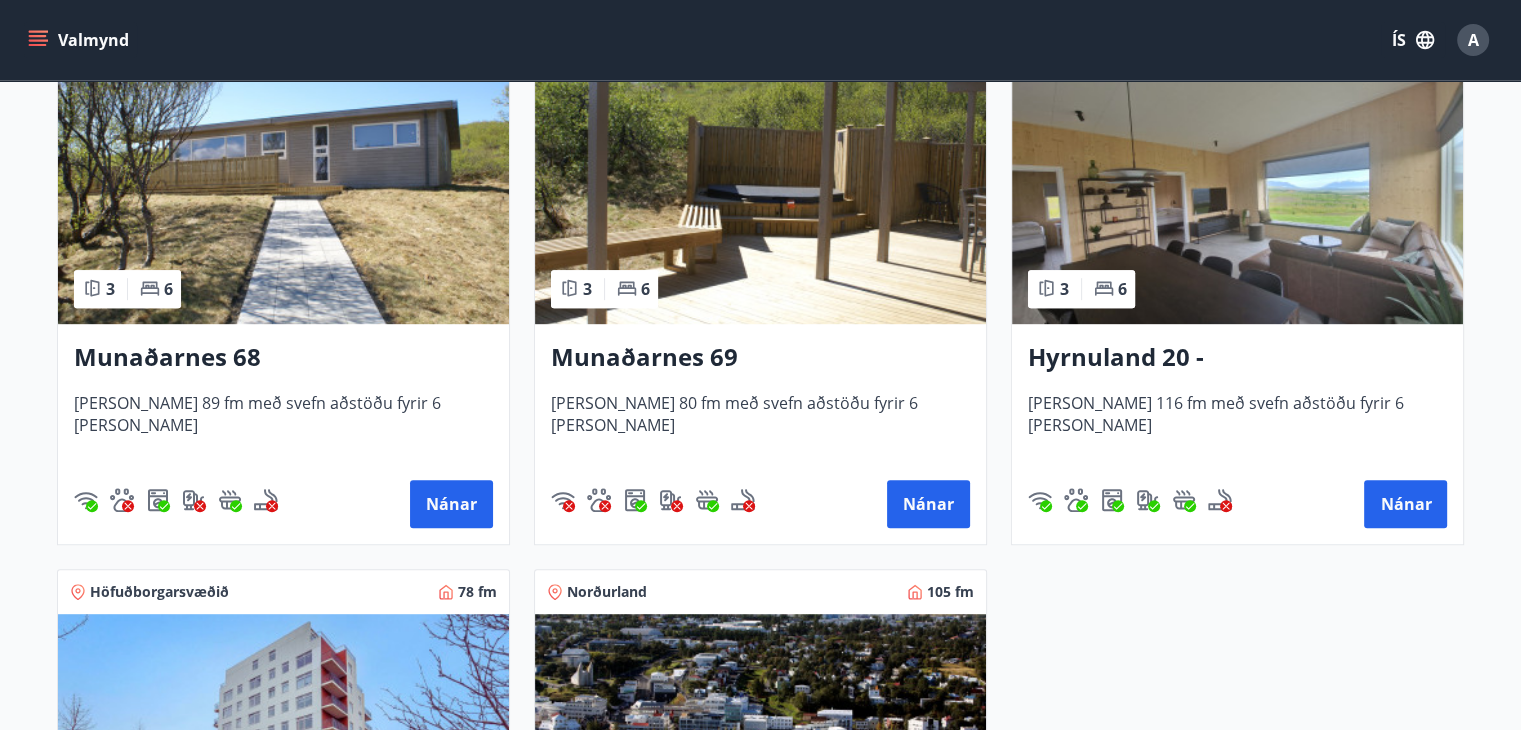 scroll, scrollTop: 1000, scrollLeft: 0, axis: vertical 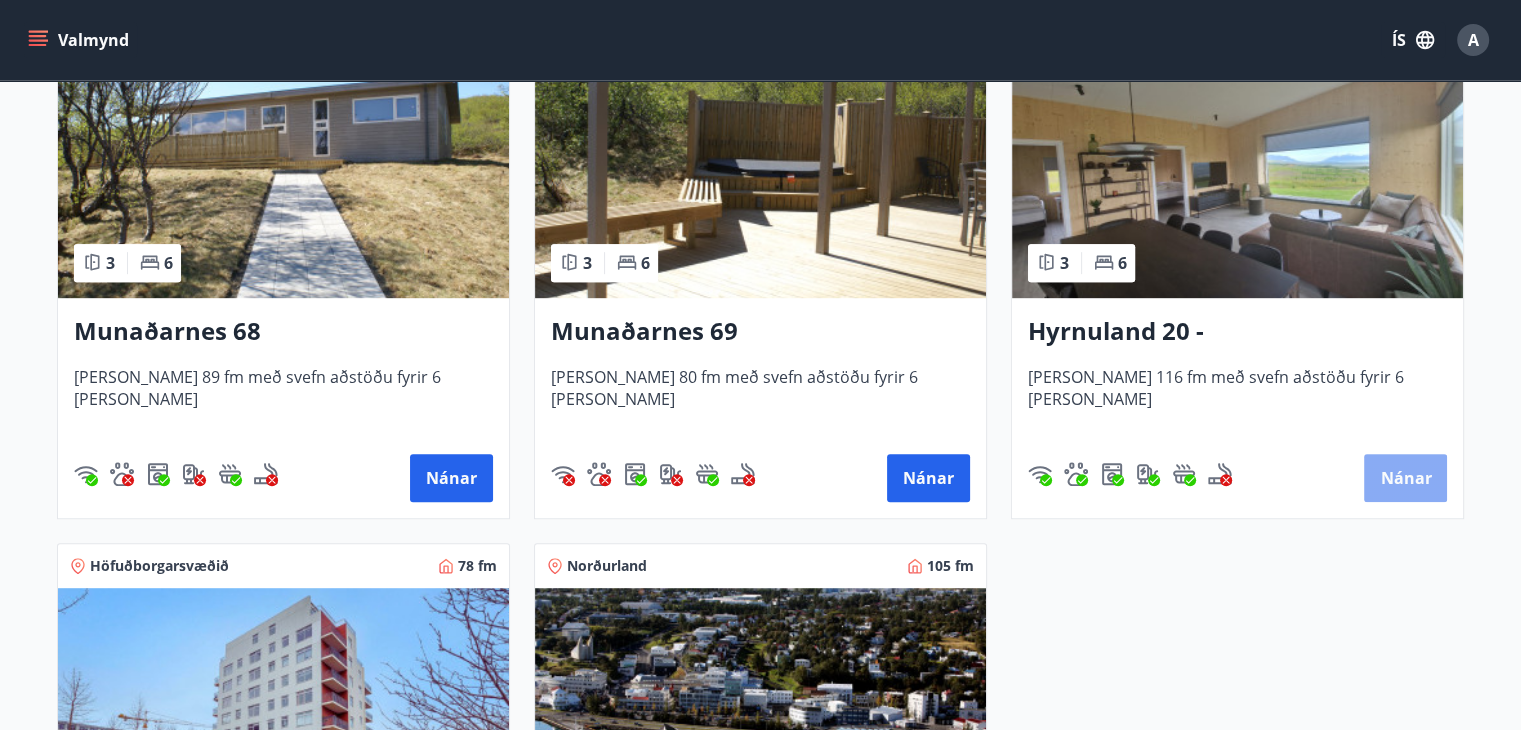 click on "Nánar" at bounding box center (1405, 478) 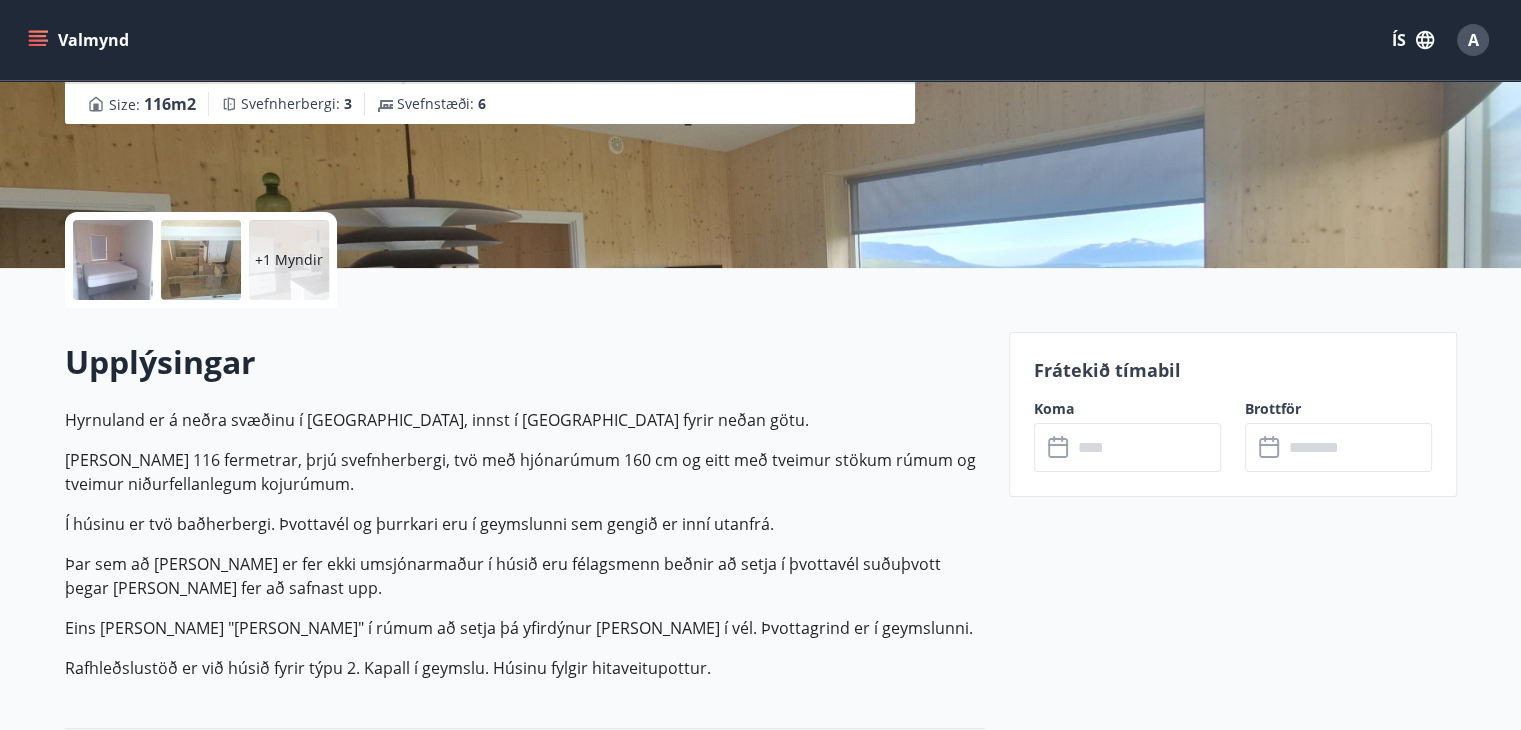 scroll, scrollTop: 400, scrollLeft: 0, axis: vertical 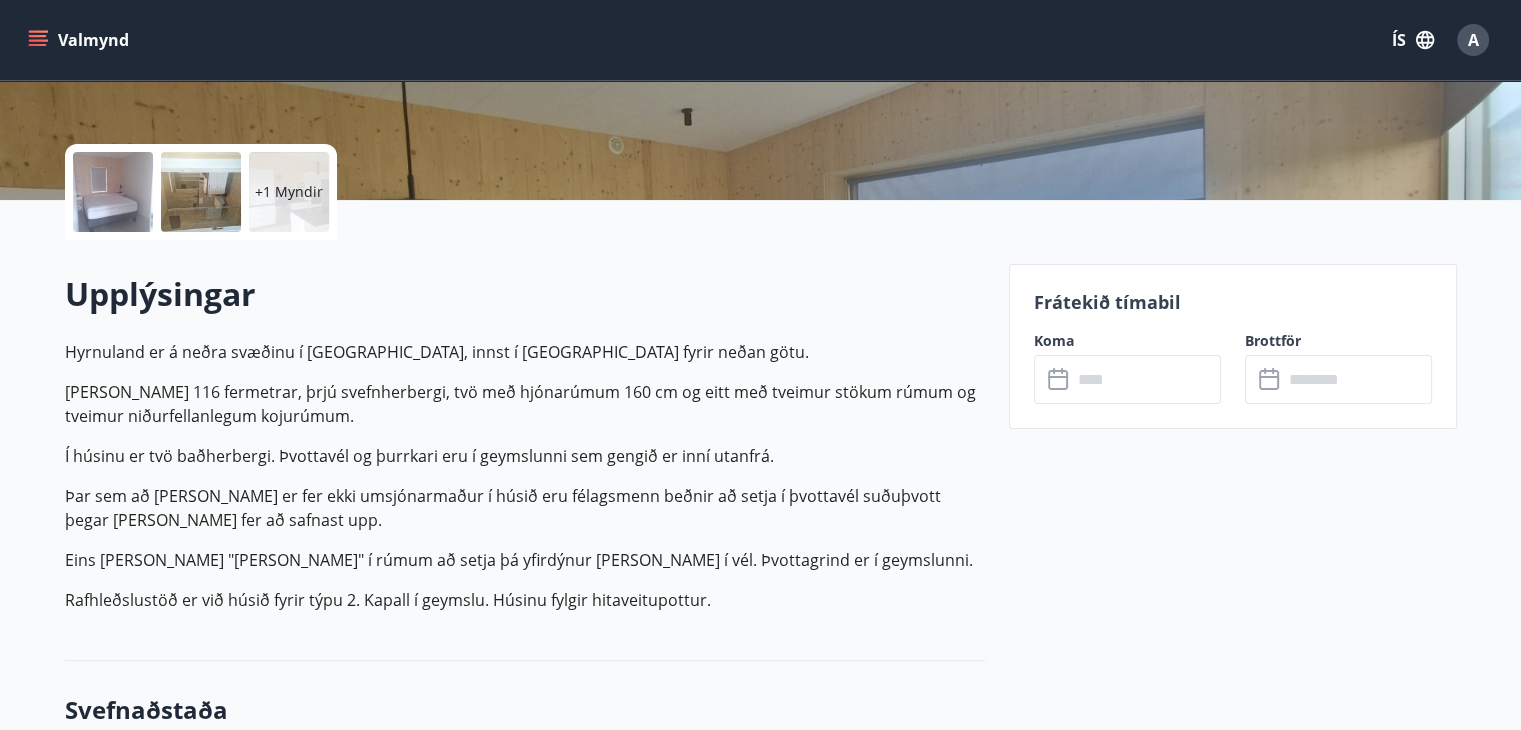 click 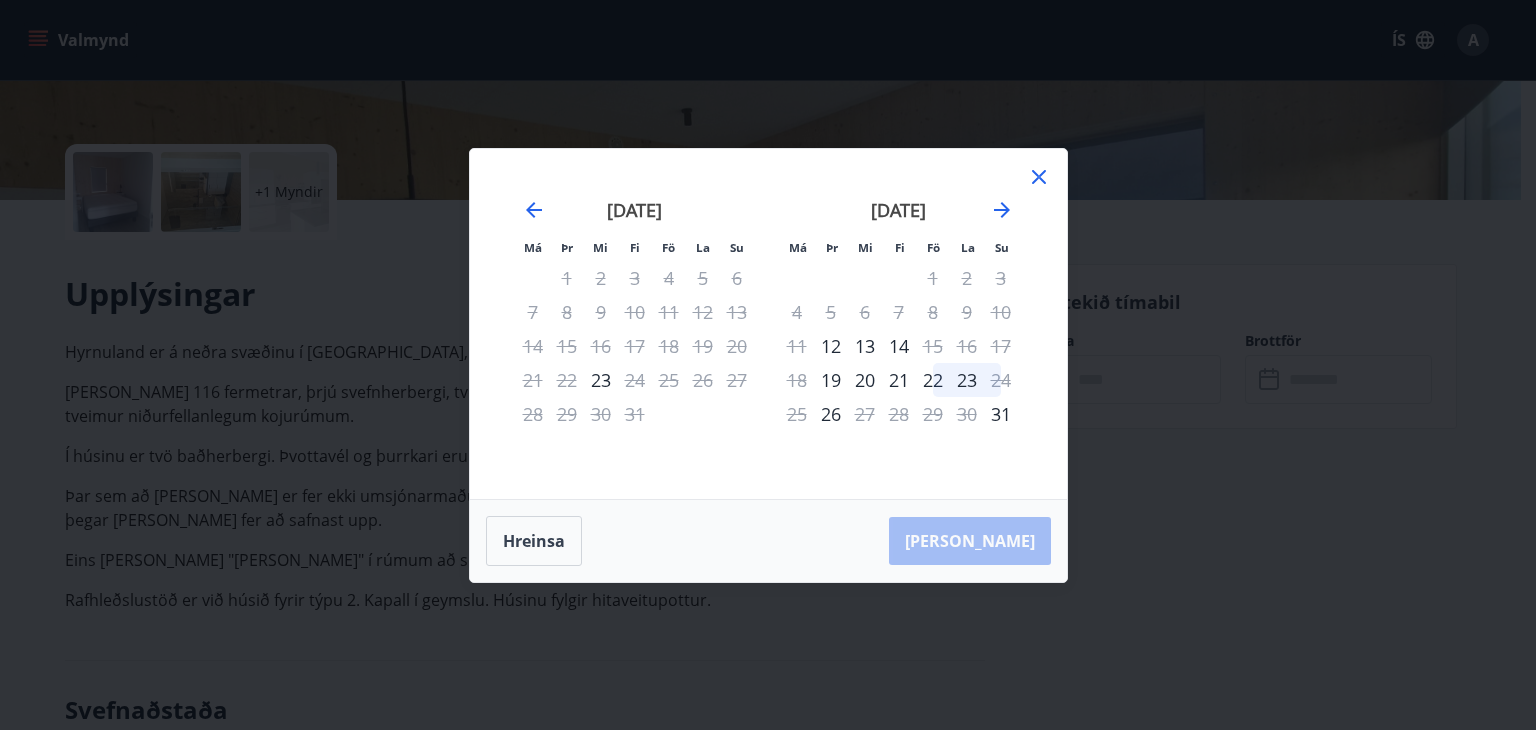 click 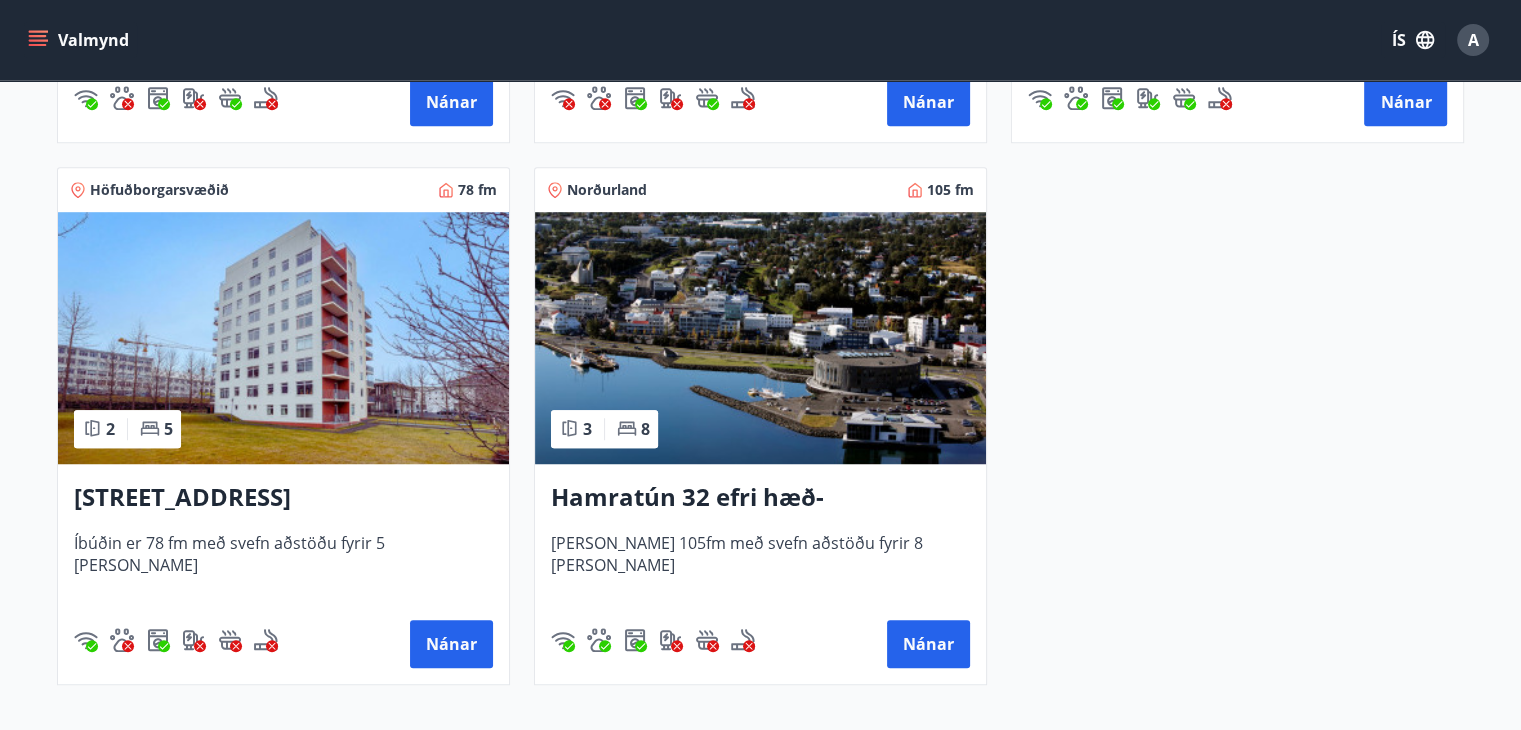 scroll, scrollTop: 1500, scrollLeft: 0, axis: vertical 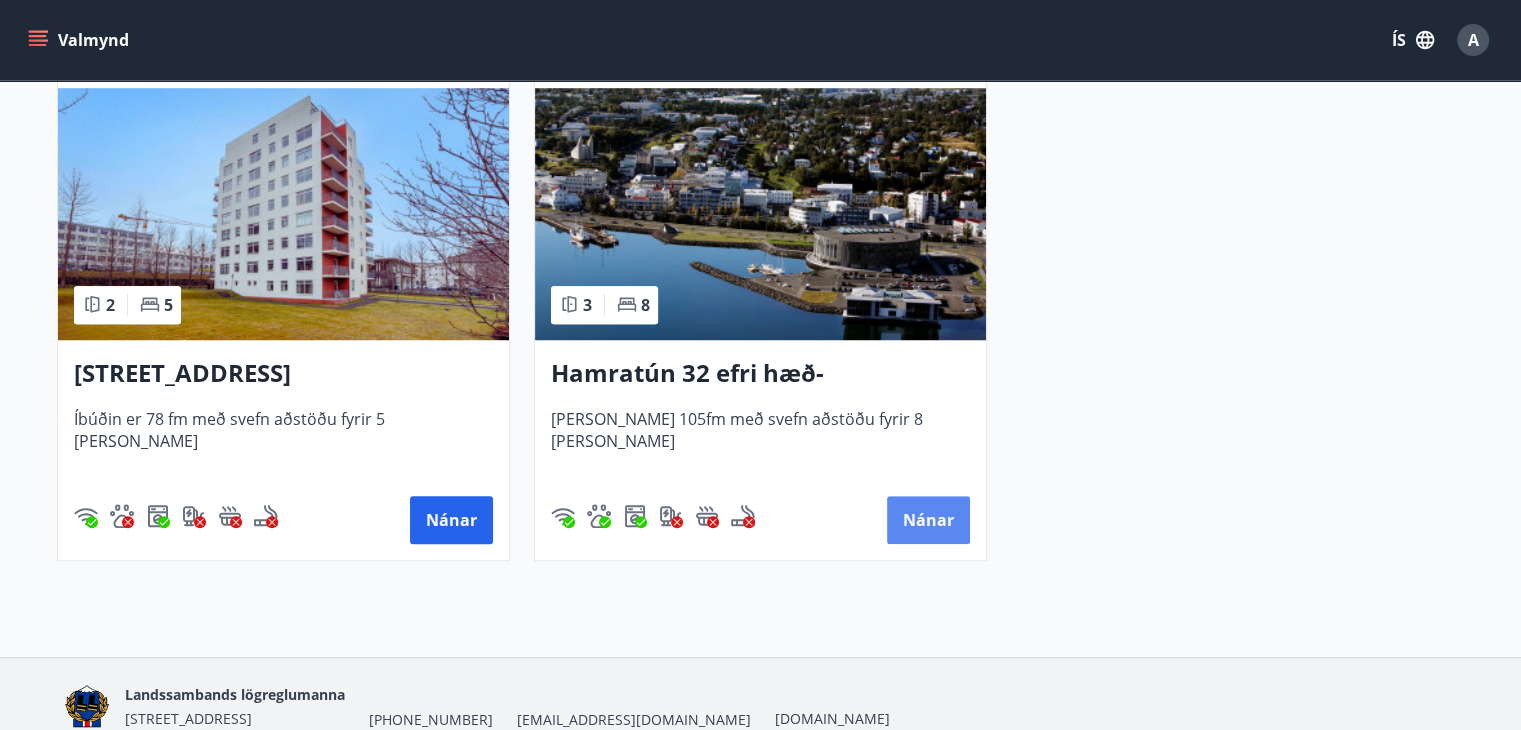 click on "Nánar" at bounding box center [928, 520] 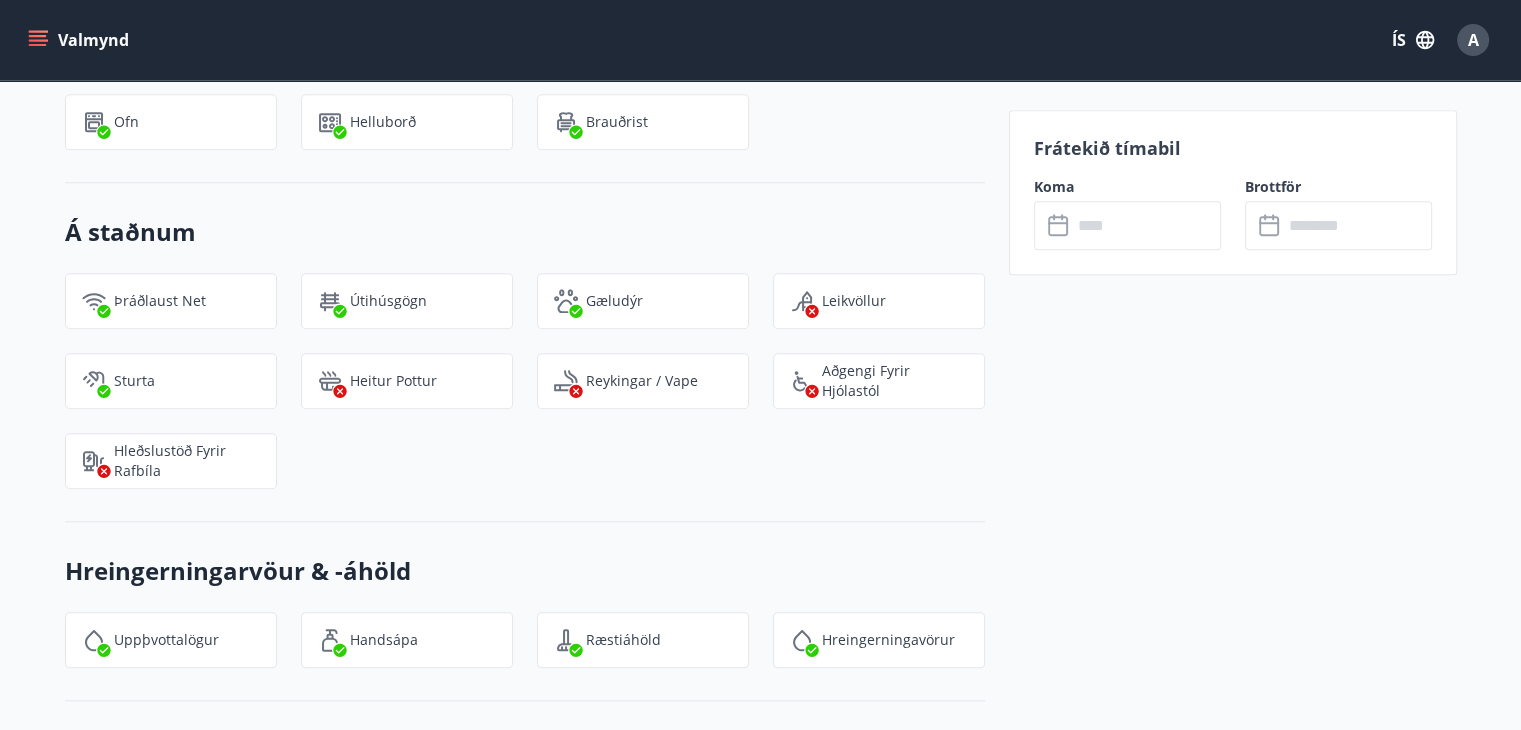scroll, scrollTop: 2000, scrollLeft: 0, axis: vertical 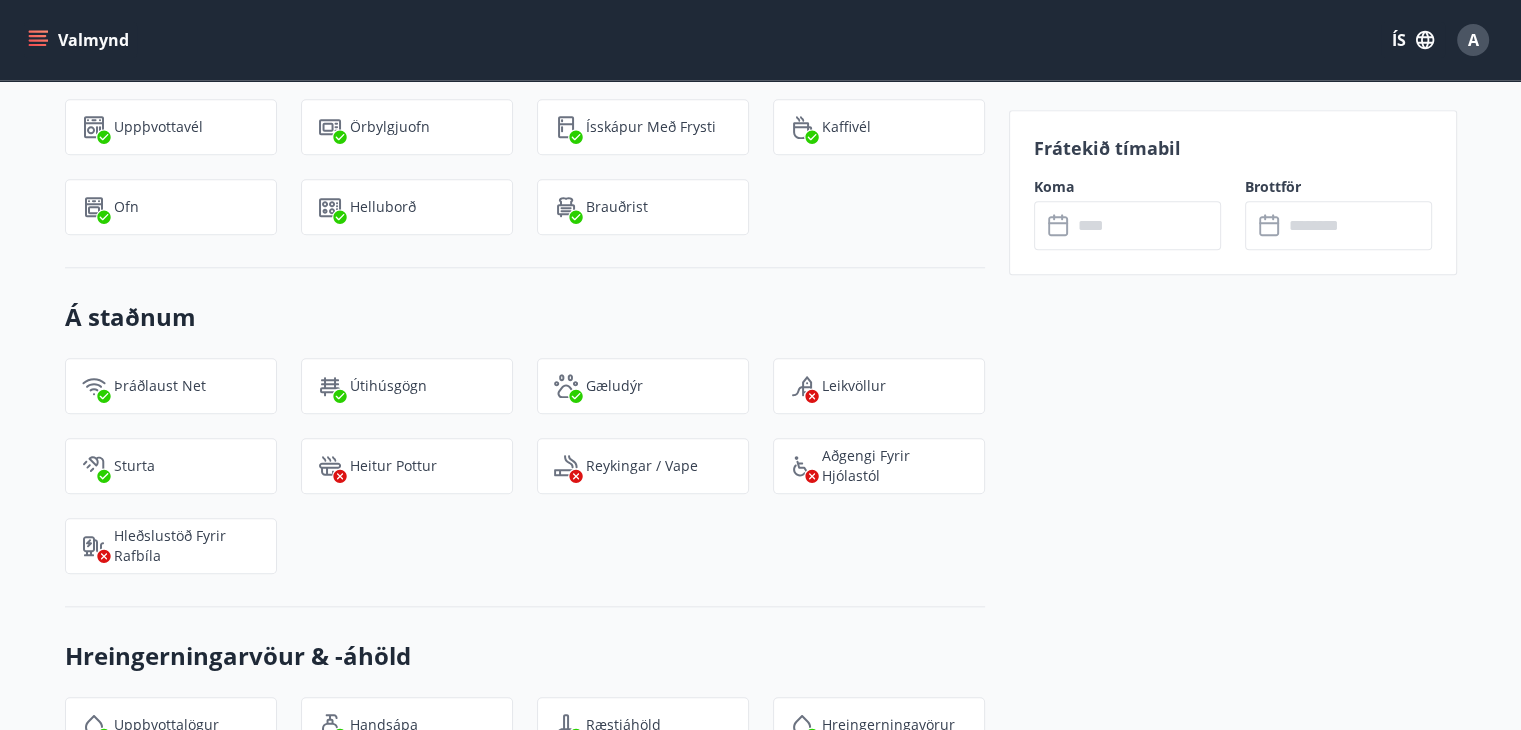 click 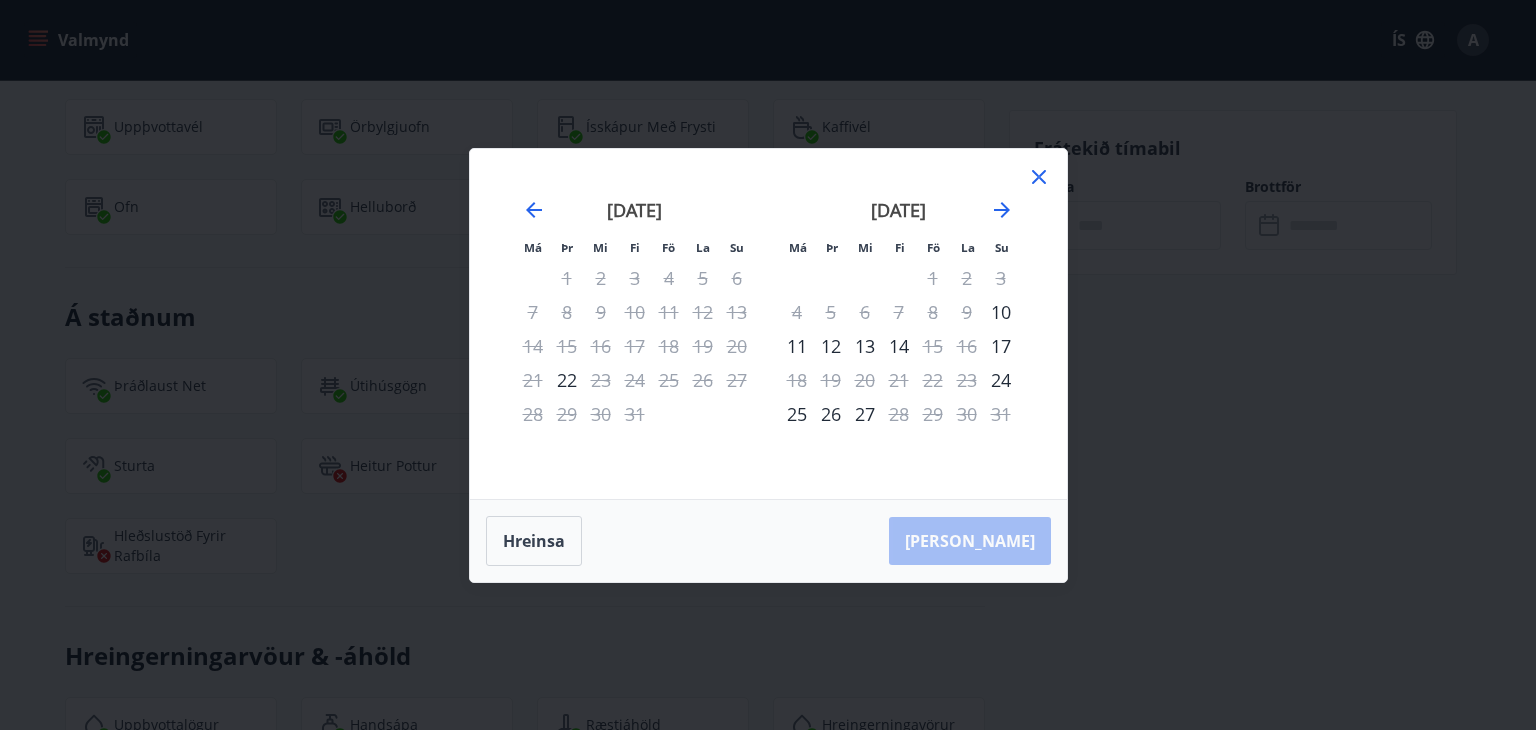 click 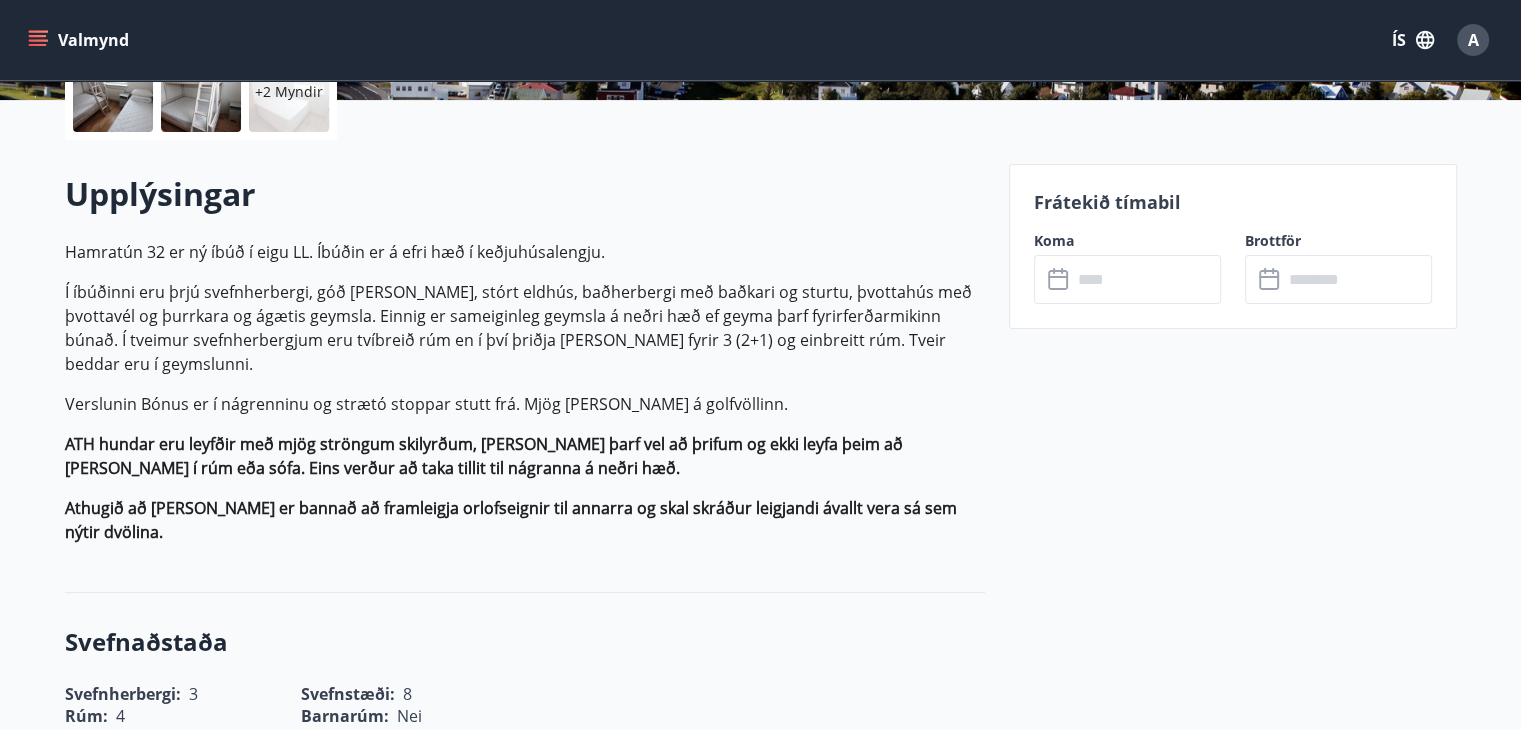 scroll, scrollTop: 300, scrollLeft: 0, axis: vertical 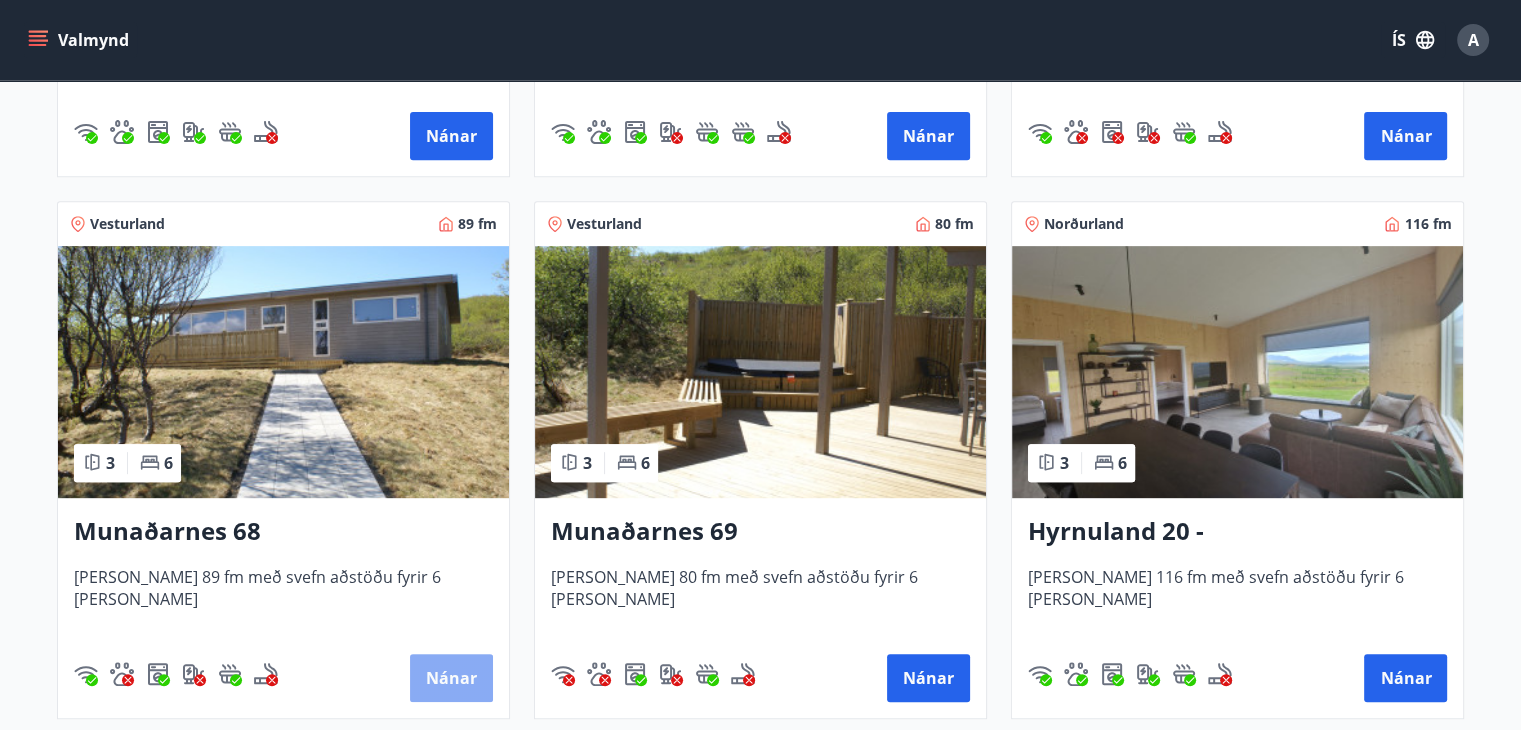 click on "Nánar" at bounding box center (451, 678) 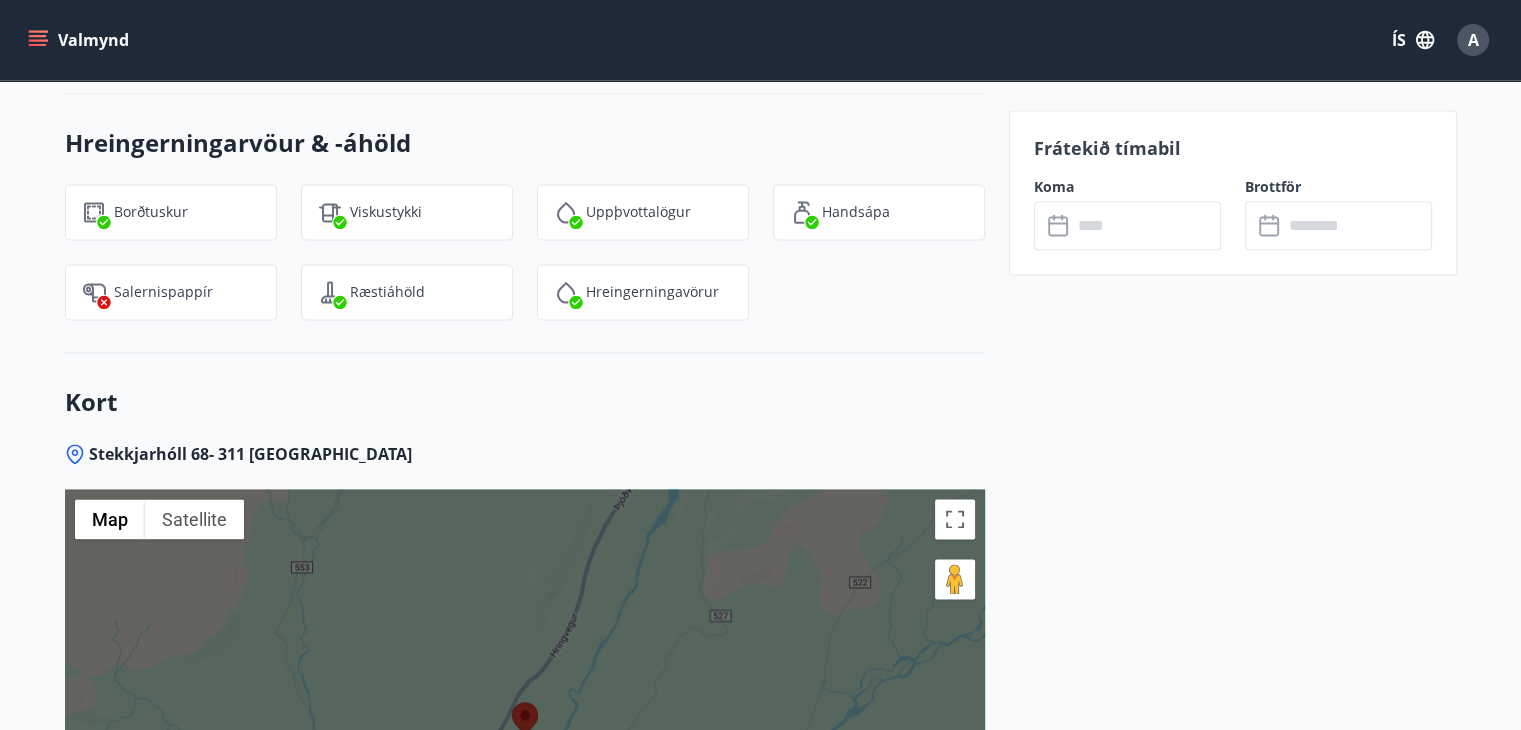 scroll, scrollTop: 2761, scrollLeft: 0, axis: vertical 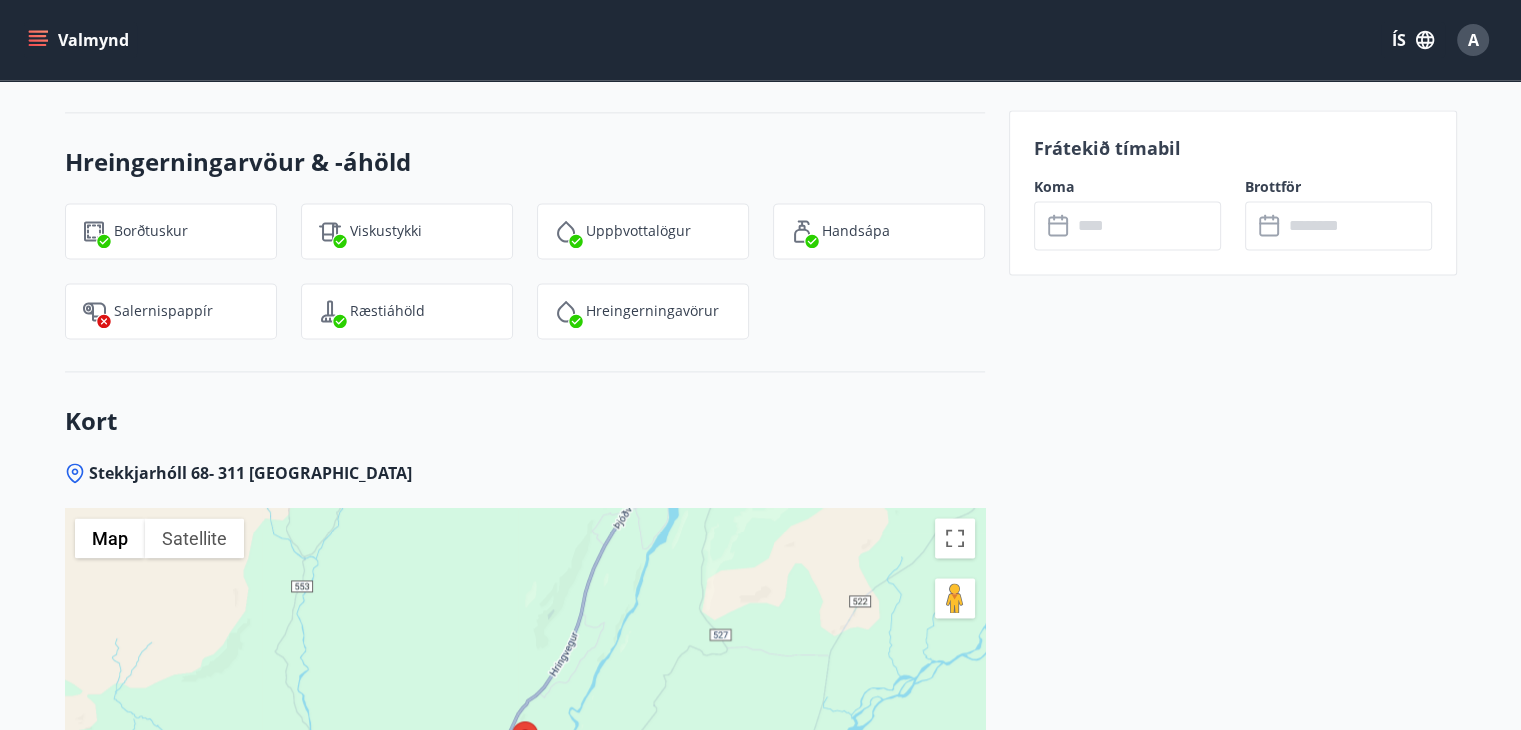 click 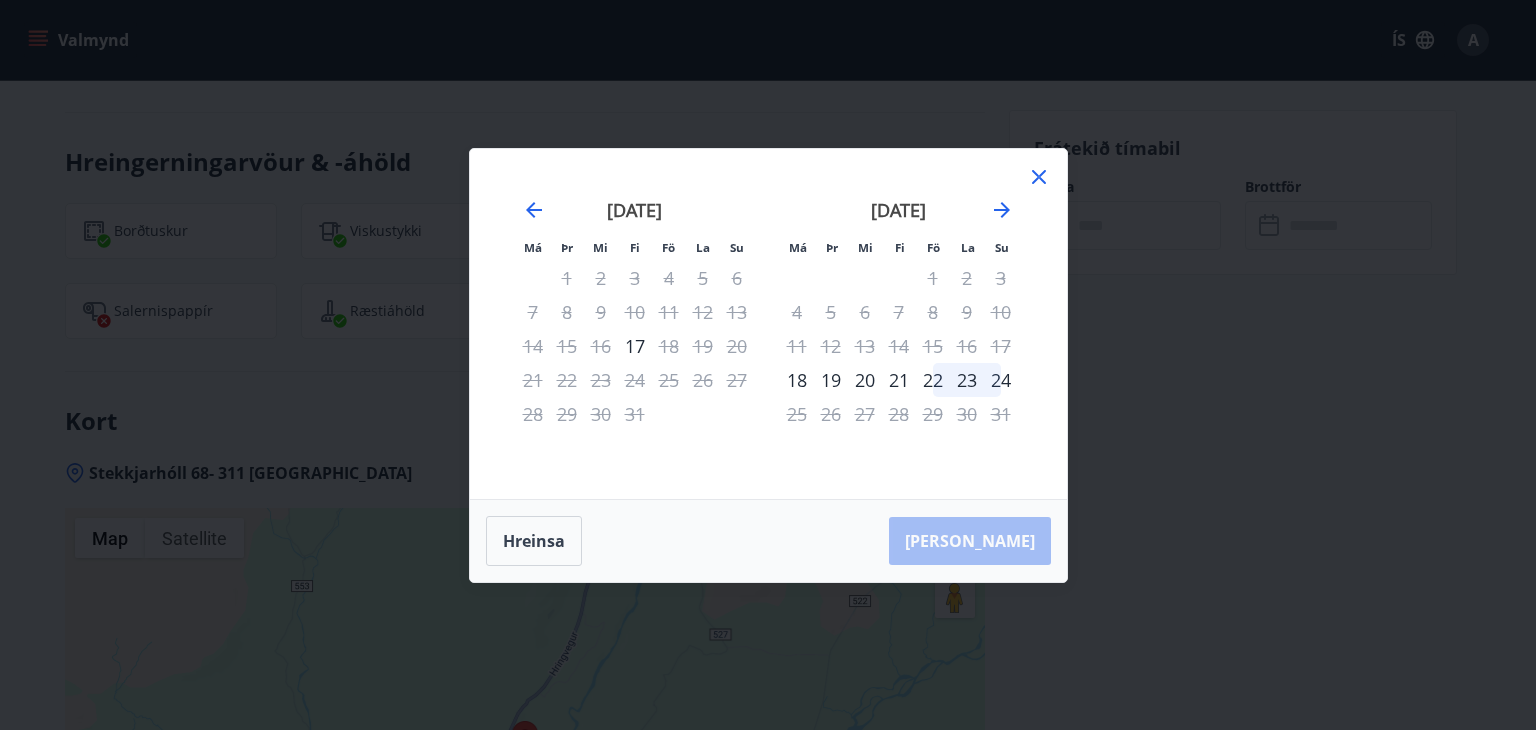 click 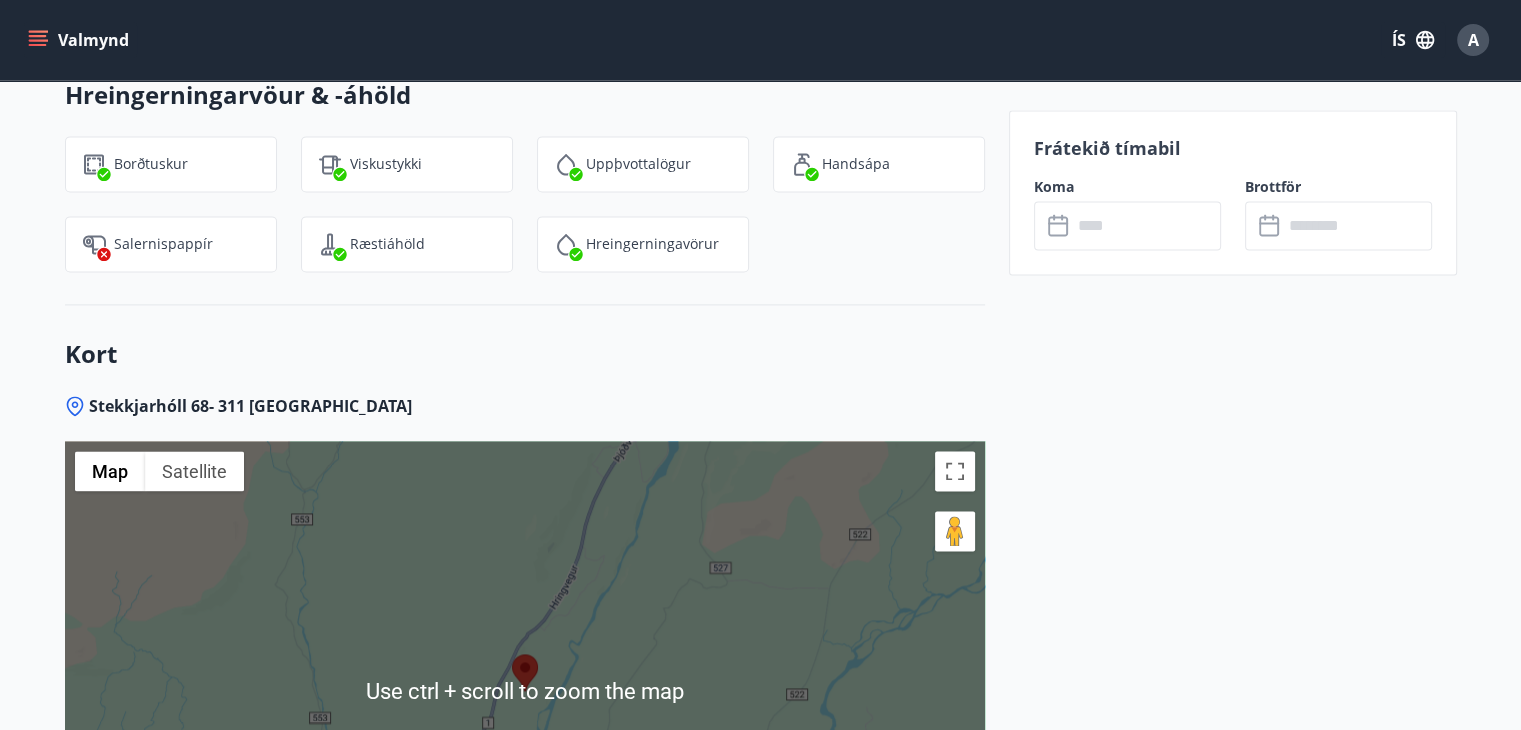 scroll, scrollTop: 2661, scrollLeft: 0, axis: vertical 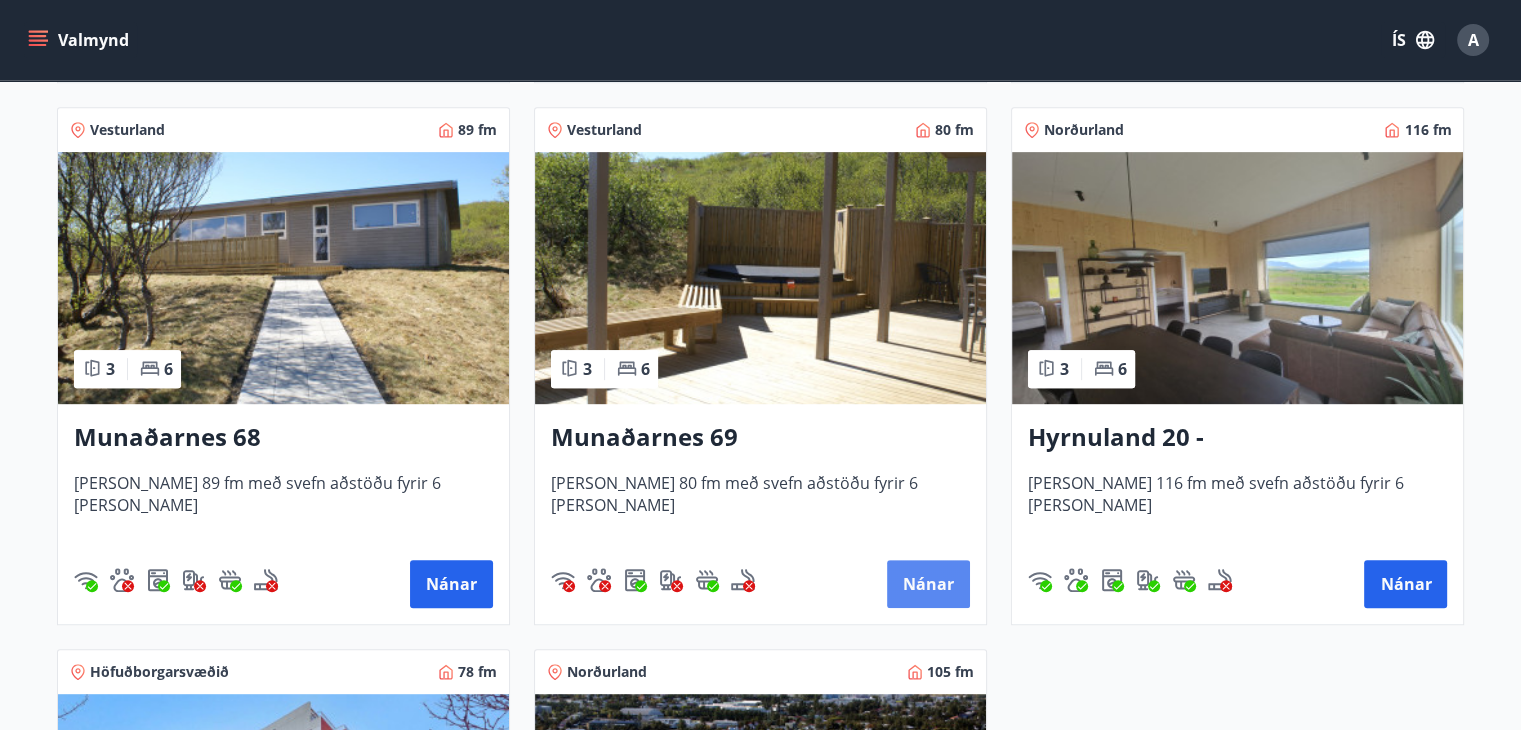 click on "Nánar" at bounding box center (928, 584) 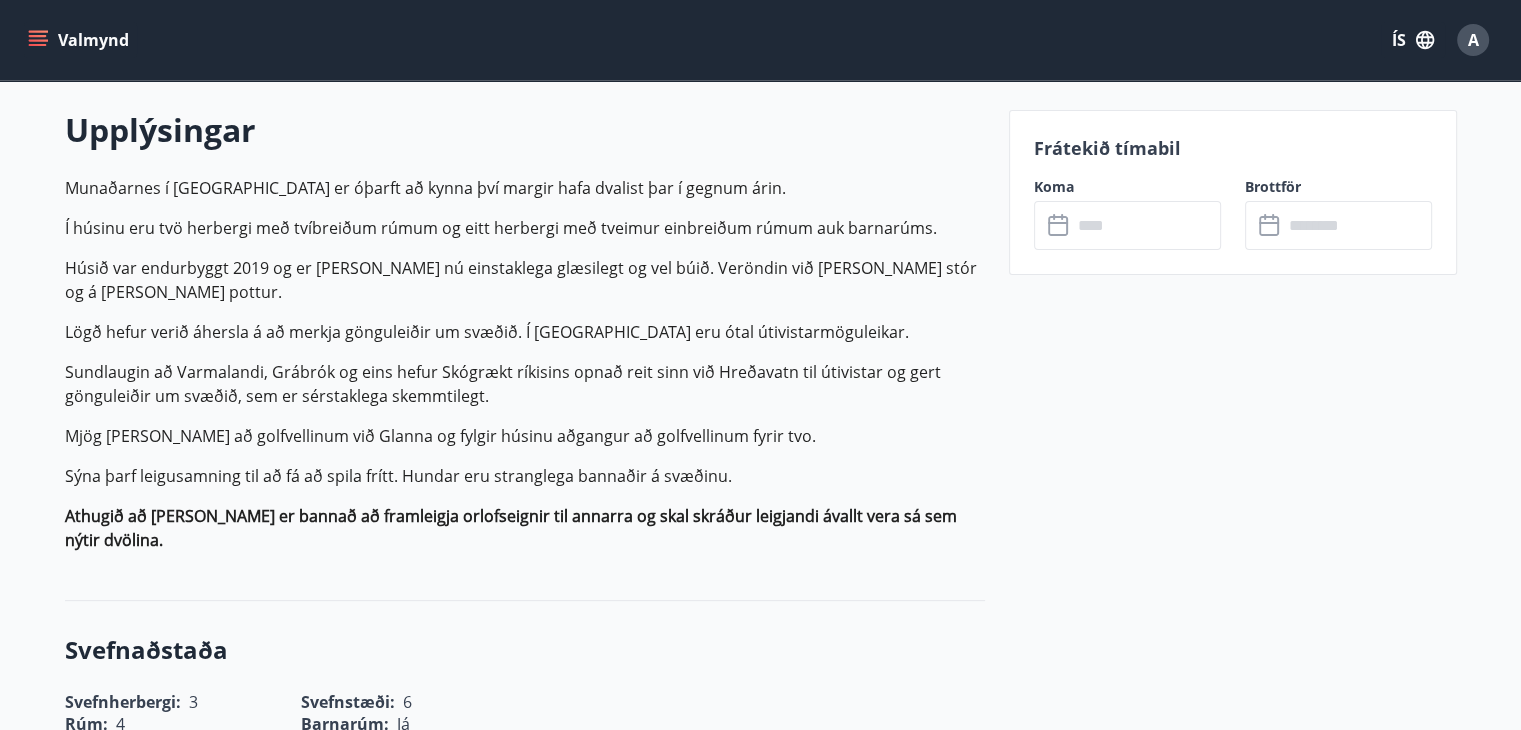 scroll, scrollTop: 600, scrollLeft: 0, axis: vertical 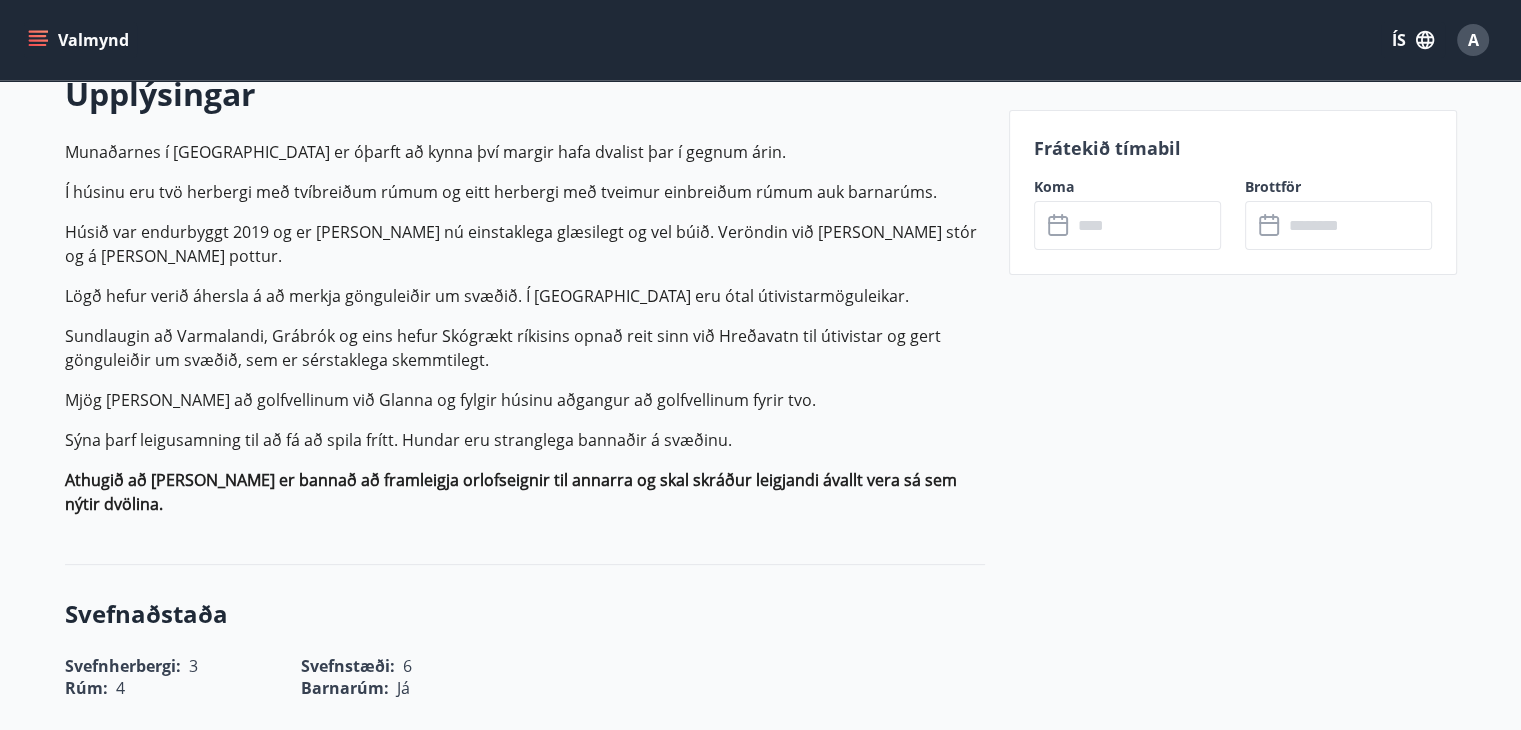 click 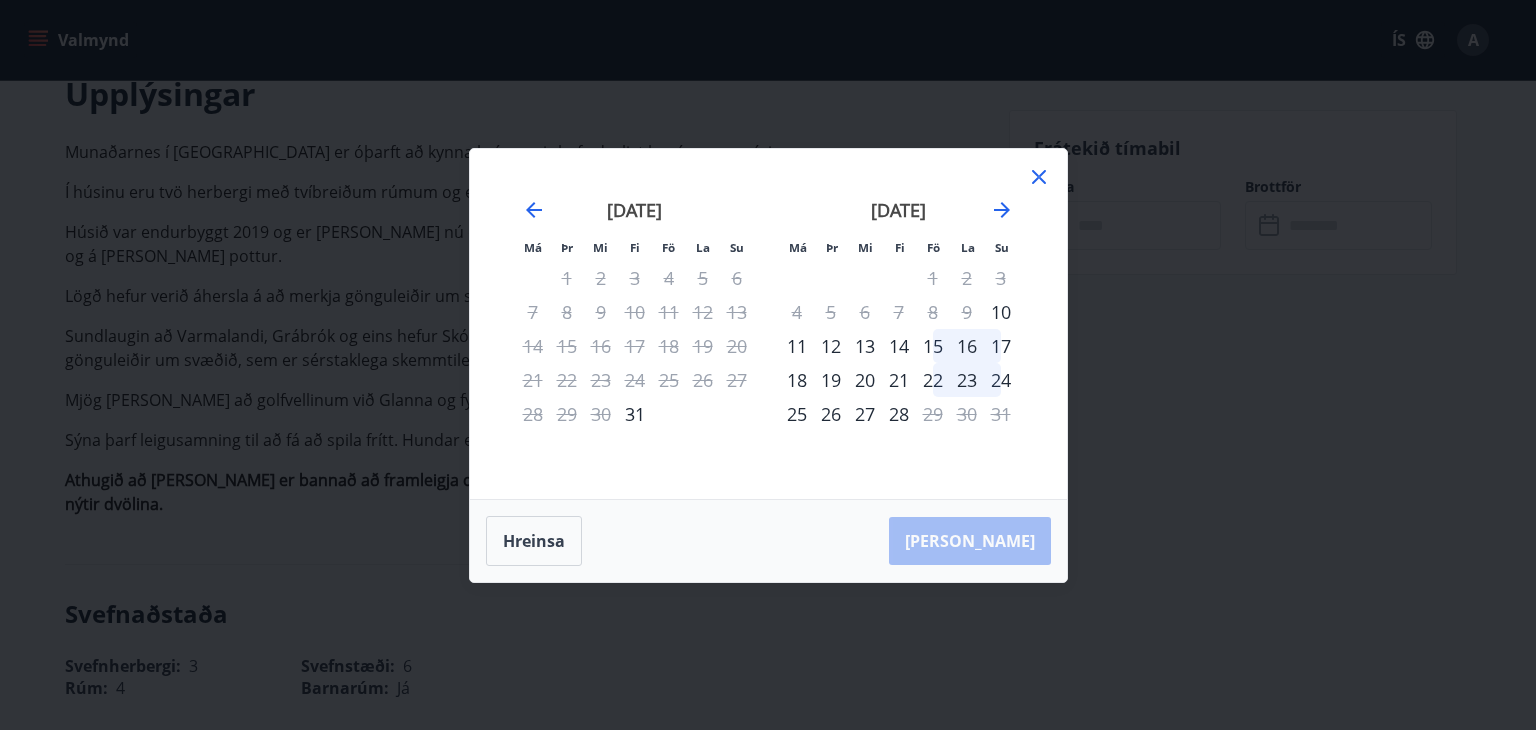 click 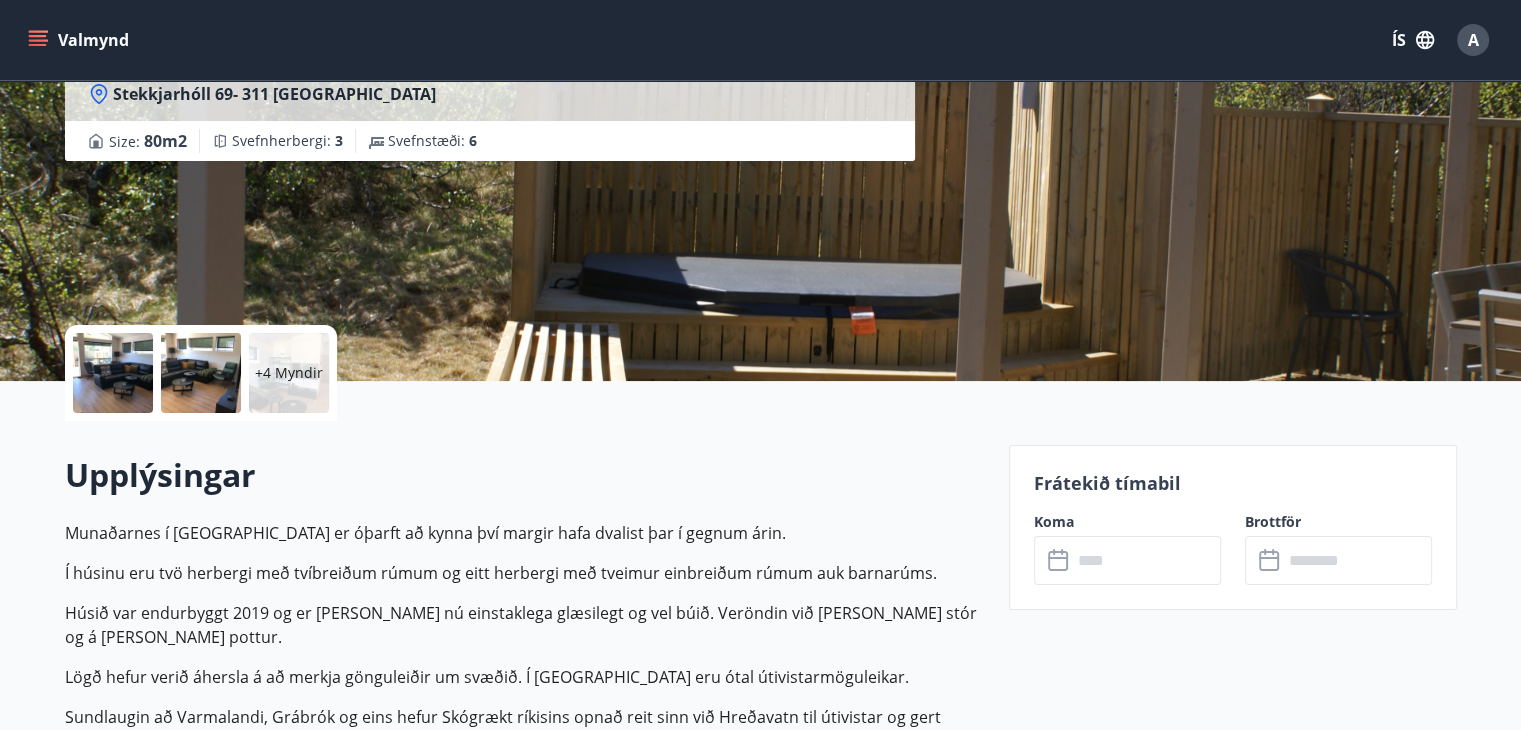 scroll, scrollTop: 200, scrollLeft: 0, axis: vertical 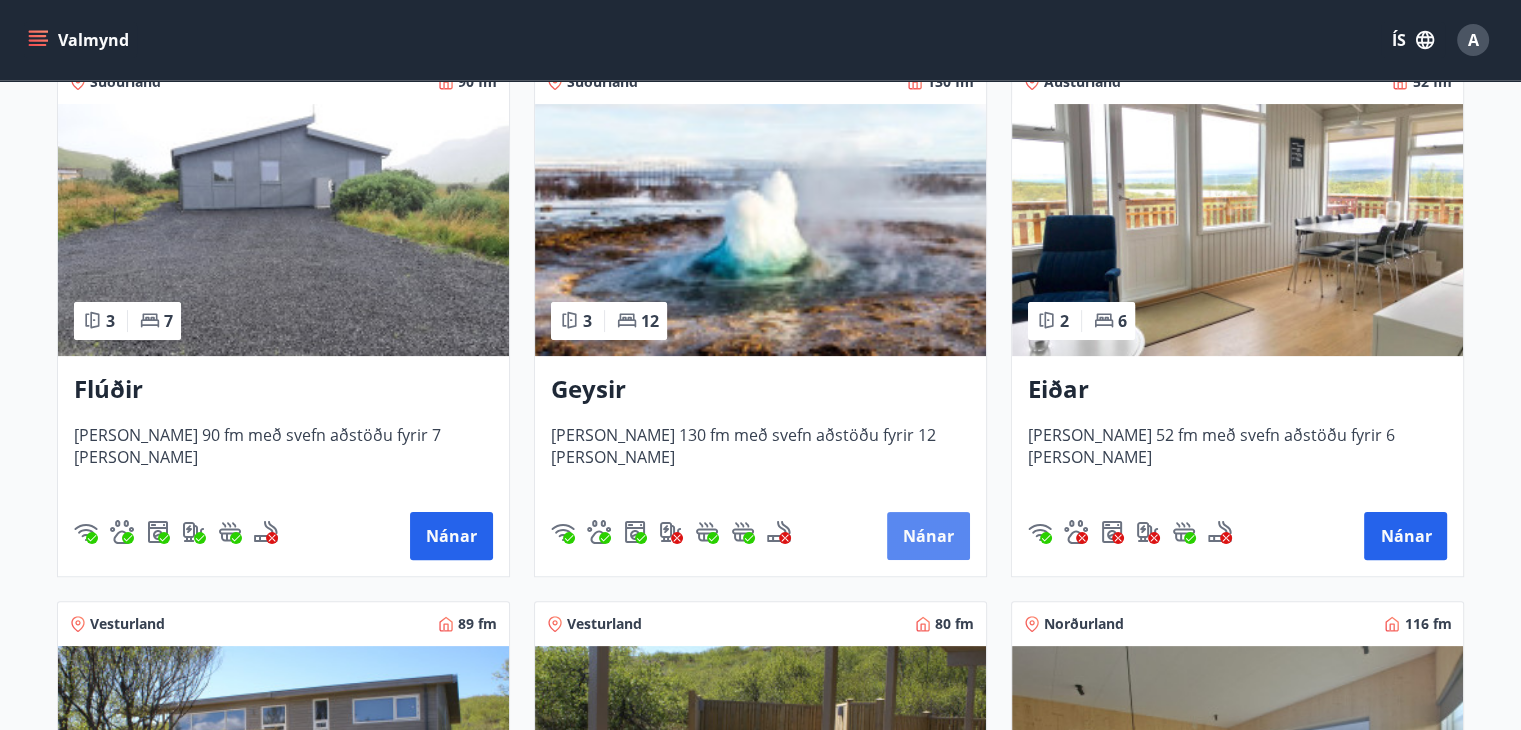 click on "Nánar" at bounding box center (928, 536) 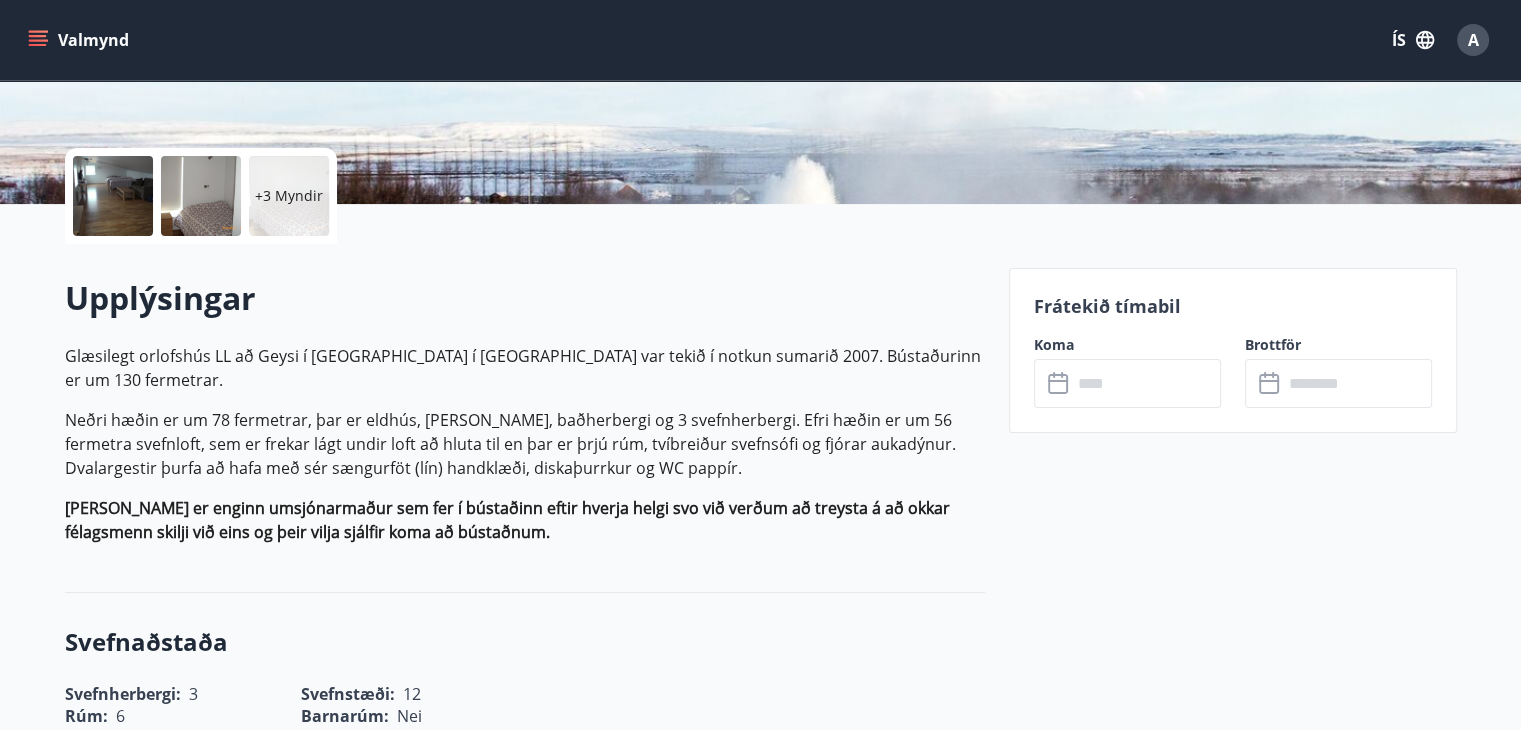 scroll, scrollTop: 400, scrollLeft: 0, axis: vertical 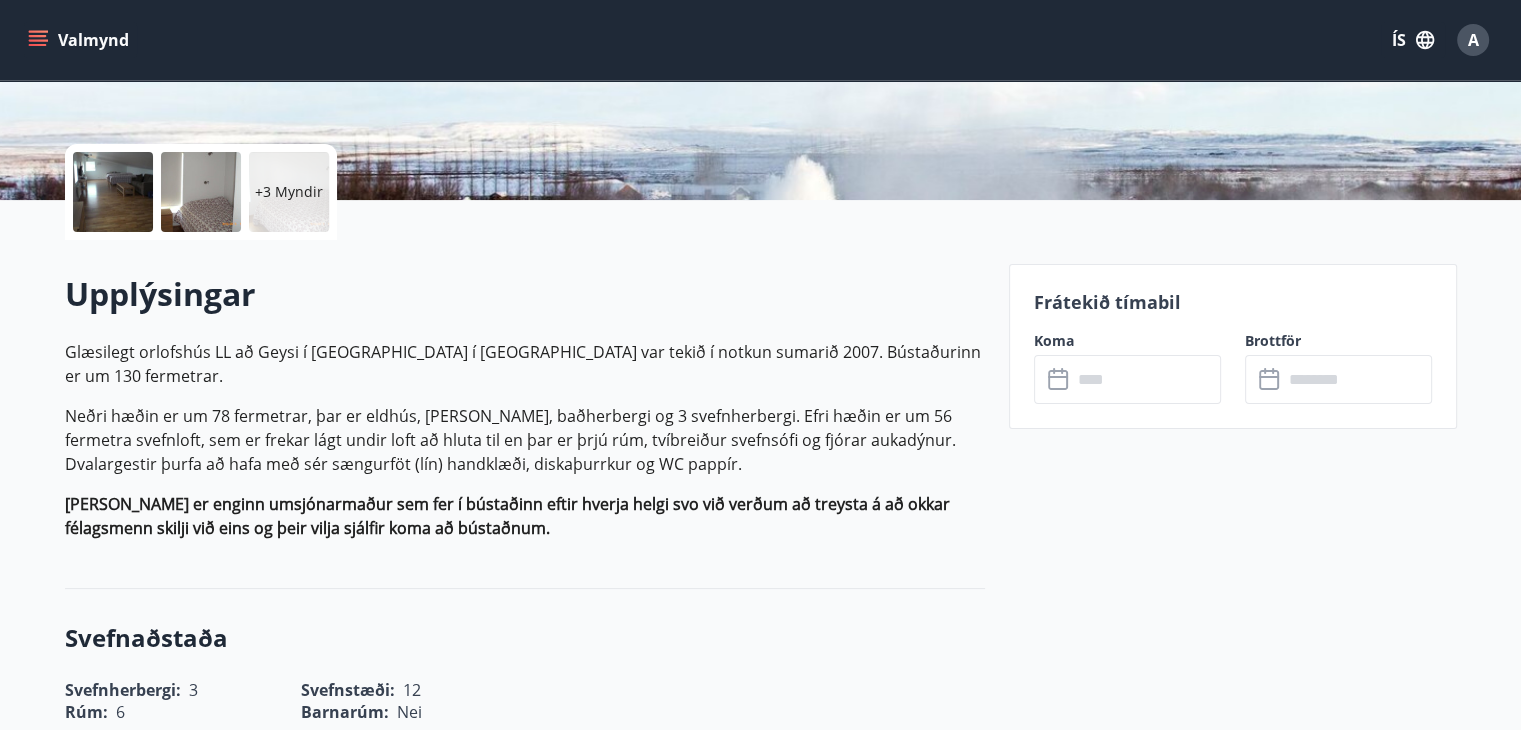 click 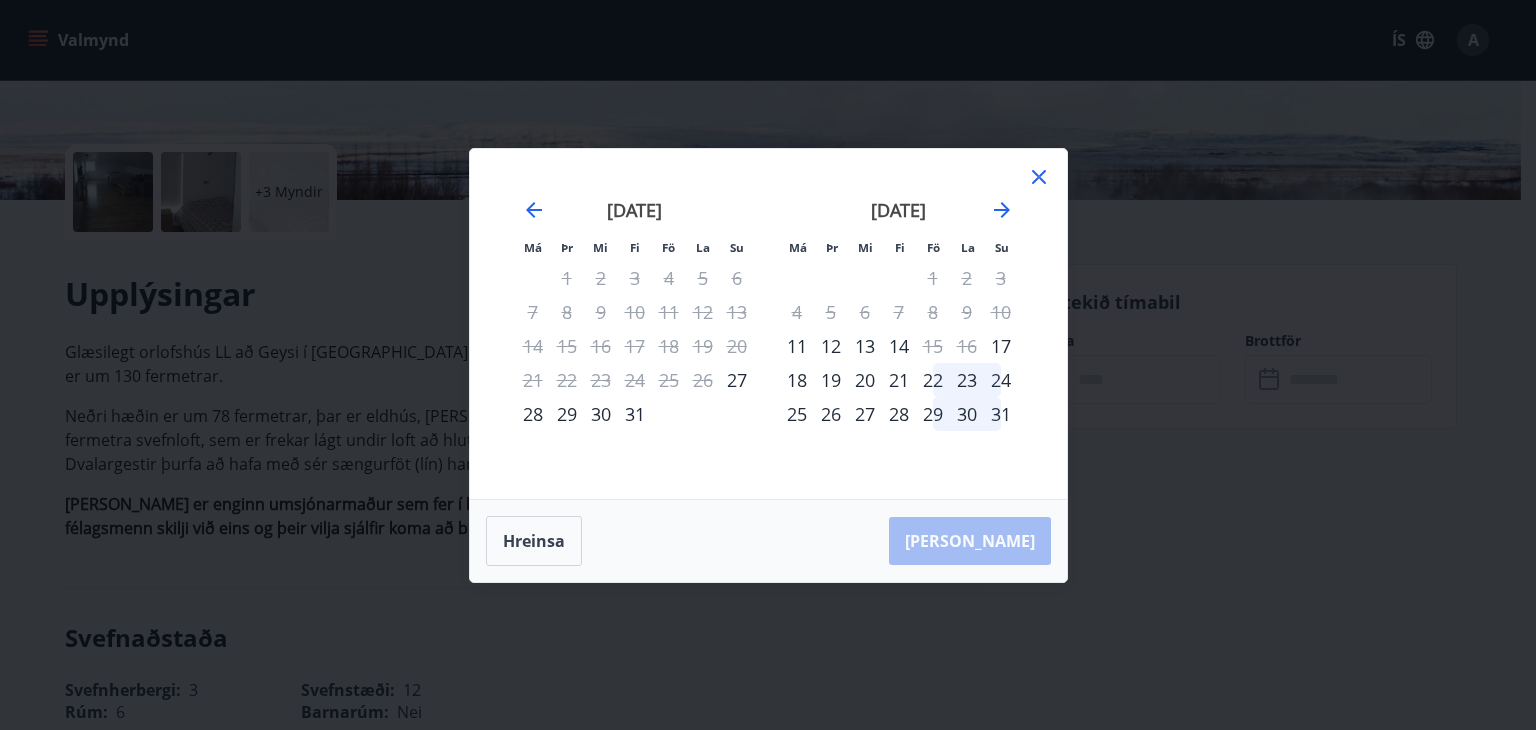 click 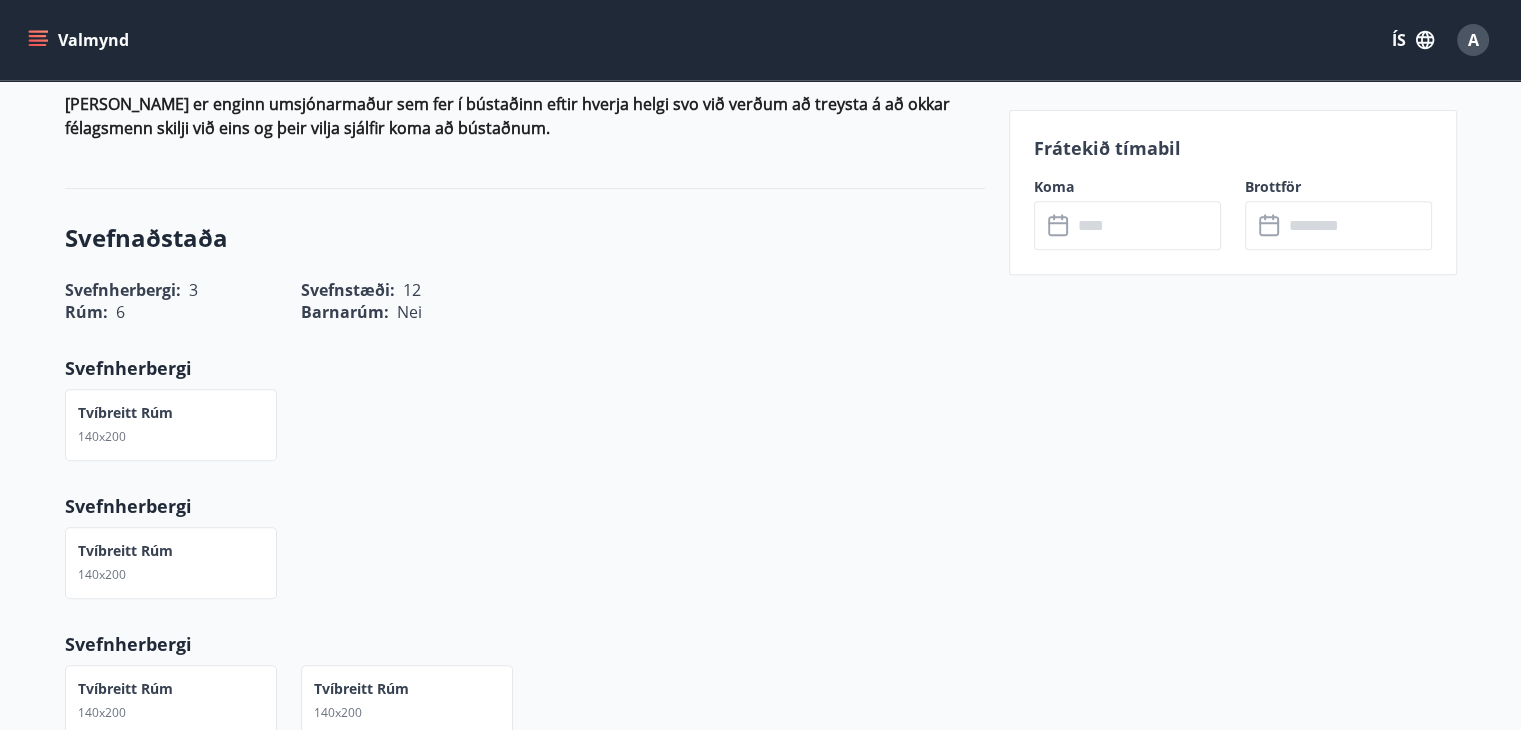 scroll, scrollTop: 400, scrollLeft: 0, axis: vertical 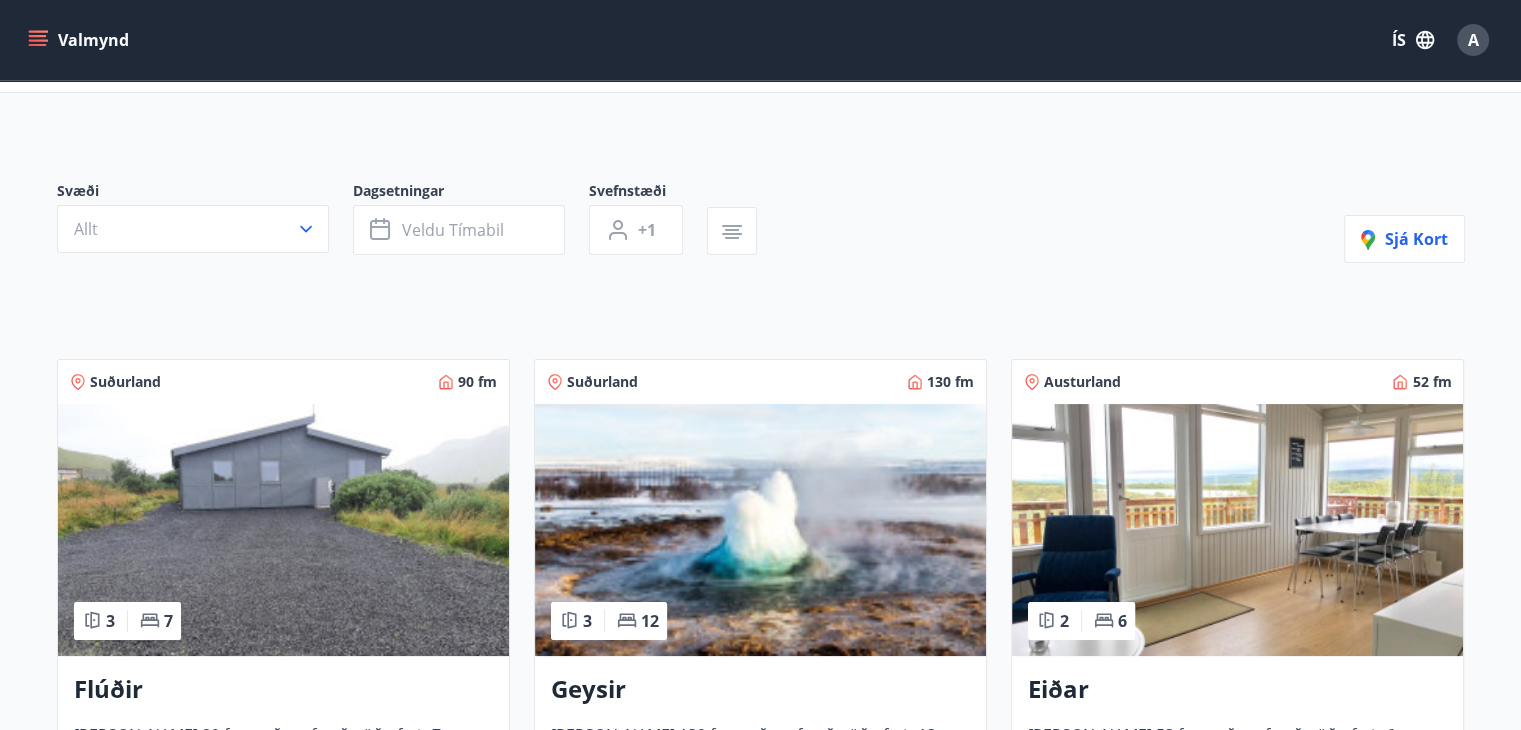 click 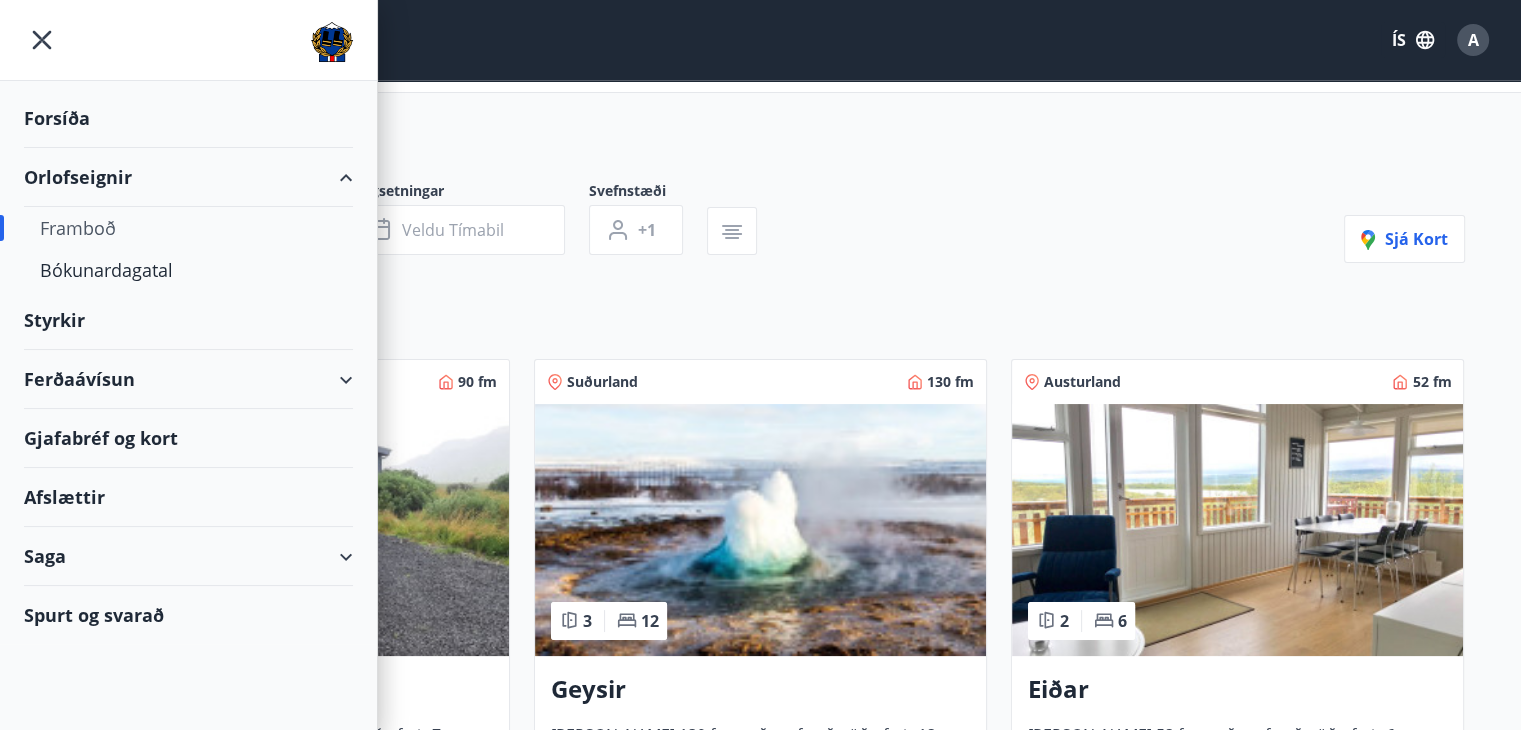 click on "Saga" at bounding box center [188, 556] 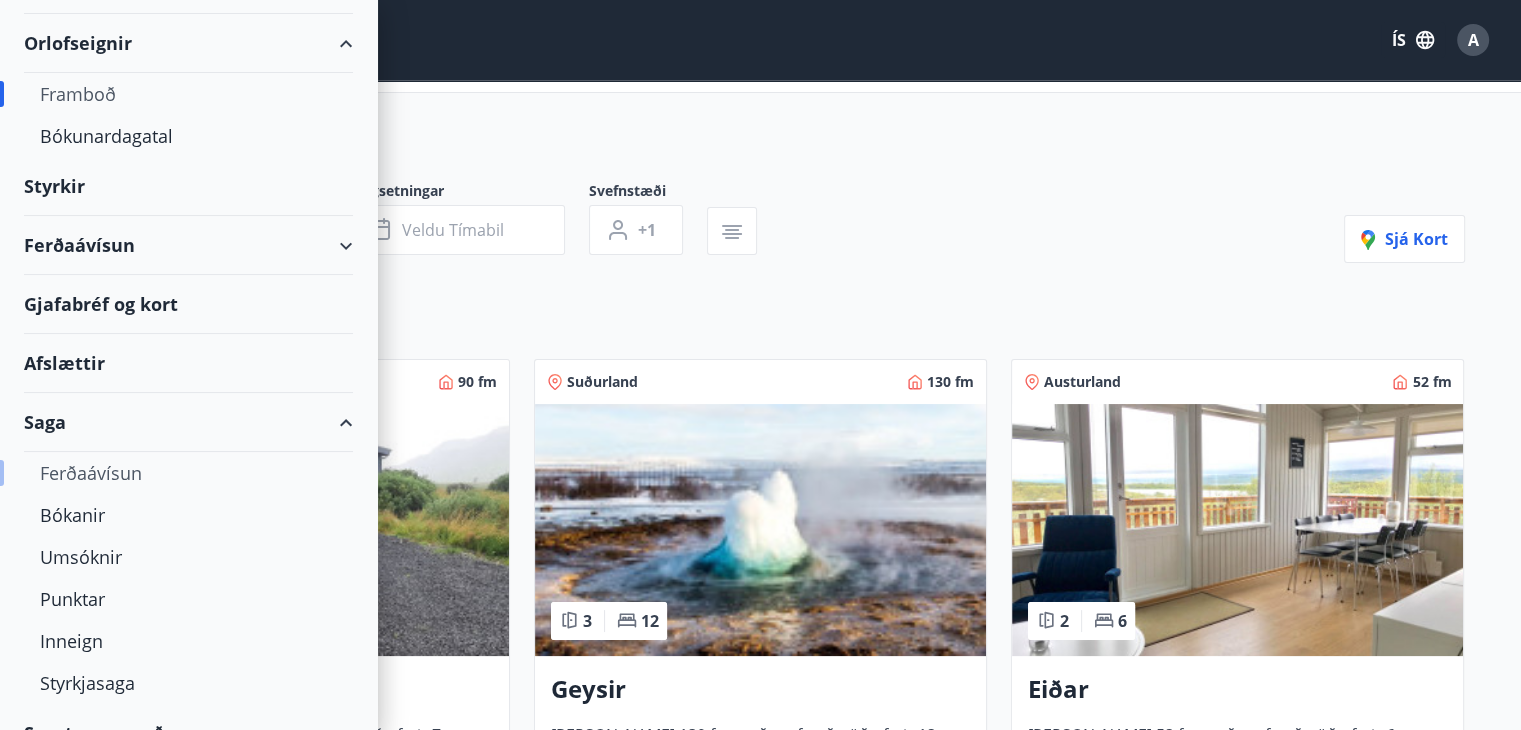 scroll, scrollTop: 164, scrollLeft: 0, axis: vertical 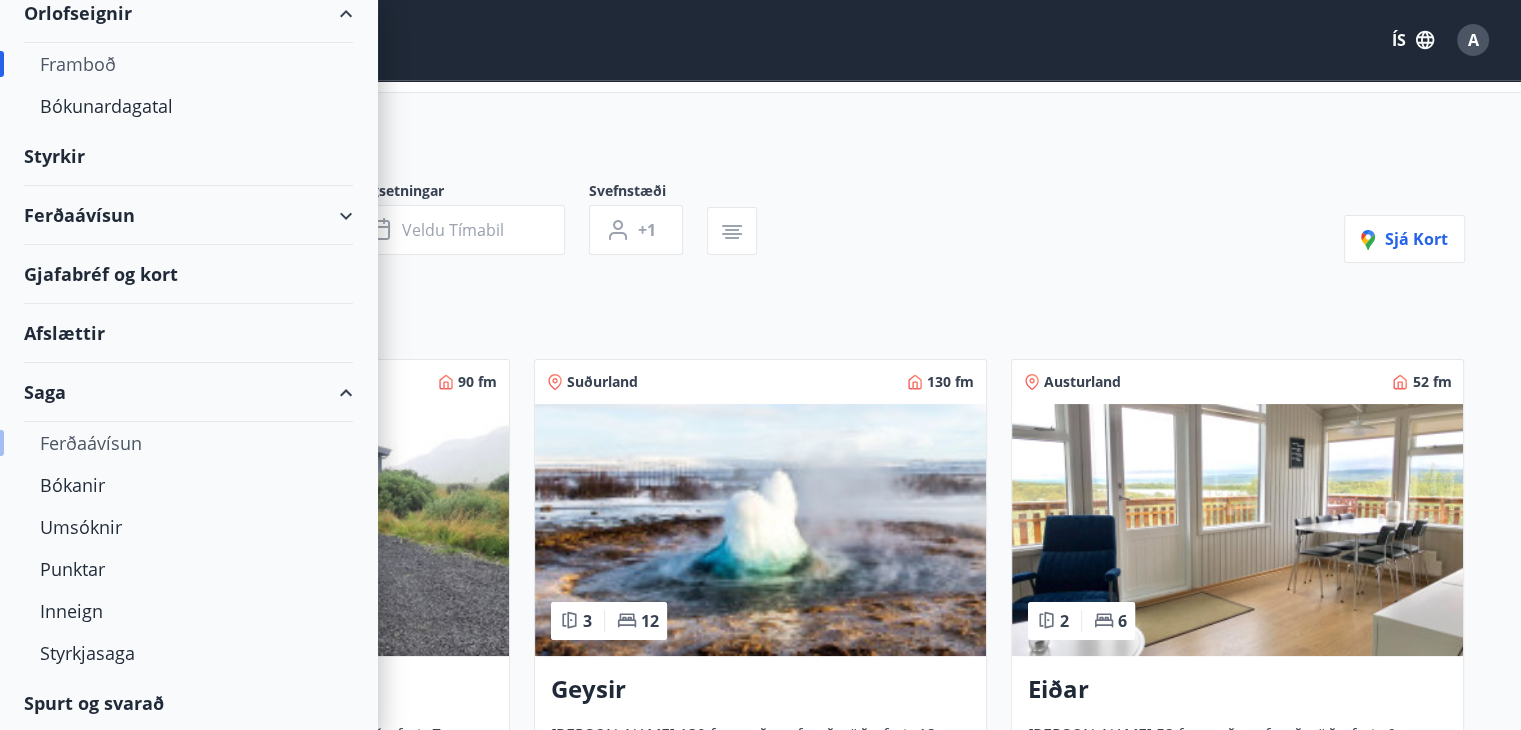 click on "Ferðaávísun" at bounding box center [188, 443] 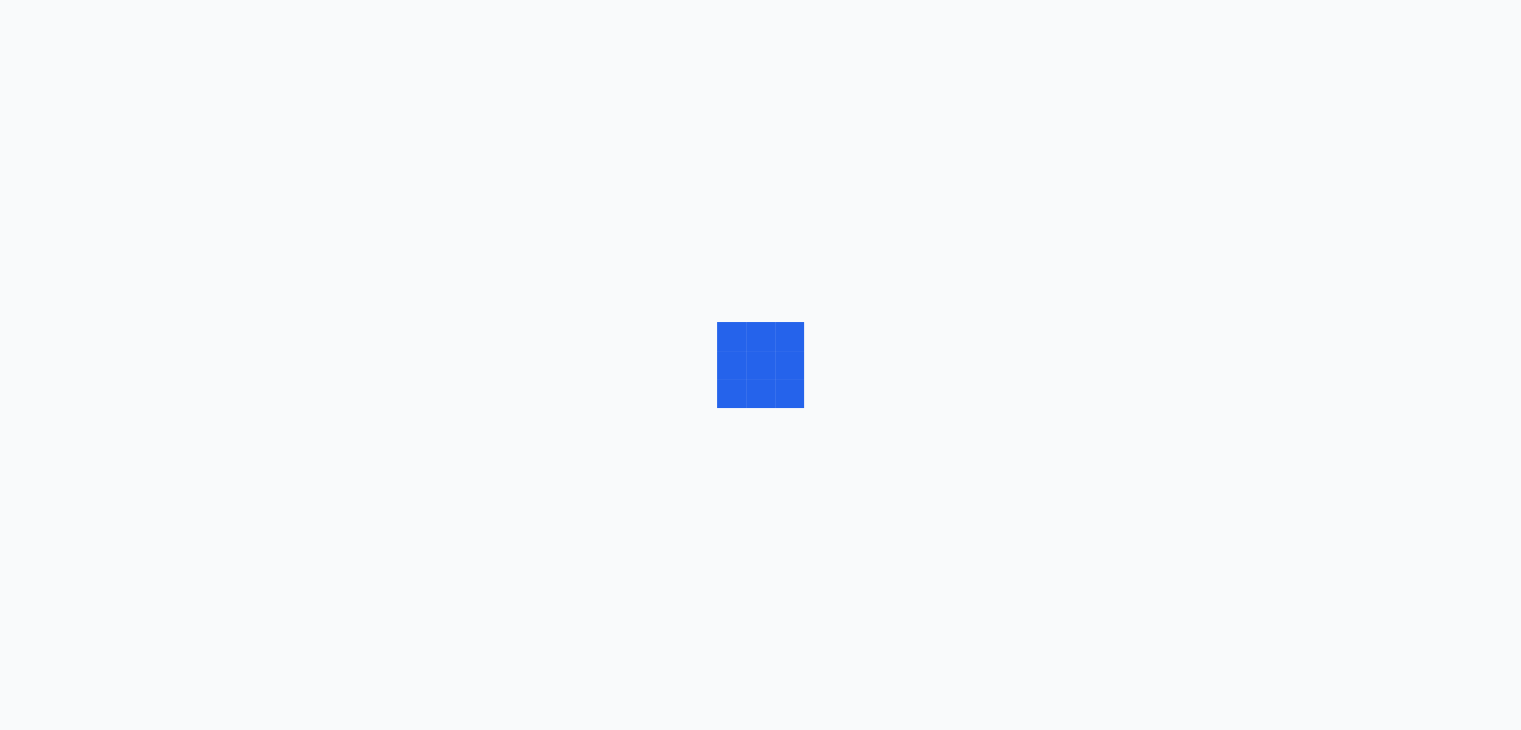 scroll, scrollTop: 0, scrollLeft: 0, axis: both 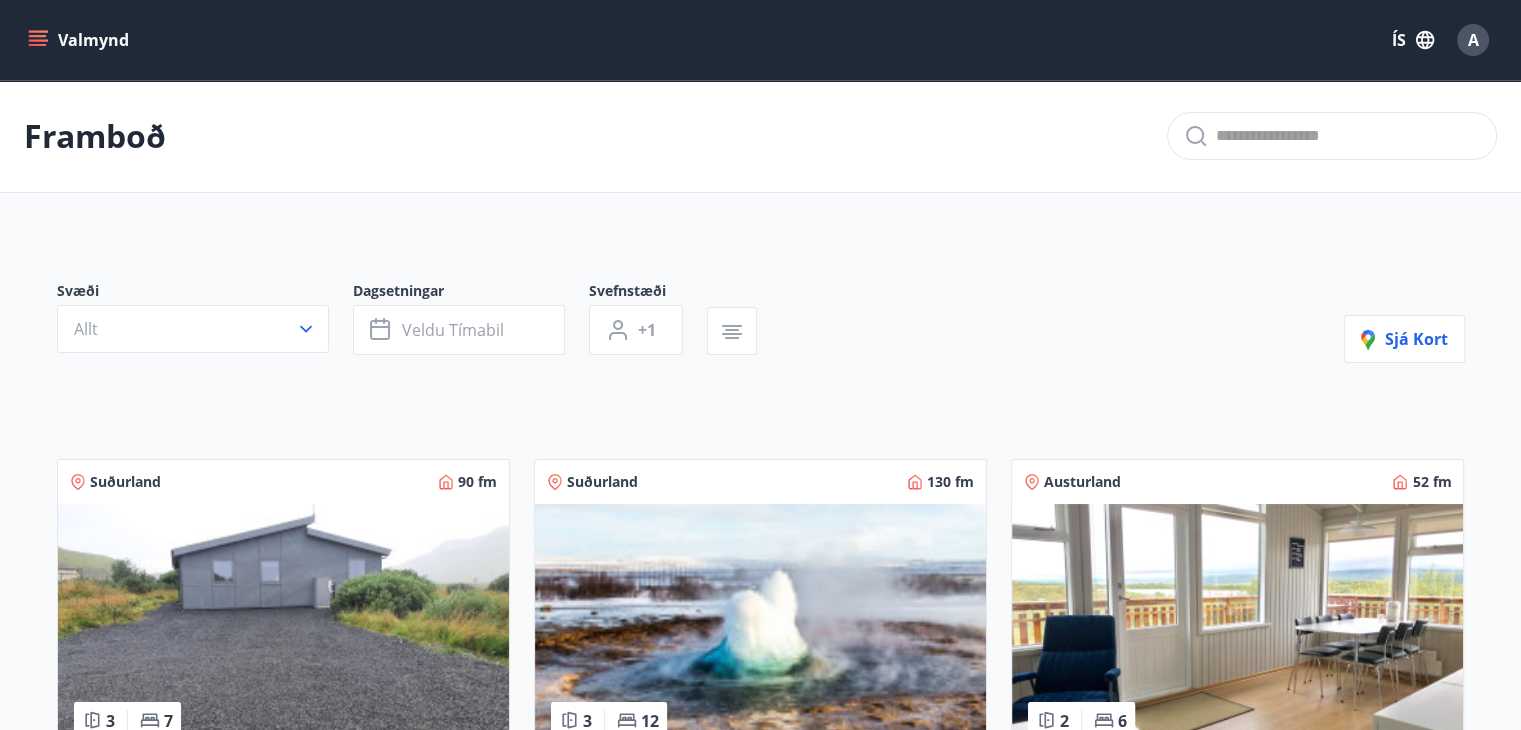 click 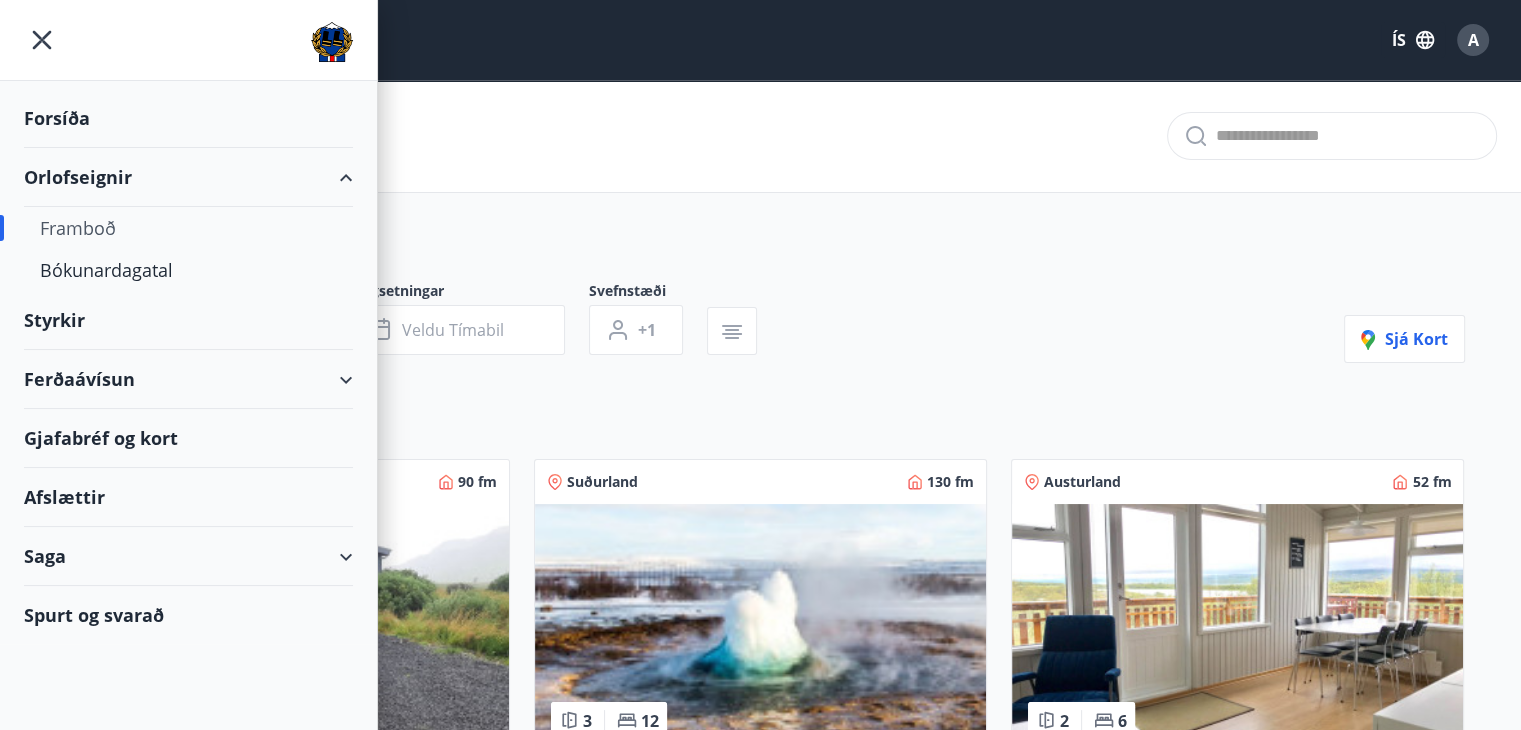 click on "Afslættir" at bounding box center (188, 497) 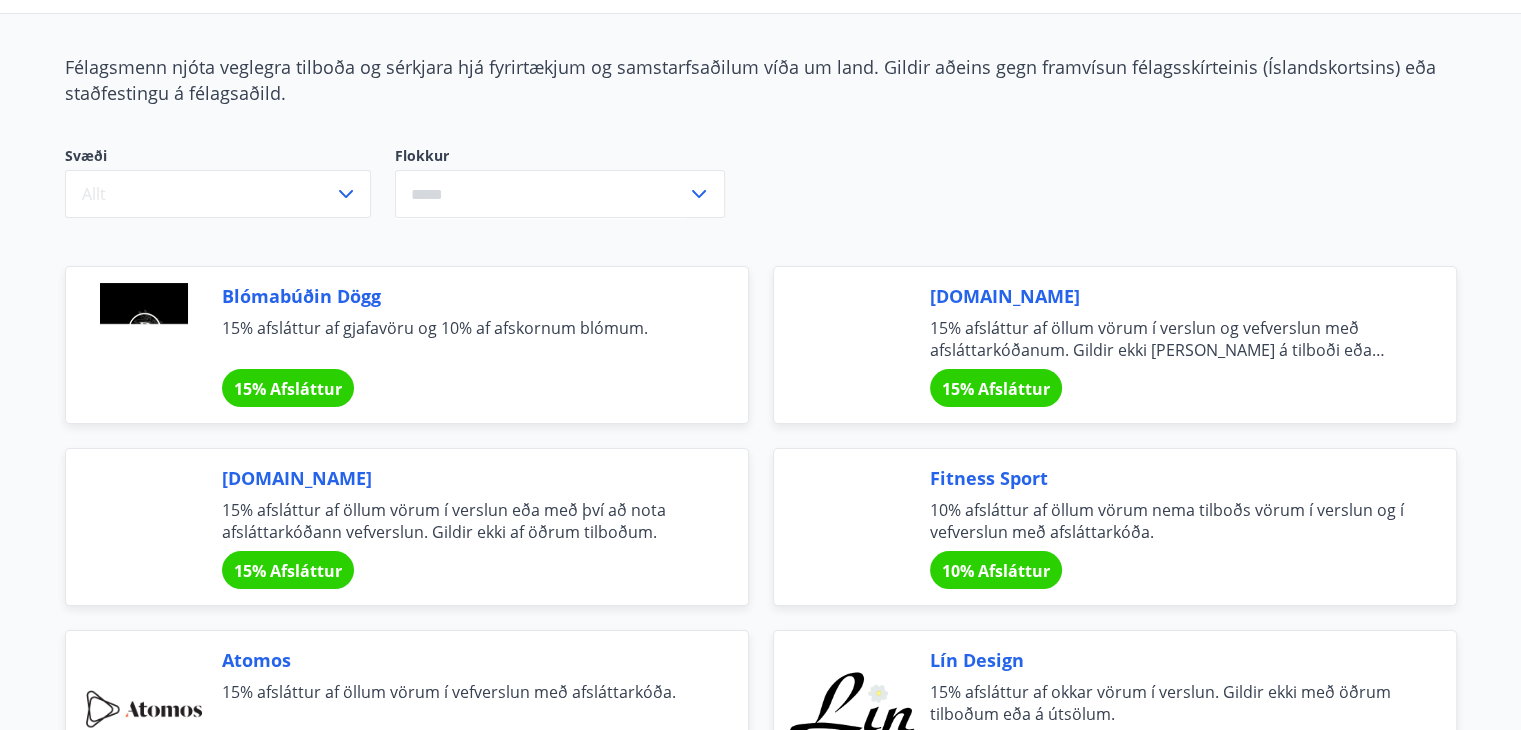 scroll, scrollTop: 0, scrollLeft: 0, axis: both 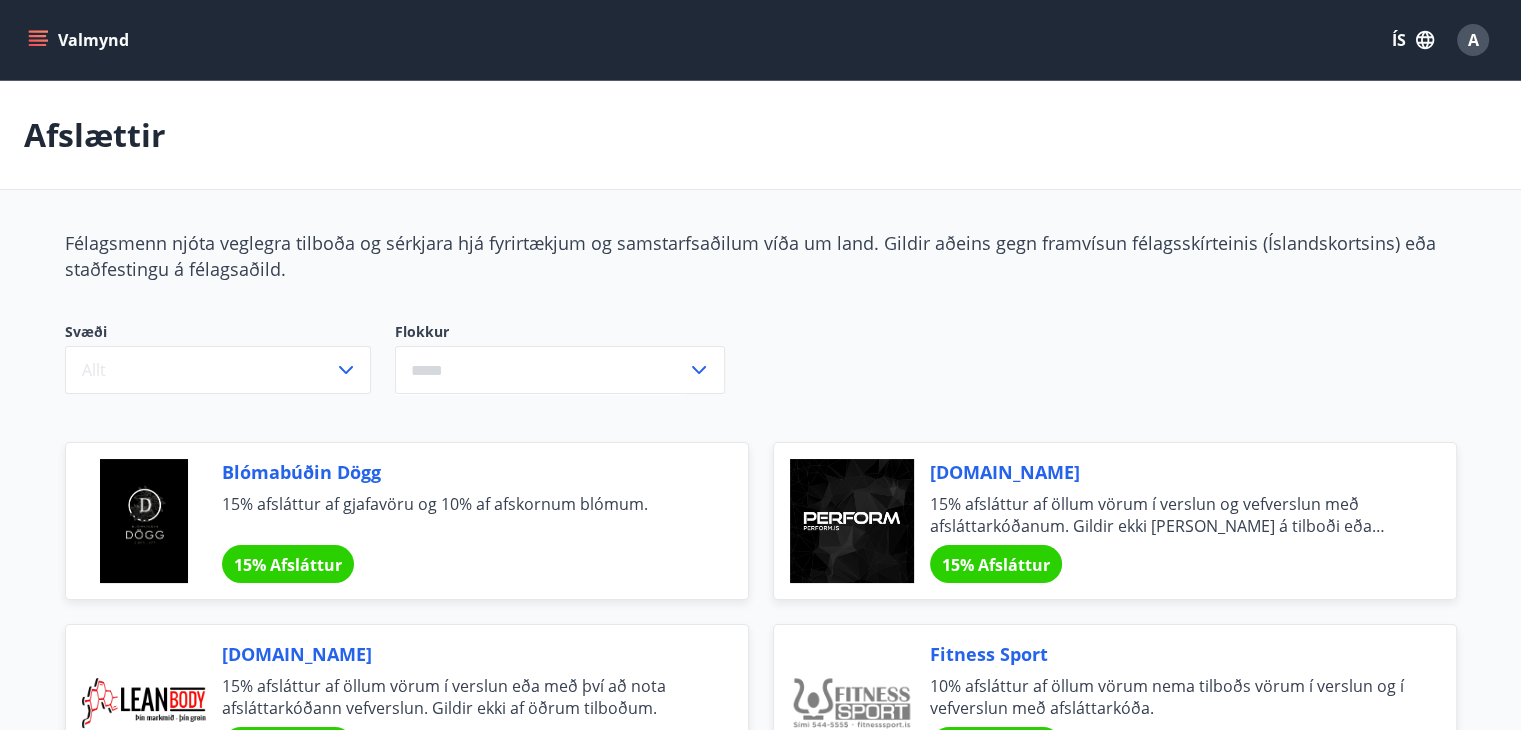 click 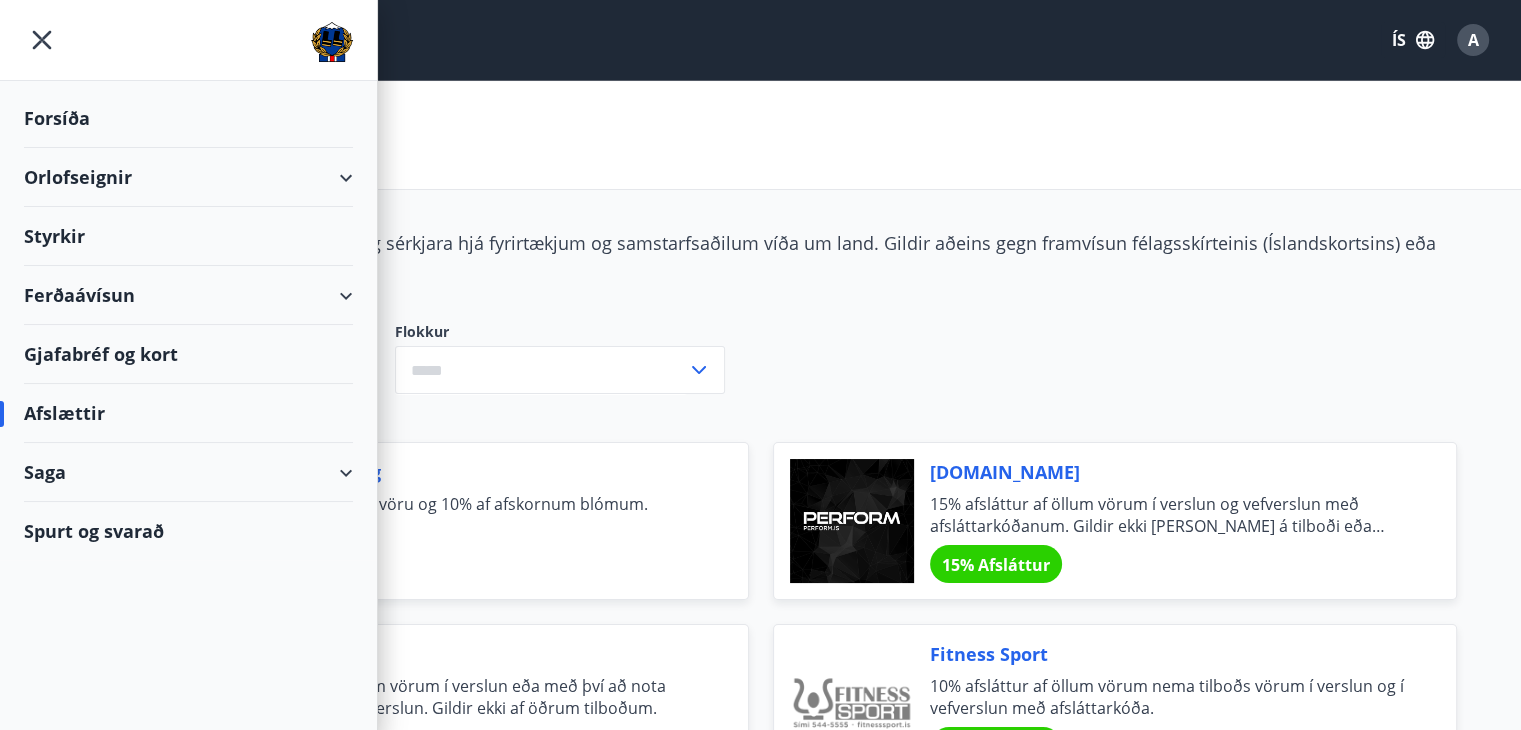 click on "Gjafabréf og kort" at bounding box center [188, 354] 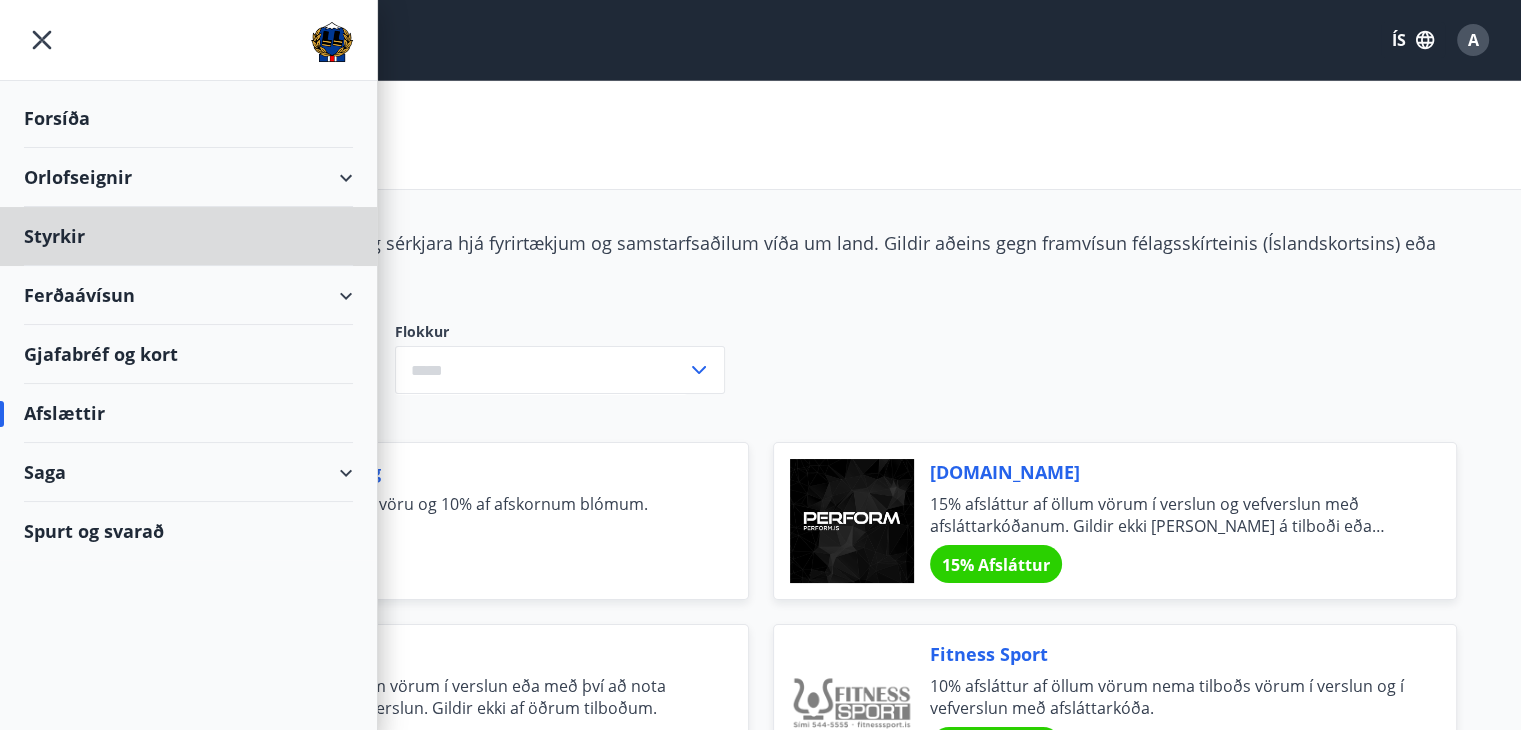 click on "Forsíða" at bounding box center (188, 118) 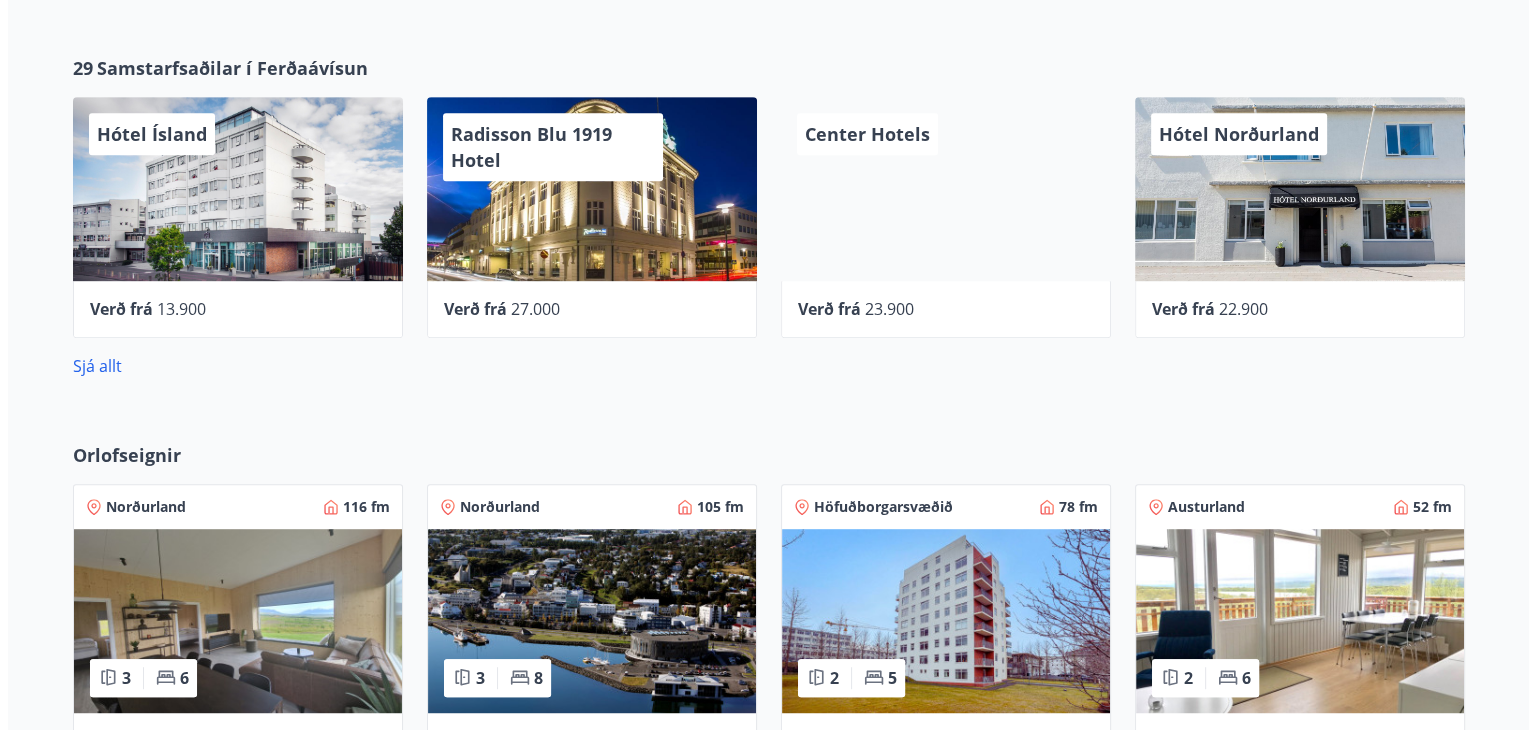 scroll, scrollTop: 800, scrollLeft: 0, axis: vertical 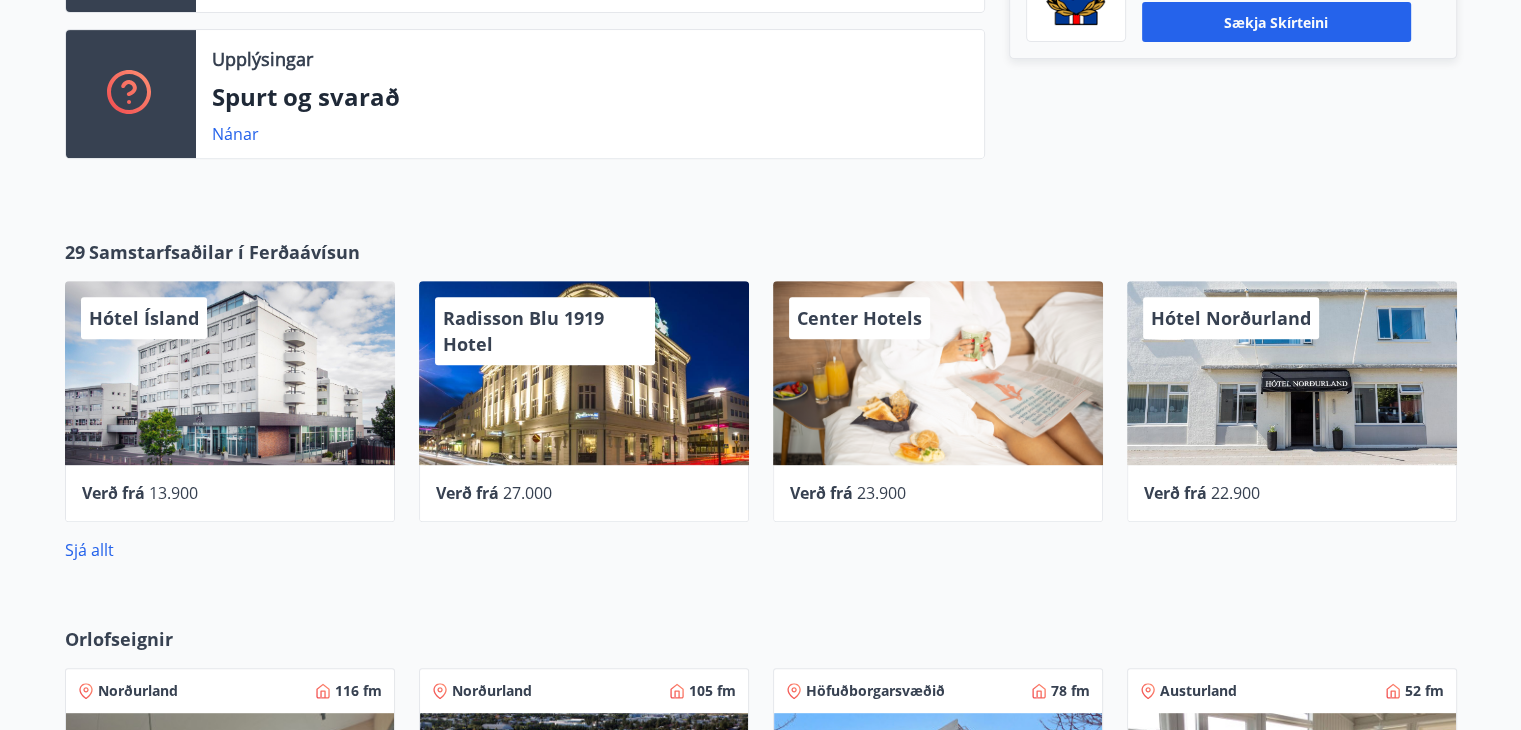 click on "Hótel Norðurland" at bounding box center [1231, 318] 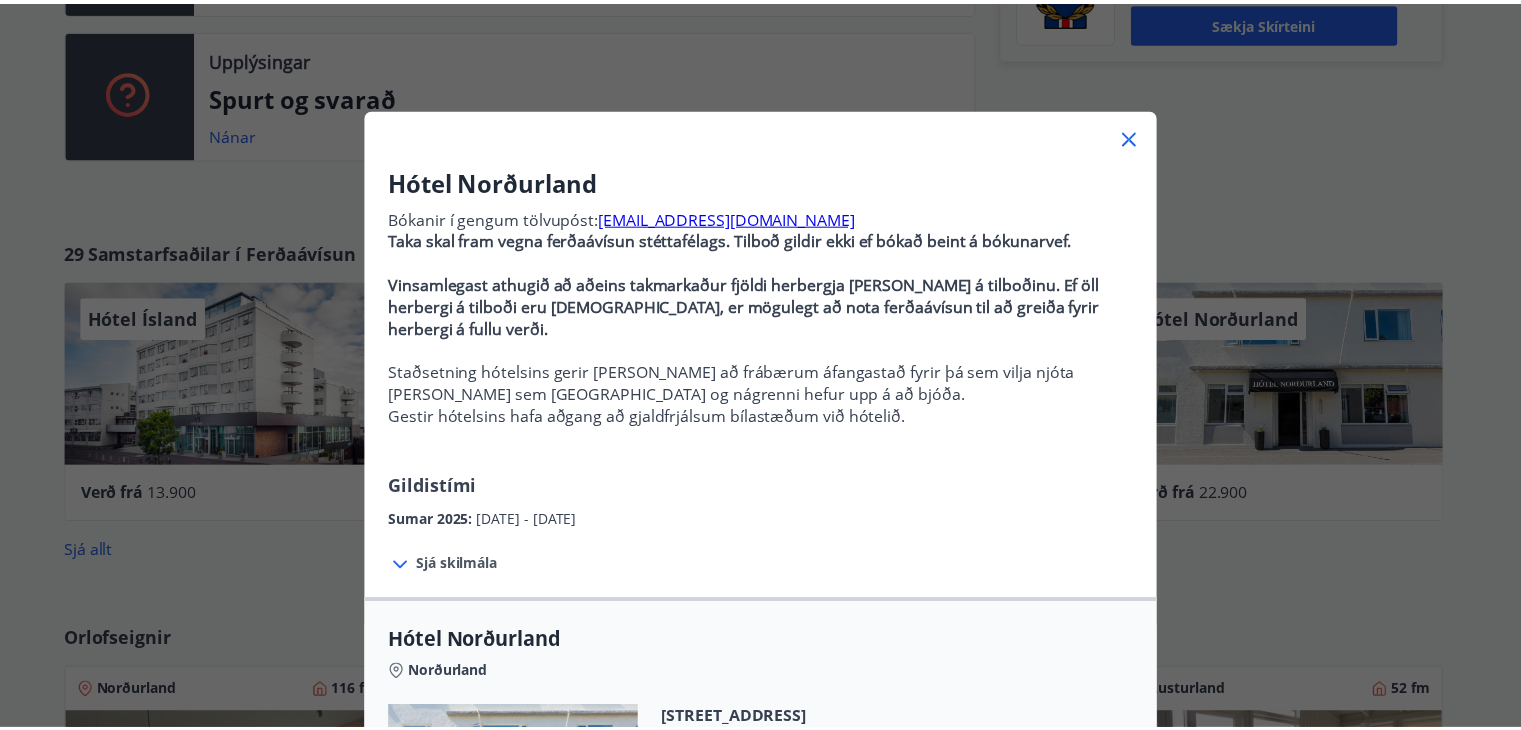 scroll, scrollTop: 0, scrollLeft: 0, axis: both 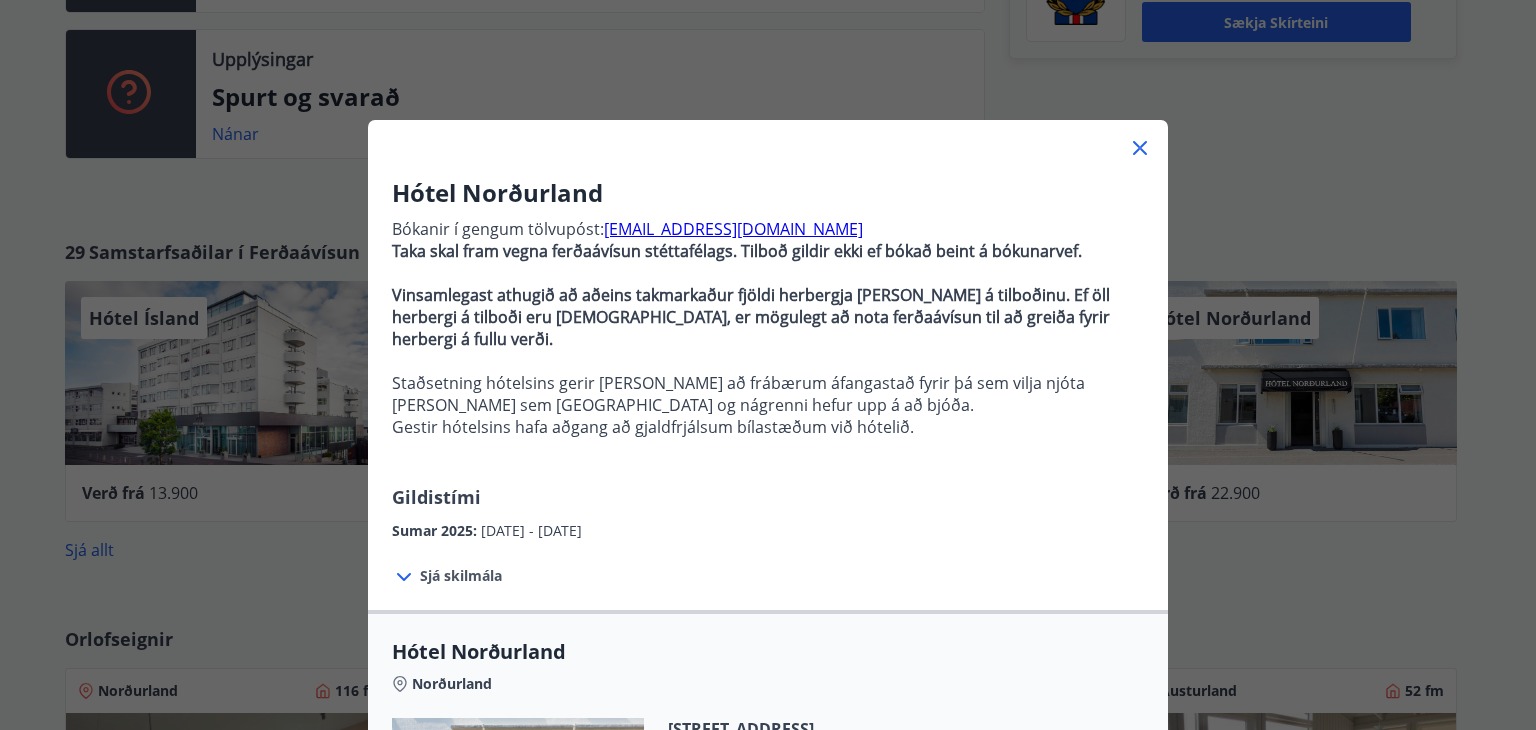 click 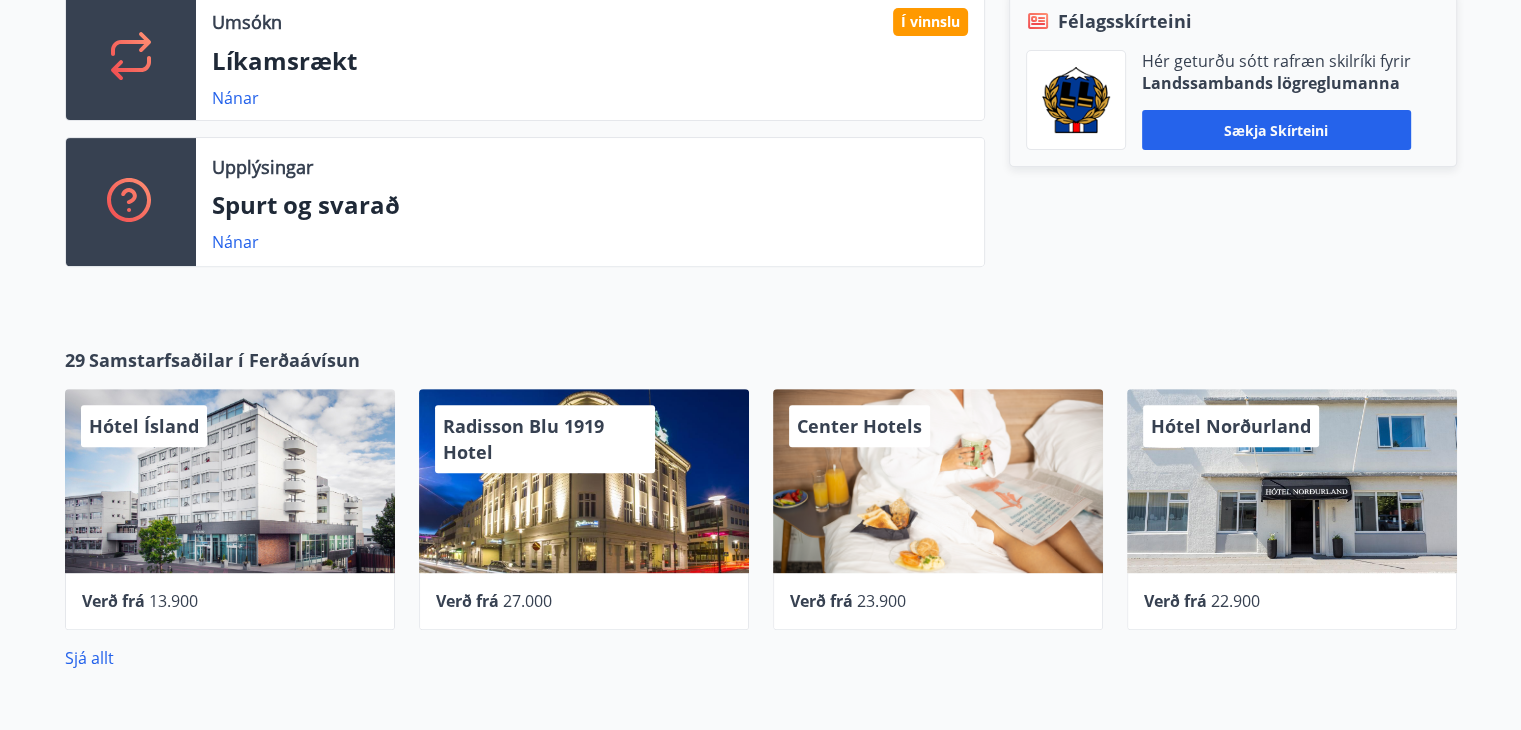 scroll, scrollTop: 700, scrollLeft: 0, axis: vertical 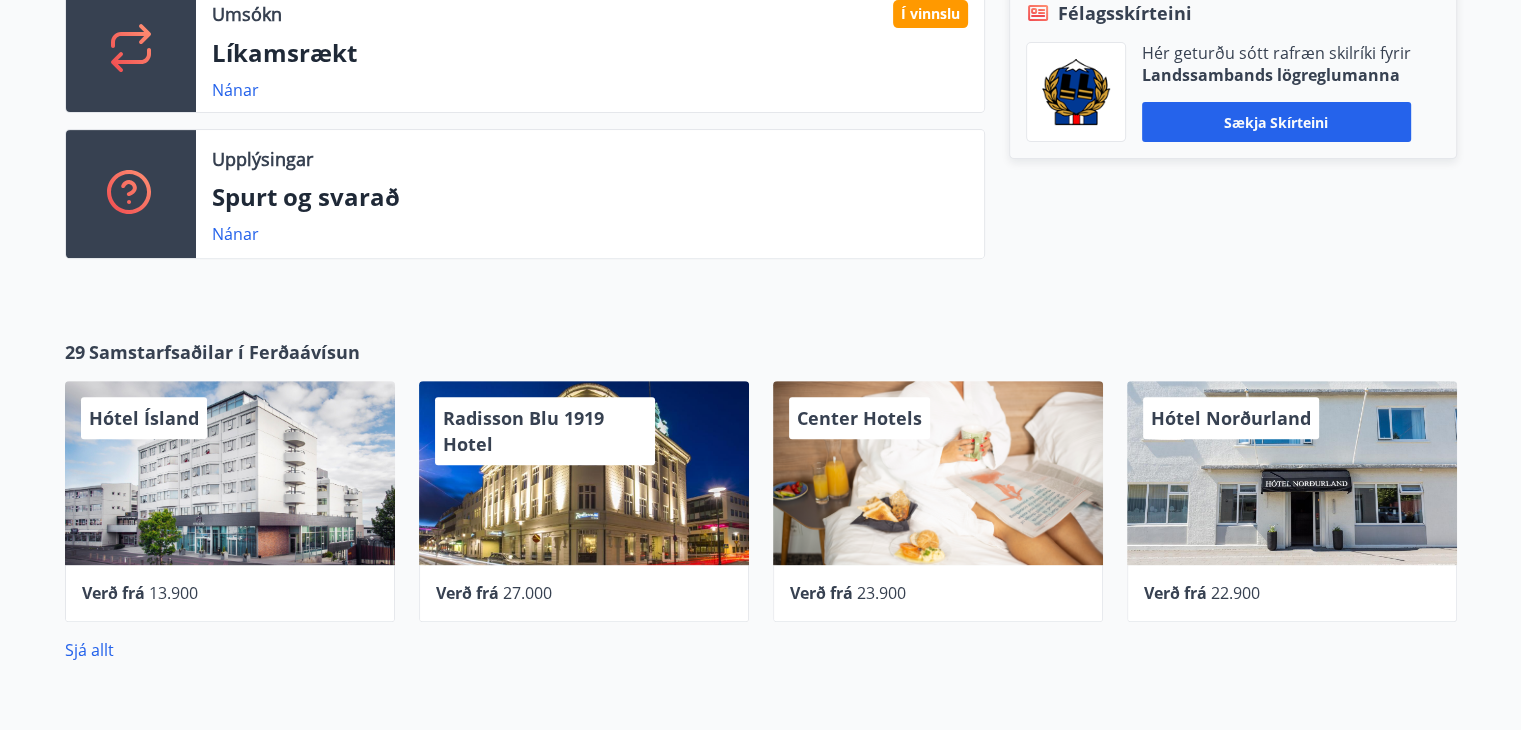 click on "Center Hotels" at bounding box center (938, 473) 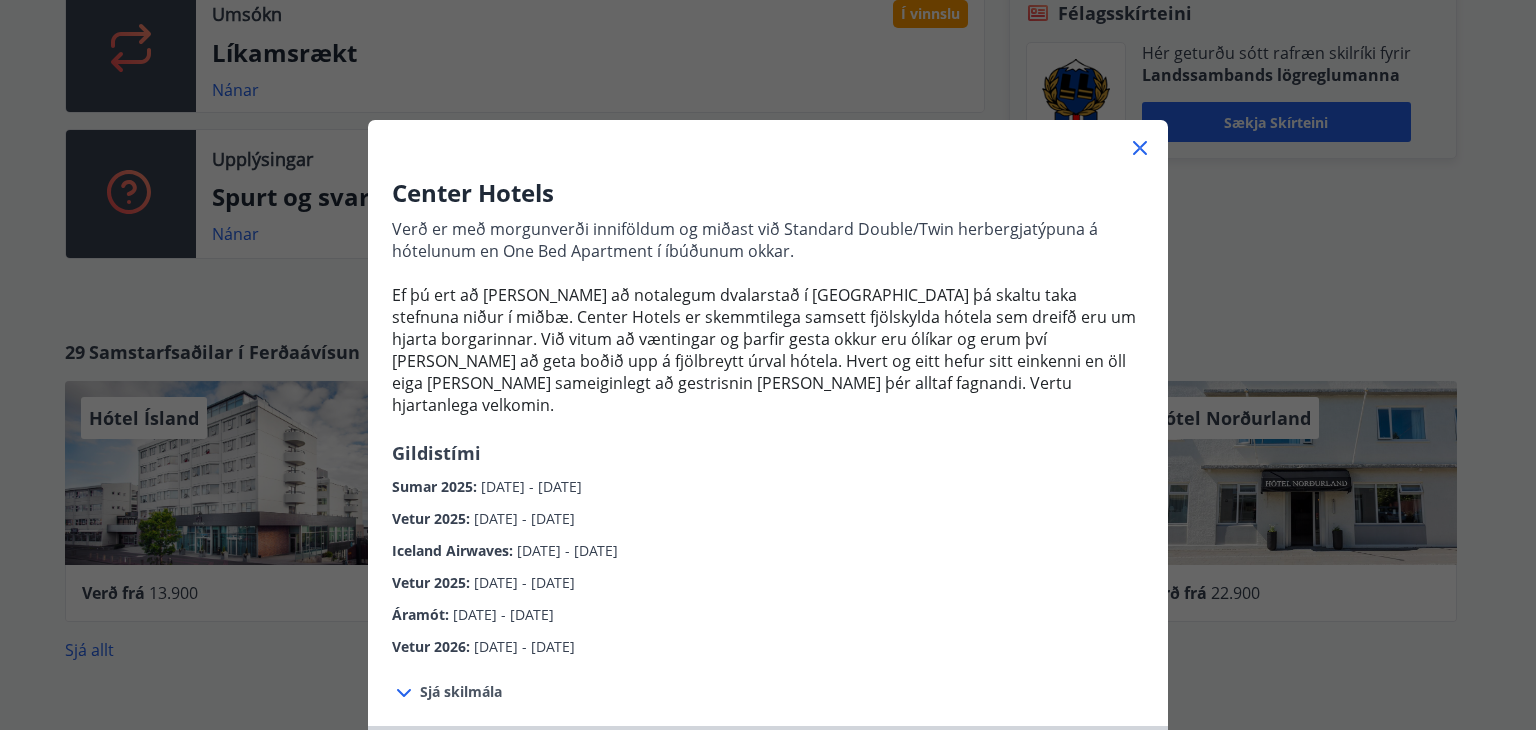 click 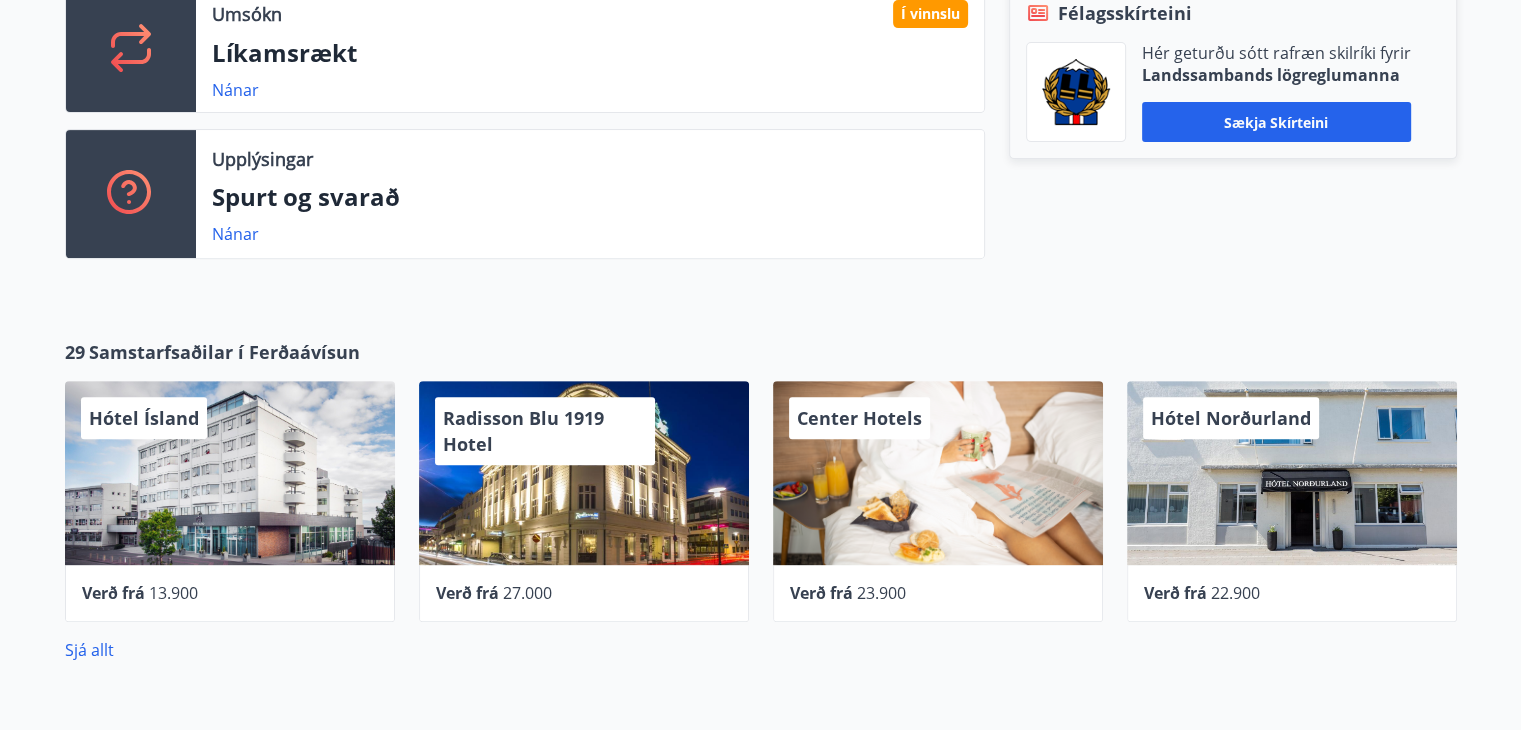 click on "Radisson Blu 1919 Hotel" at bounding box center (584, 473) 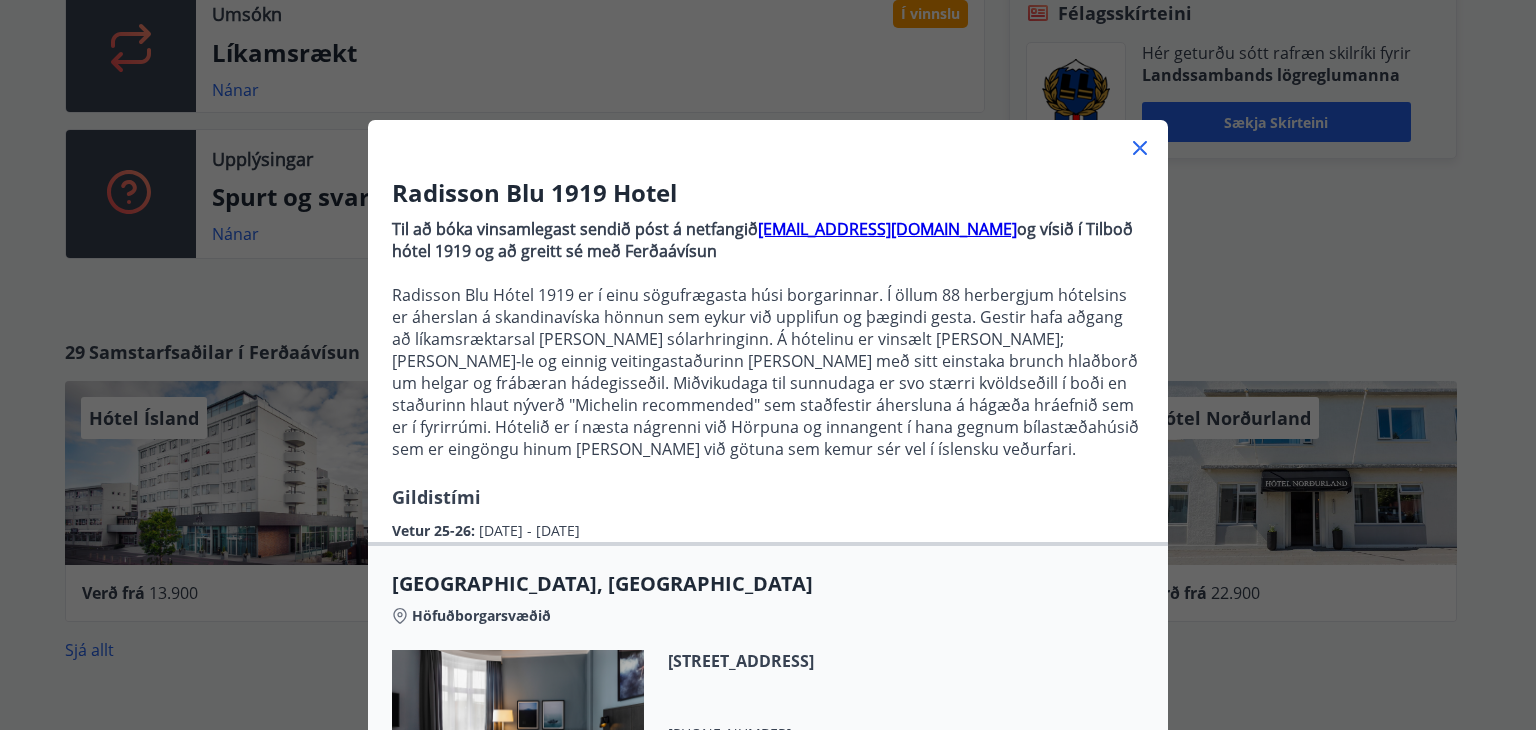 click 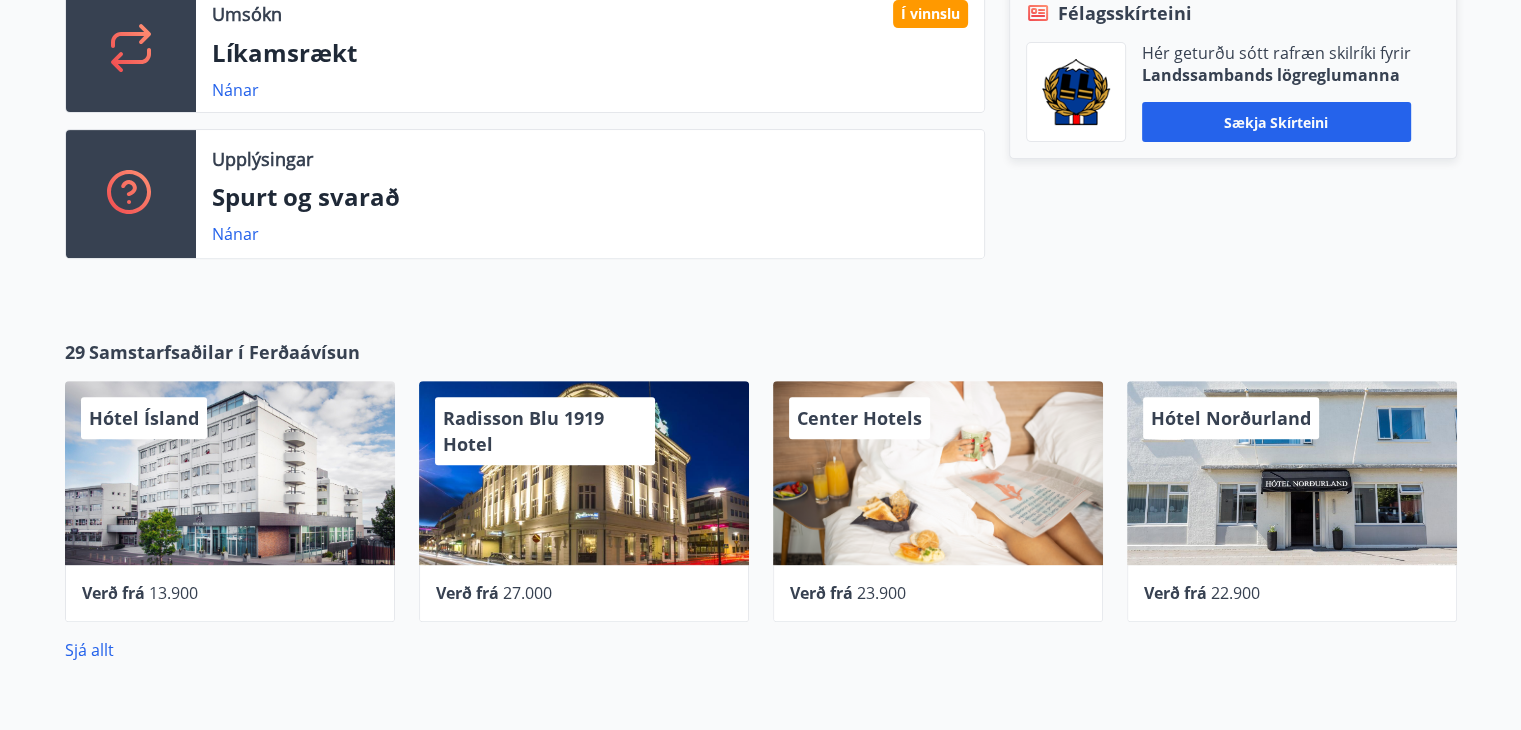 click on "Hótel Ísland" at bounding box center (230, 473) 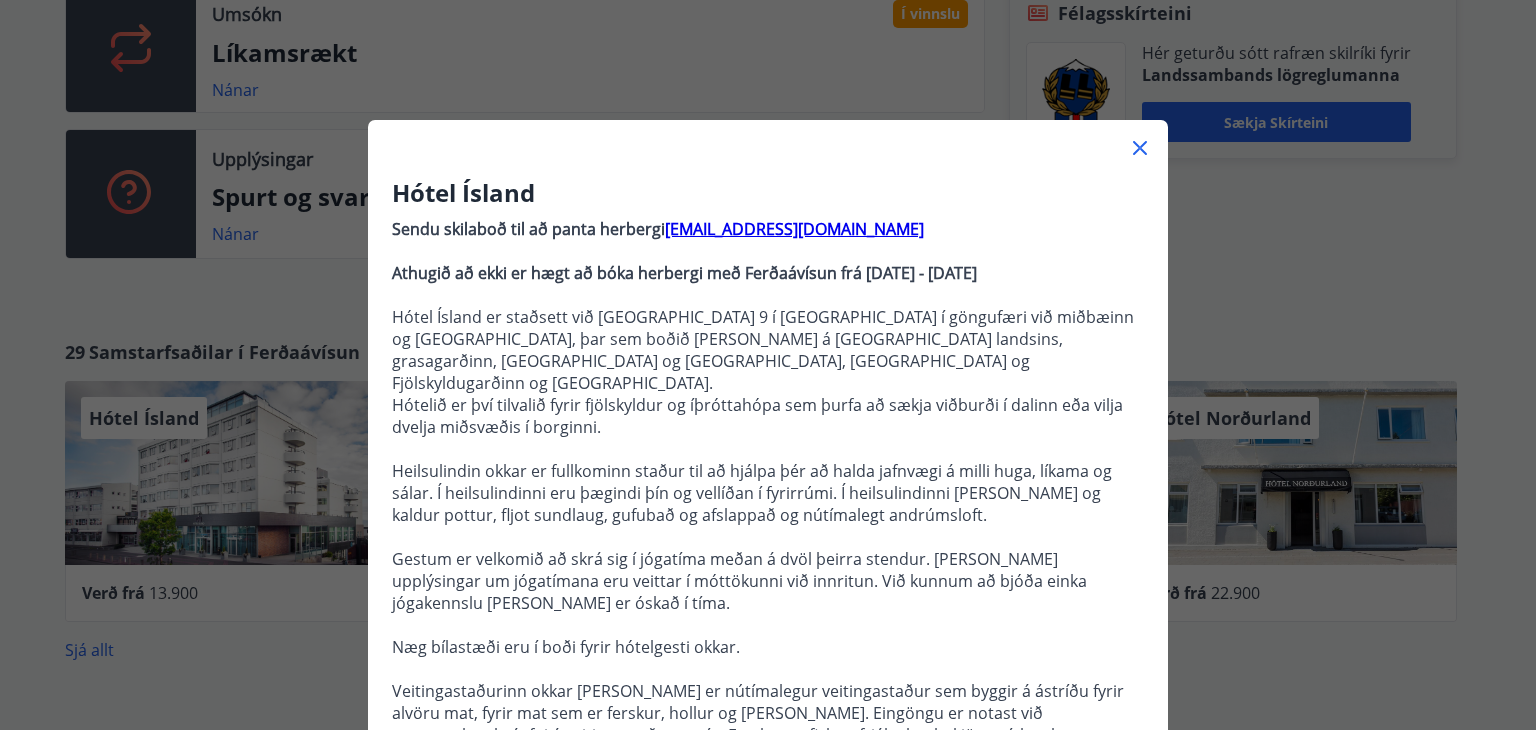 click 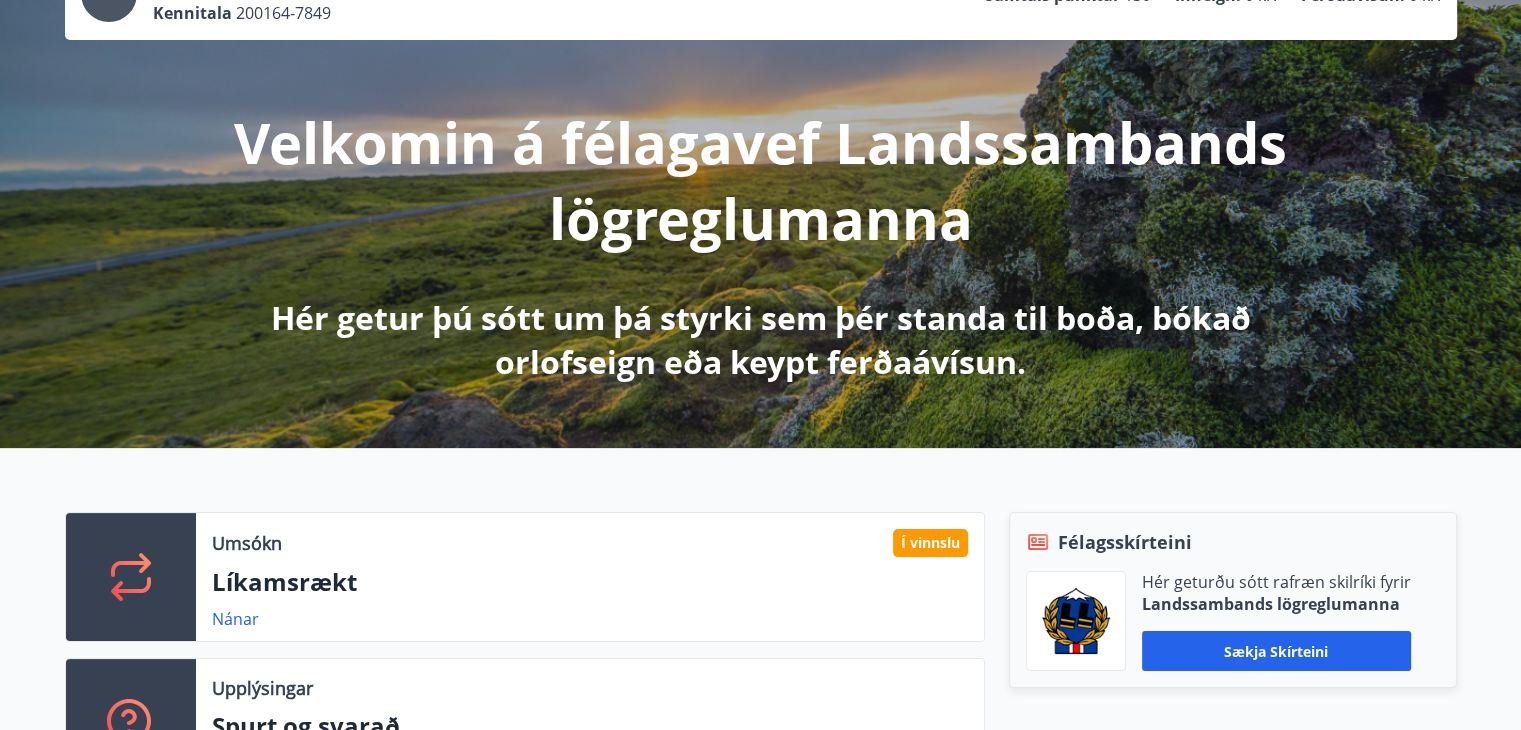 scroll, scrollTop: 0, scrollLeft: 0, axis: both 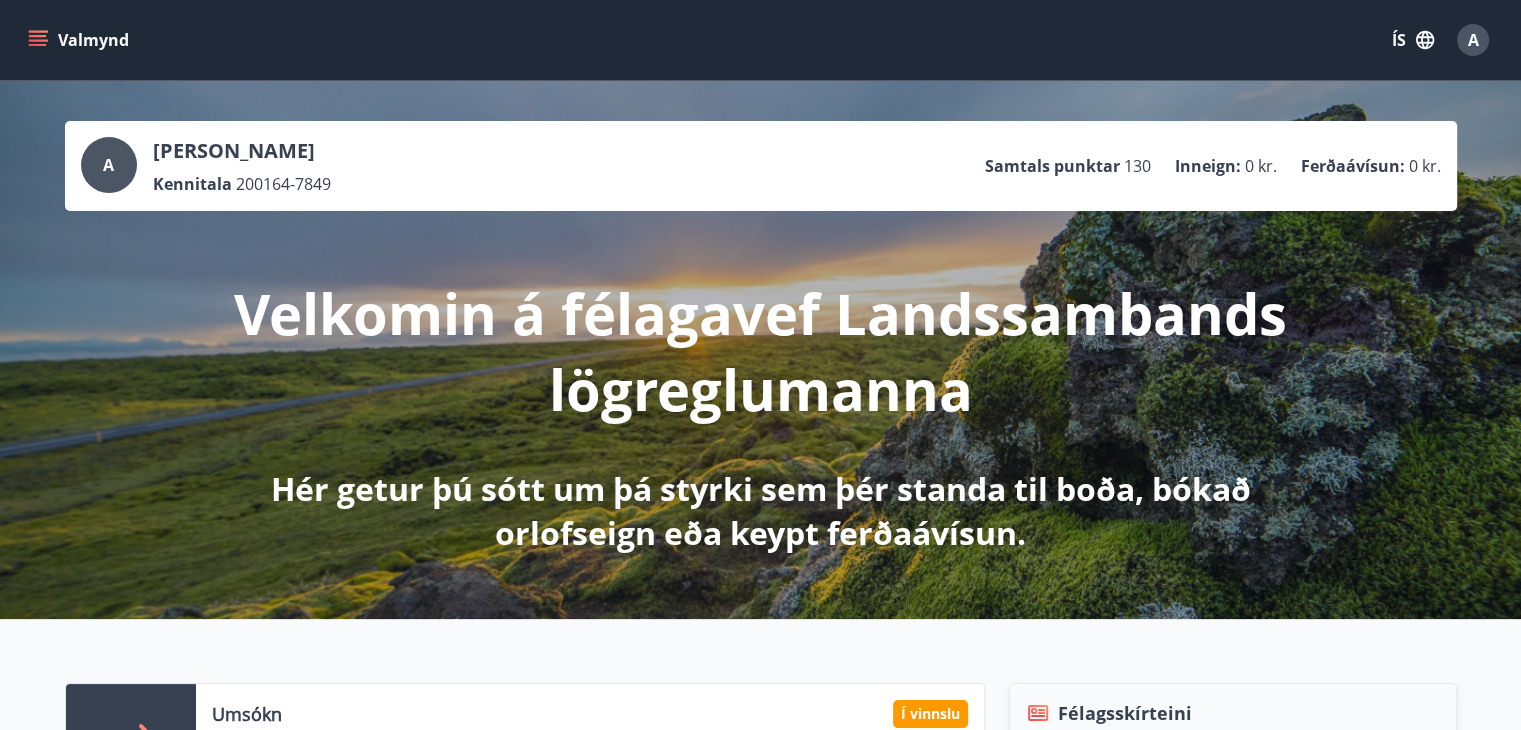 click 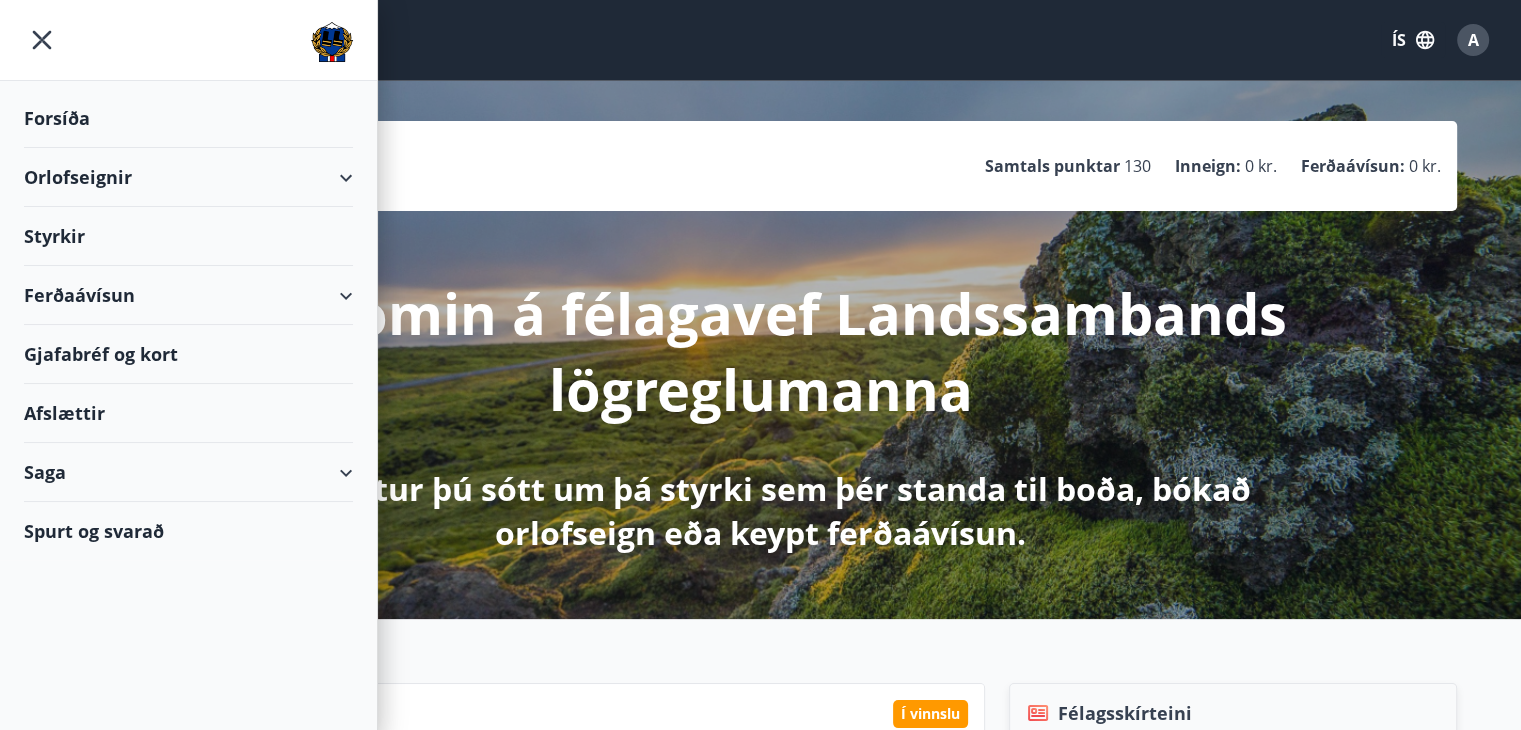 click on "Orlofseignir" at bounding box center (188, 177) 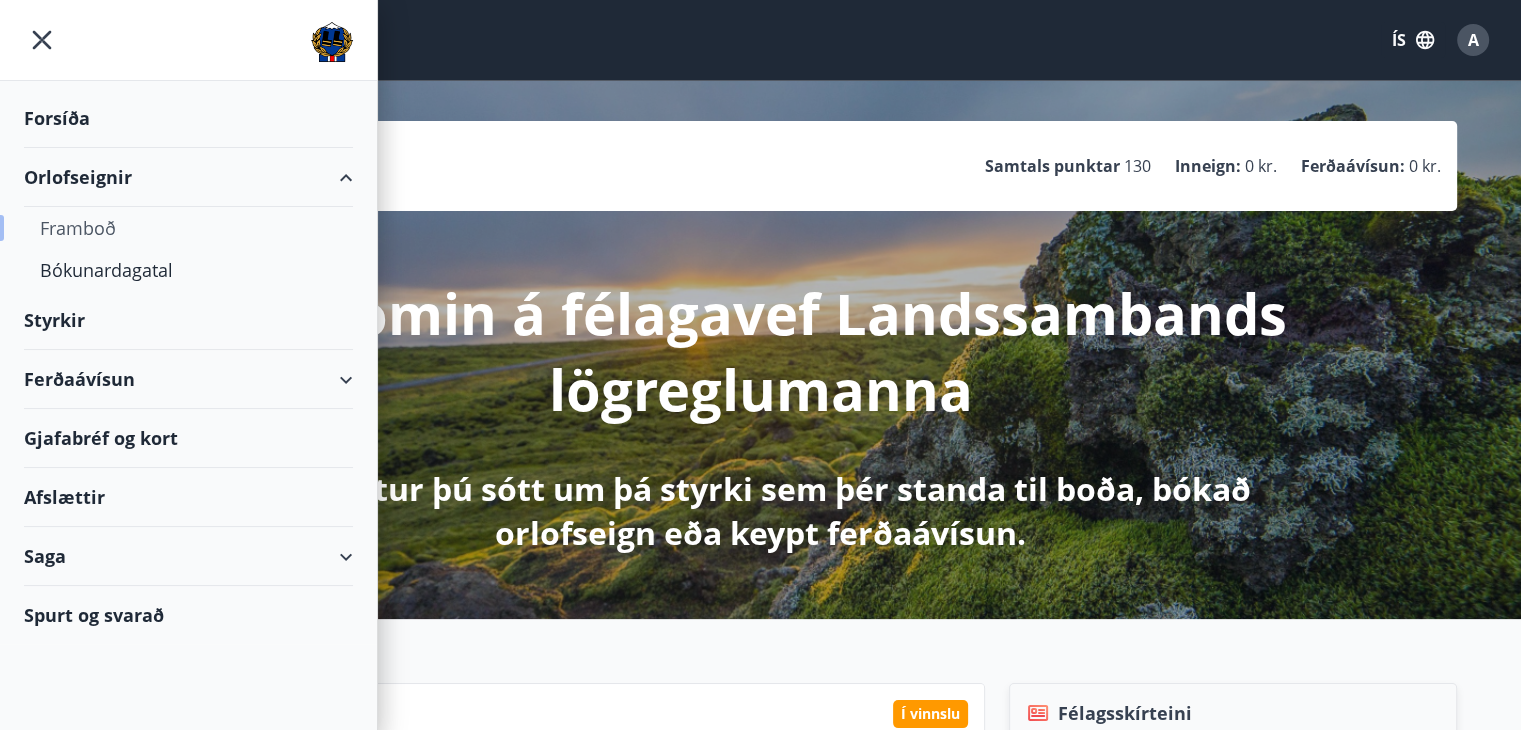 click on "Framboð" at bounding box center (188, 228) 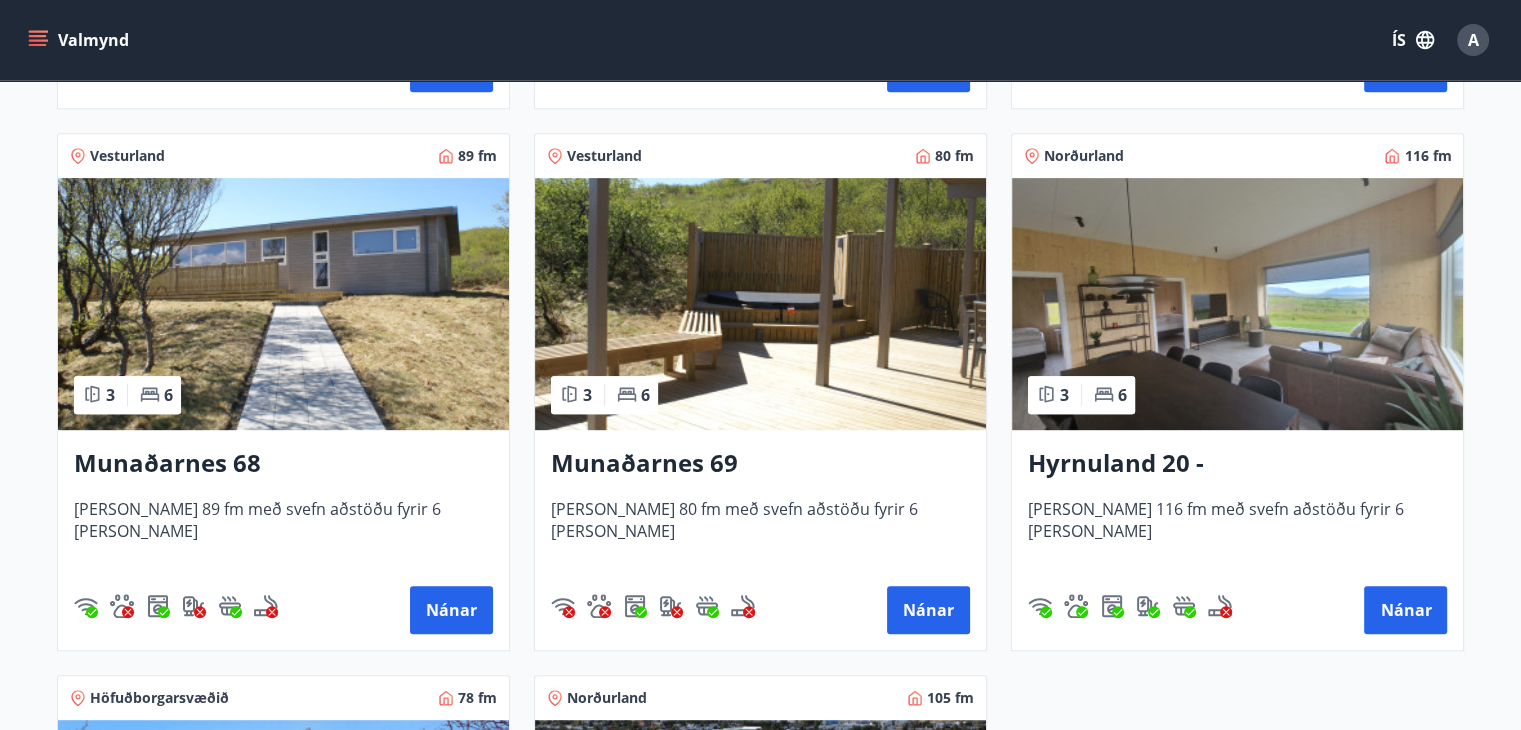 scroll, scrollTop: 1100, scrollLeft: 0, axis: vertical 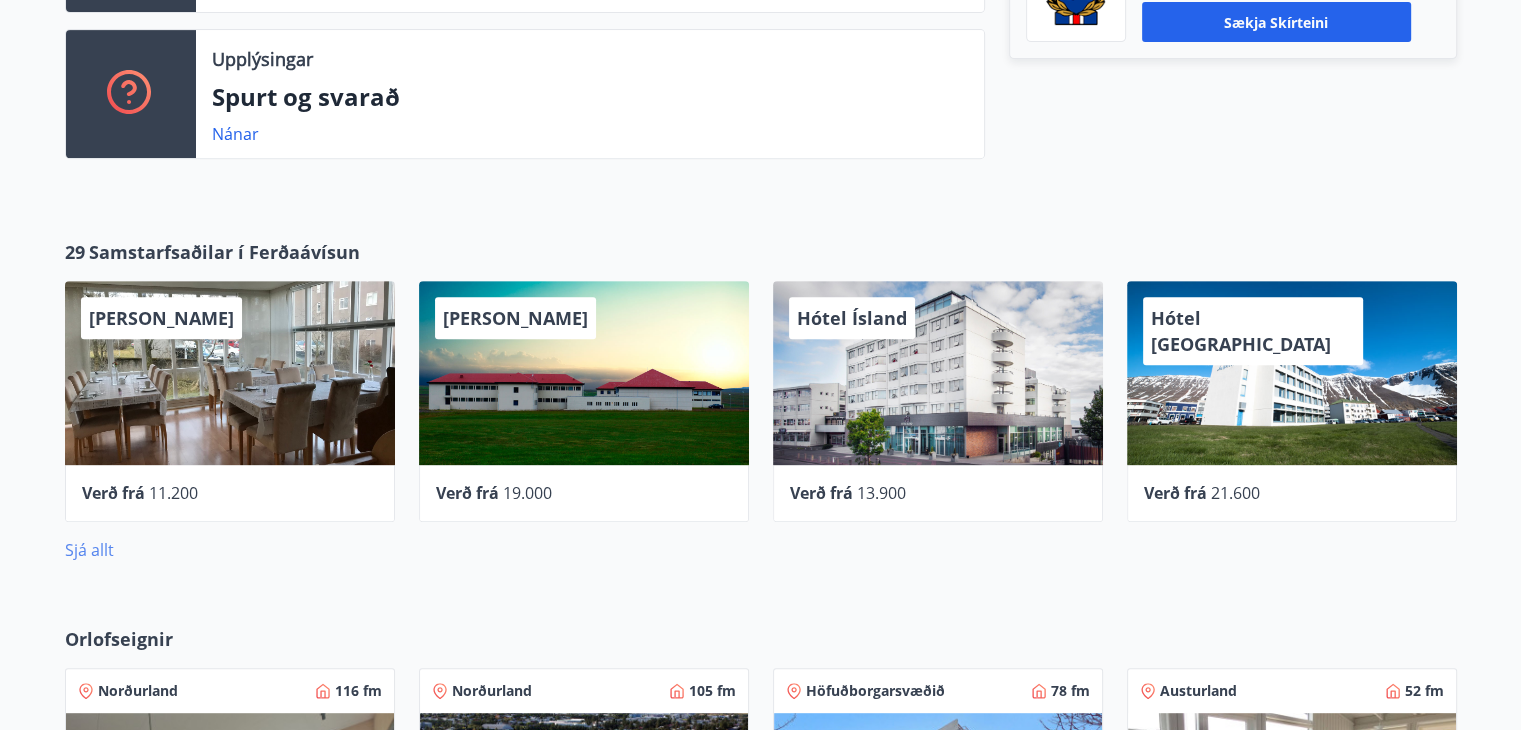 click on "Sjá allt" at bounding box center (89, 550) 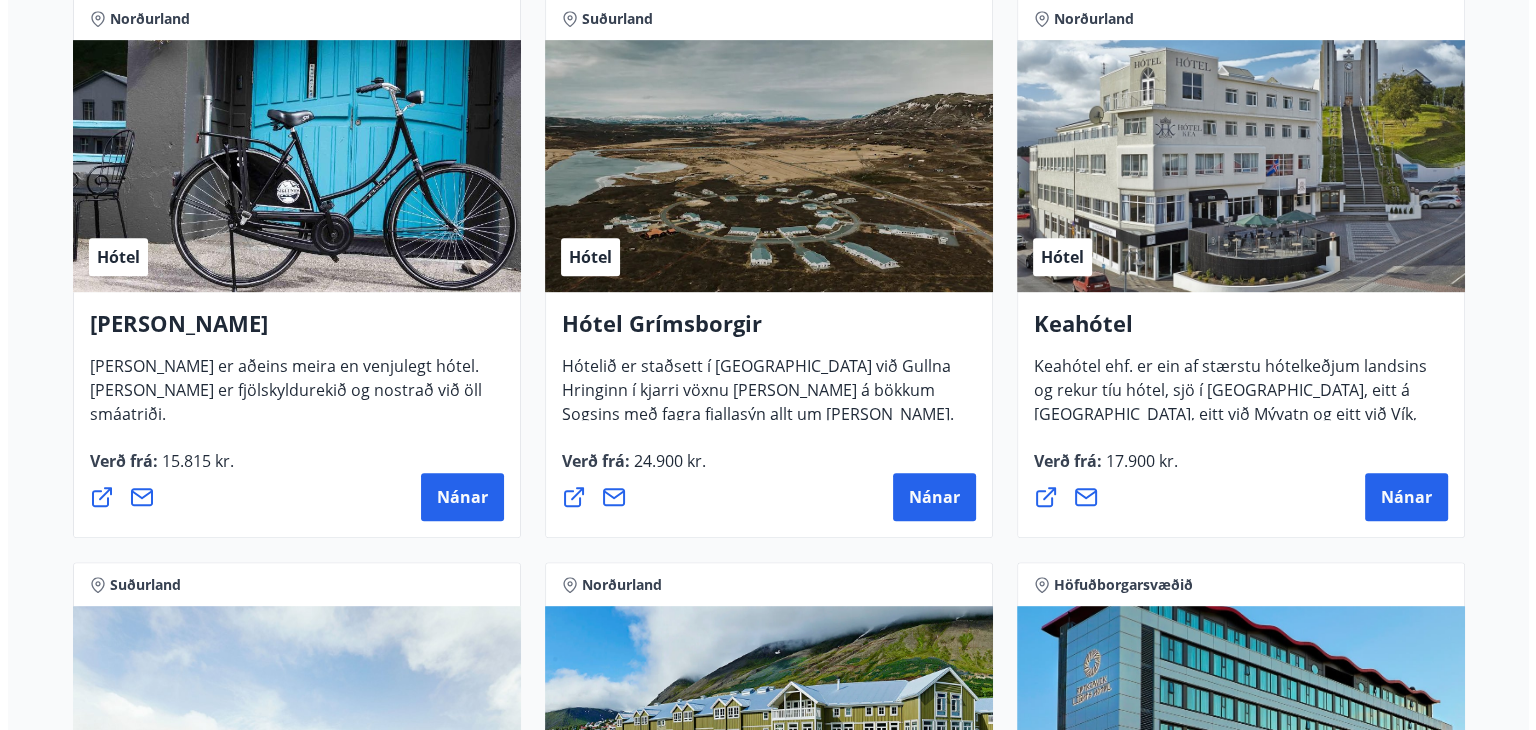 scroll, scrollTop: 900, scrollLeft: 0, axis: vertical 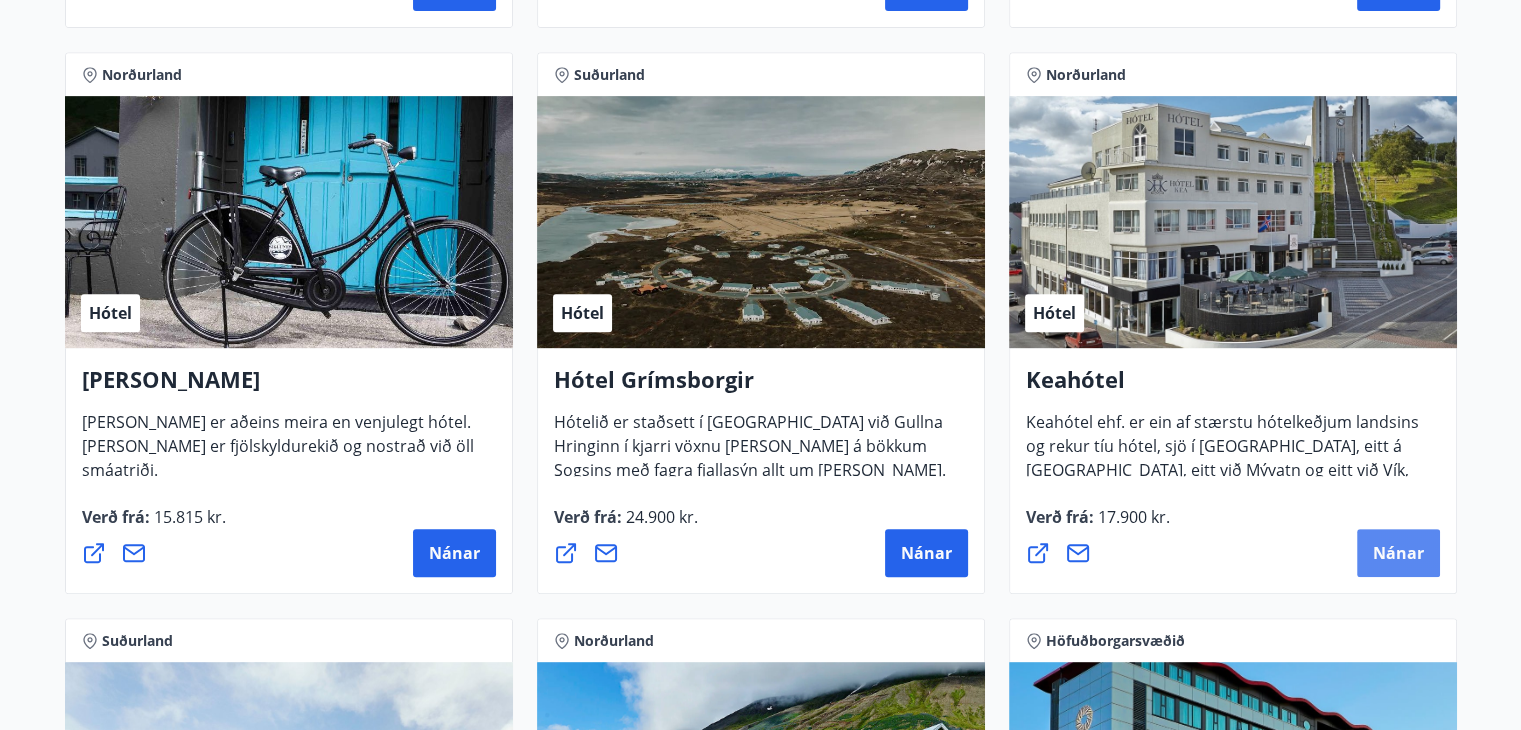 click on "Nánar" at bounding box center (1398, 553) 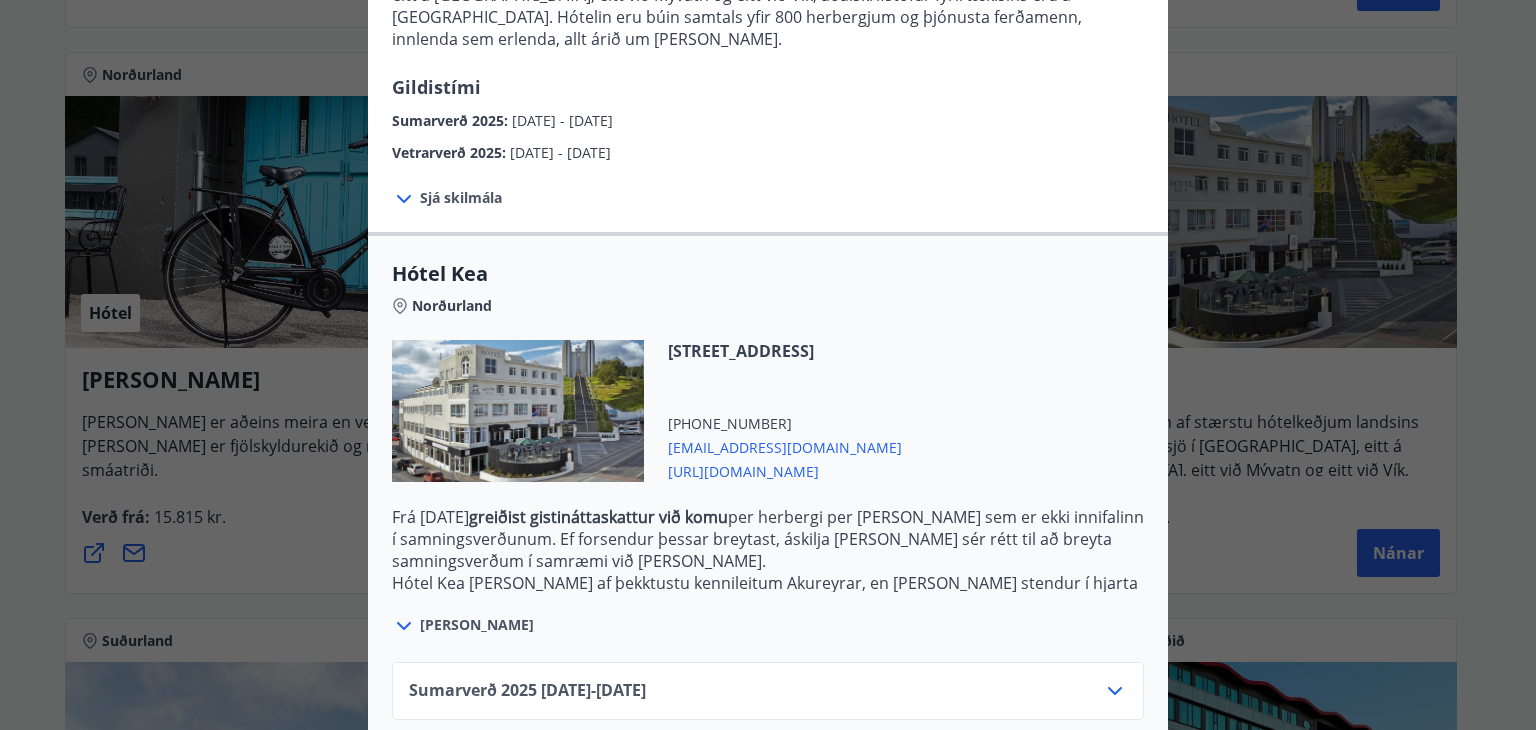scroll, scrollTop: 388, scrollLeft: 0, axis: vertical 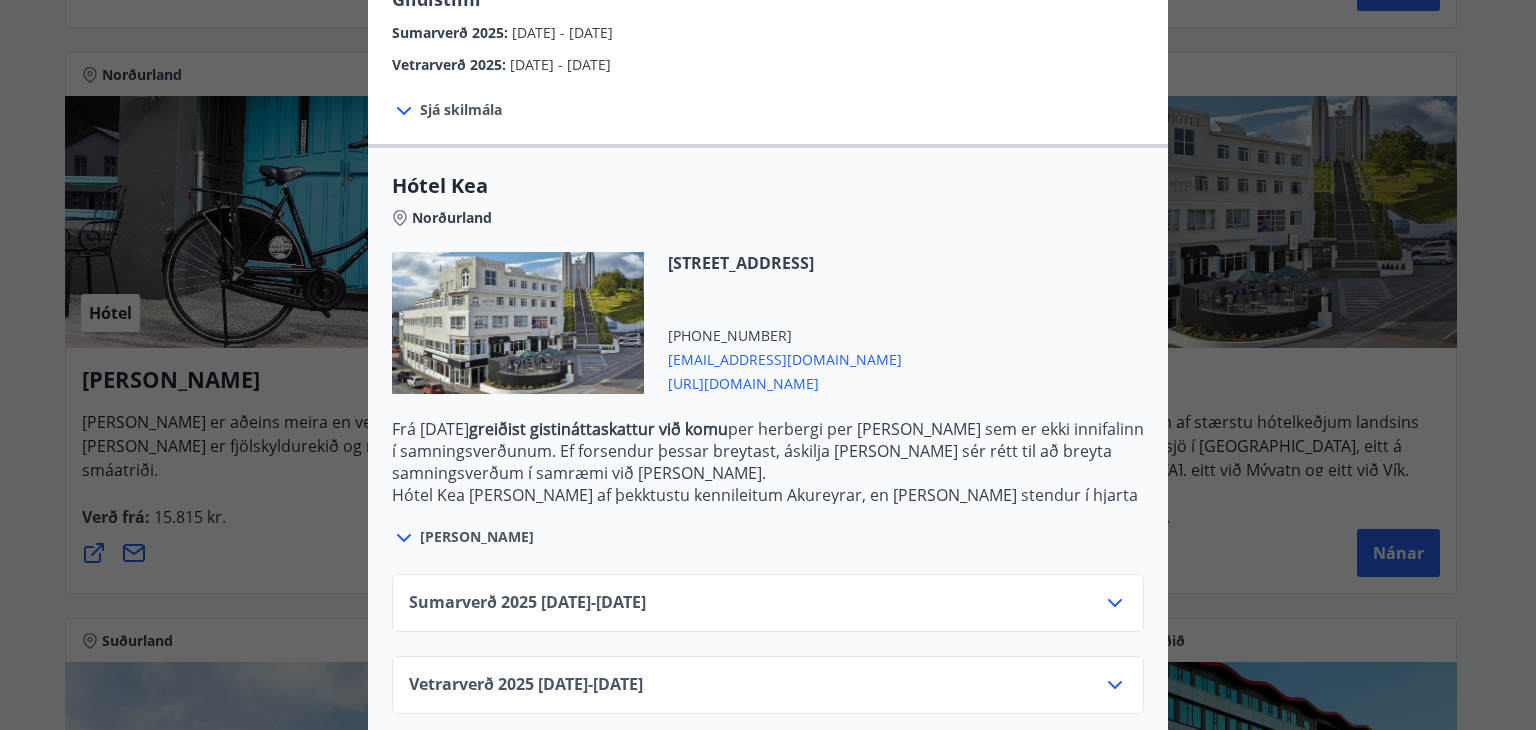 click 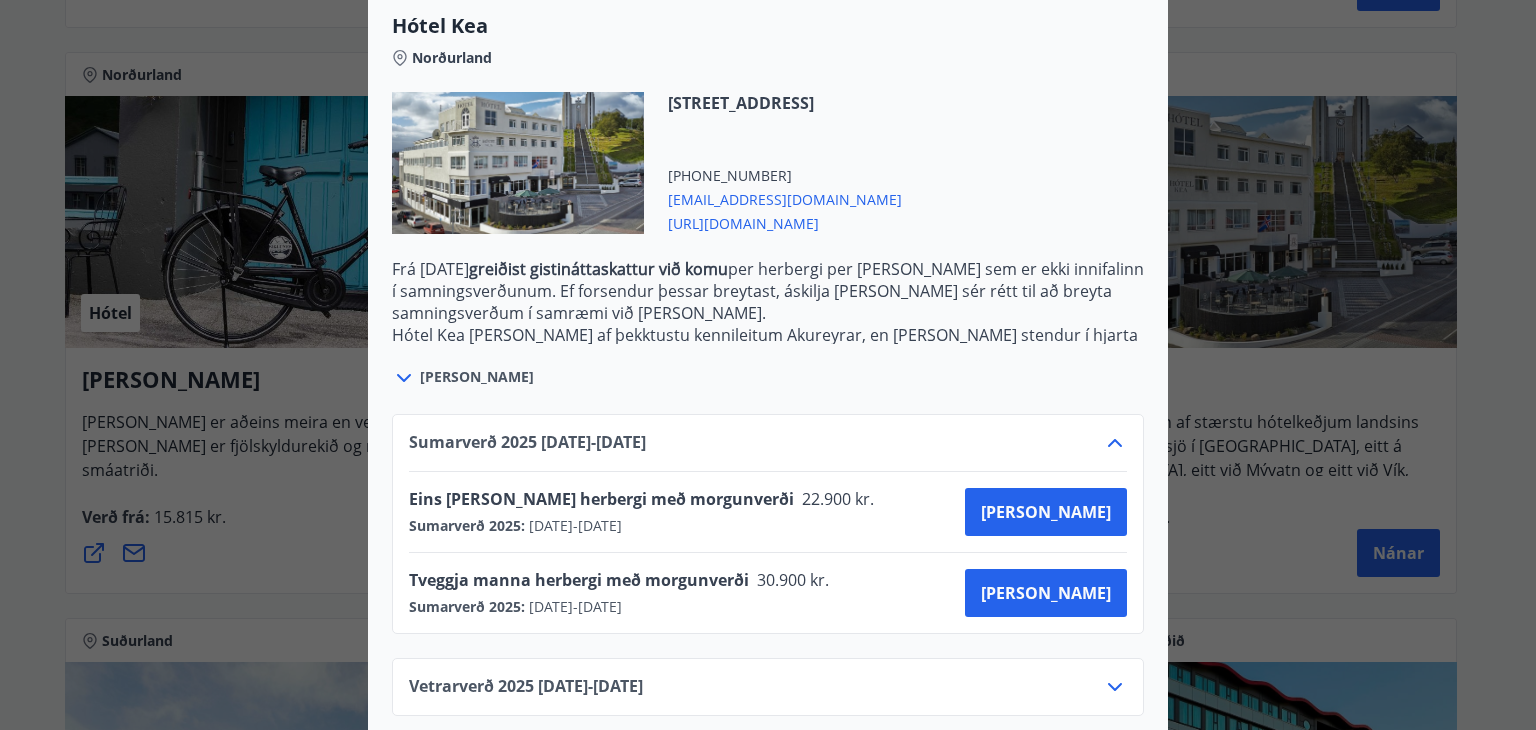 scroll, scrollTop: 549, scrollLeft: 0, axis: vertical 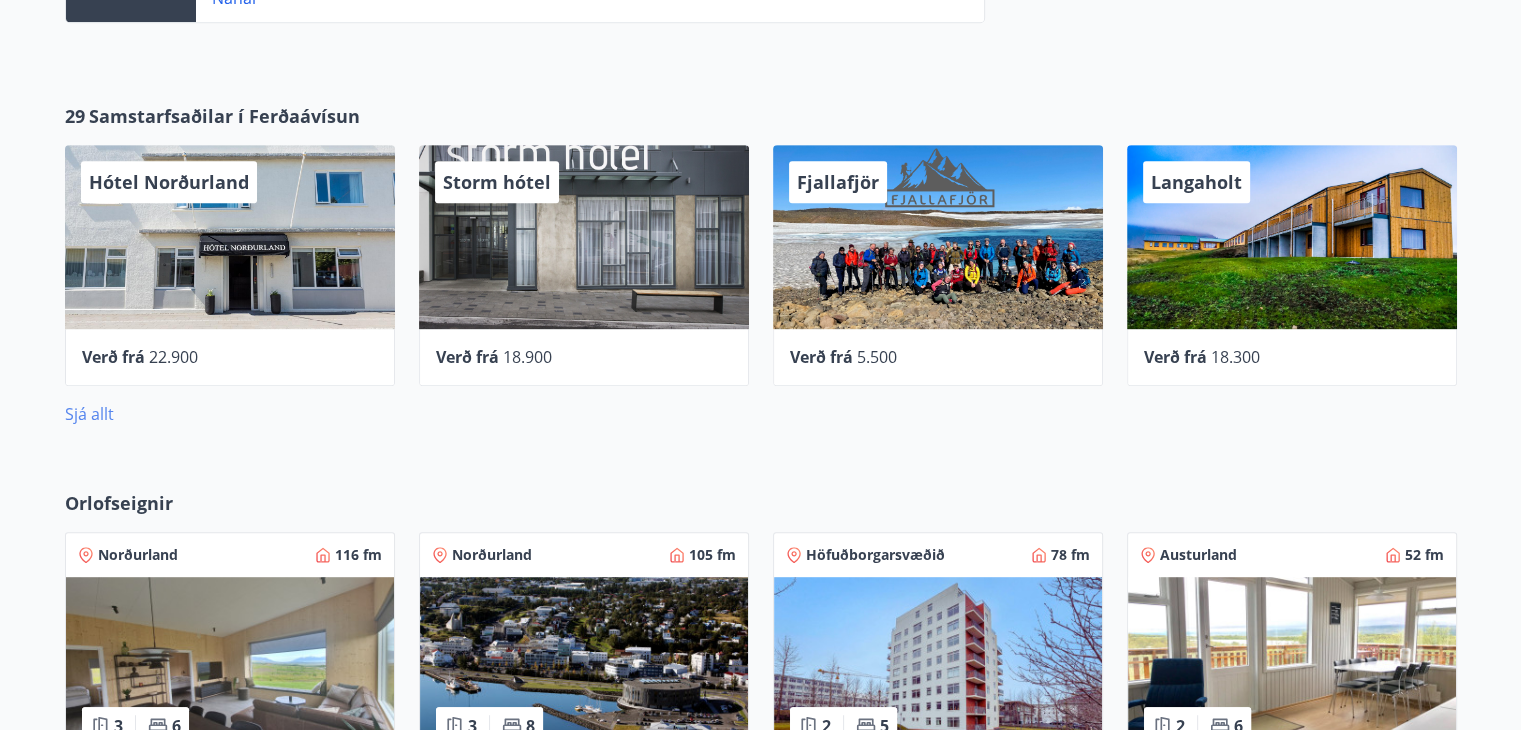 click on "Sjá allt" at bounding box center [89, 414] 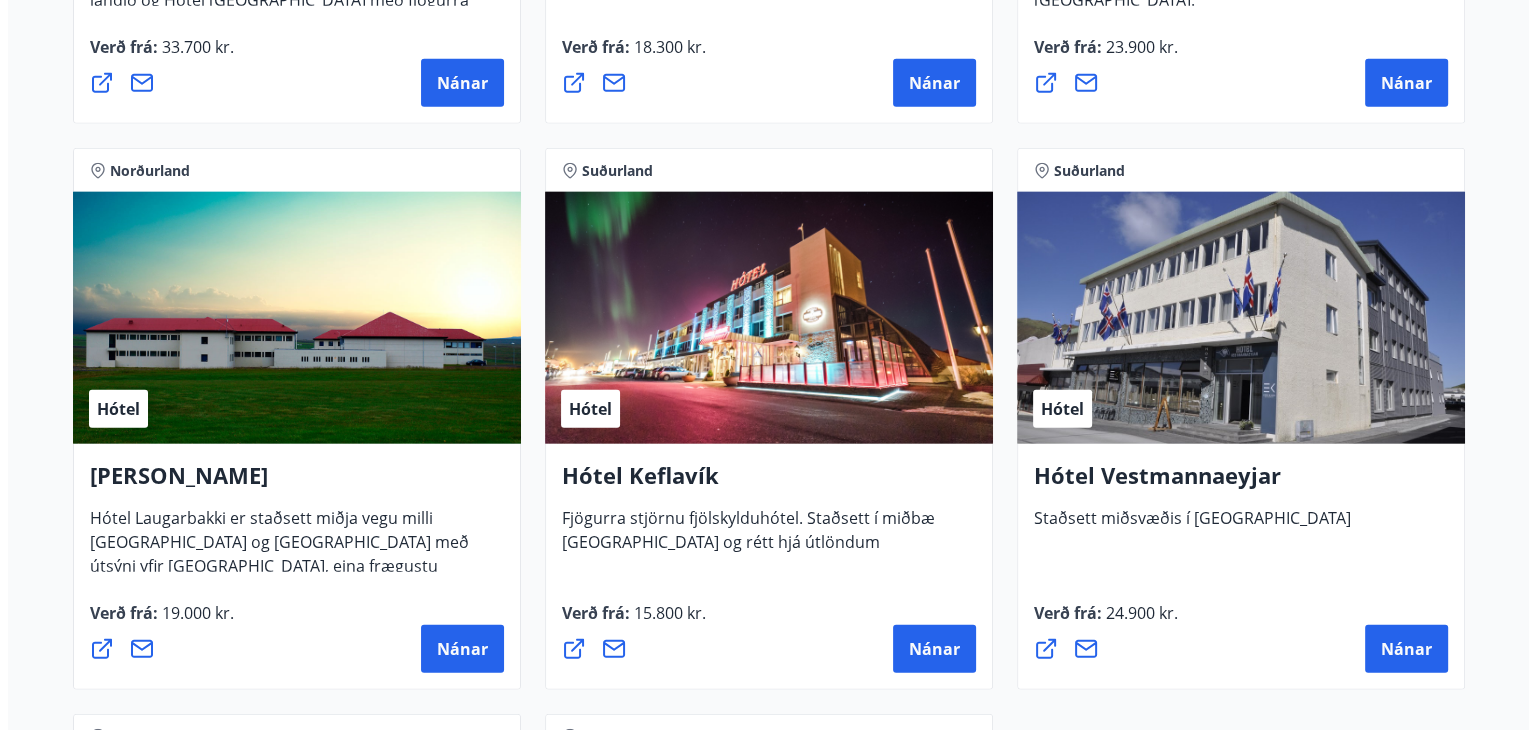 scroll, scrollTop: 4900, scrollLeft: 0, axis: vertical 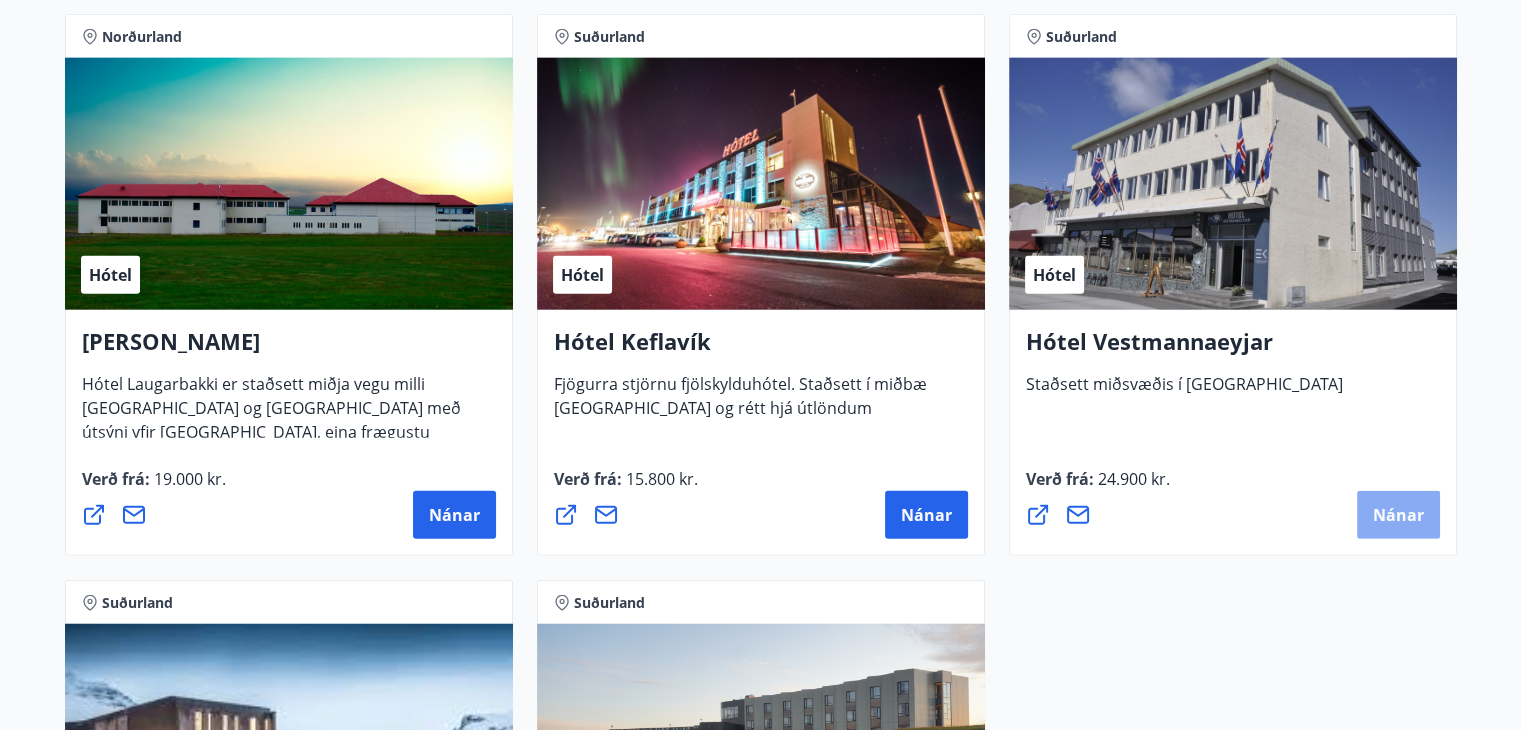click on "Nánar" at bounding box center (1398, 515) 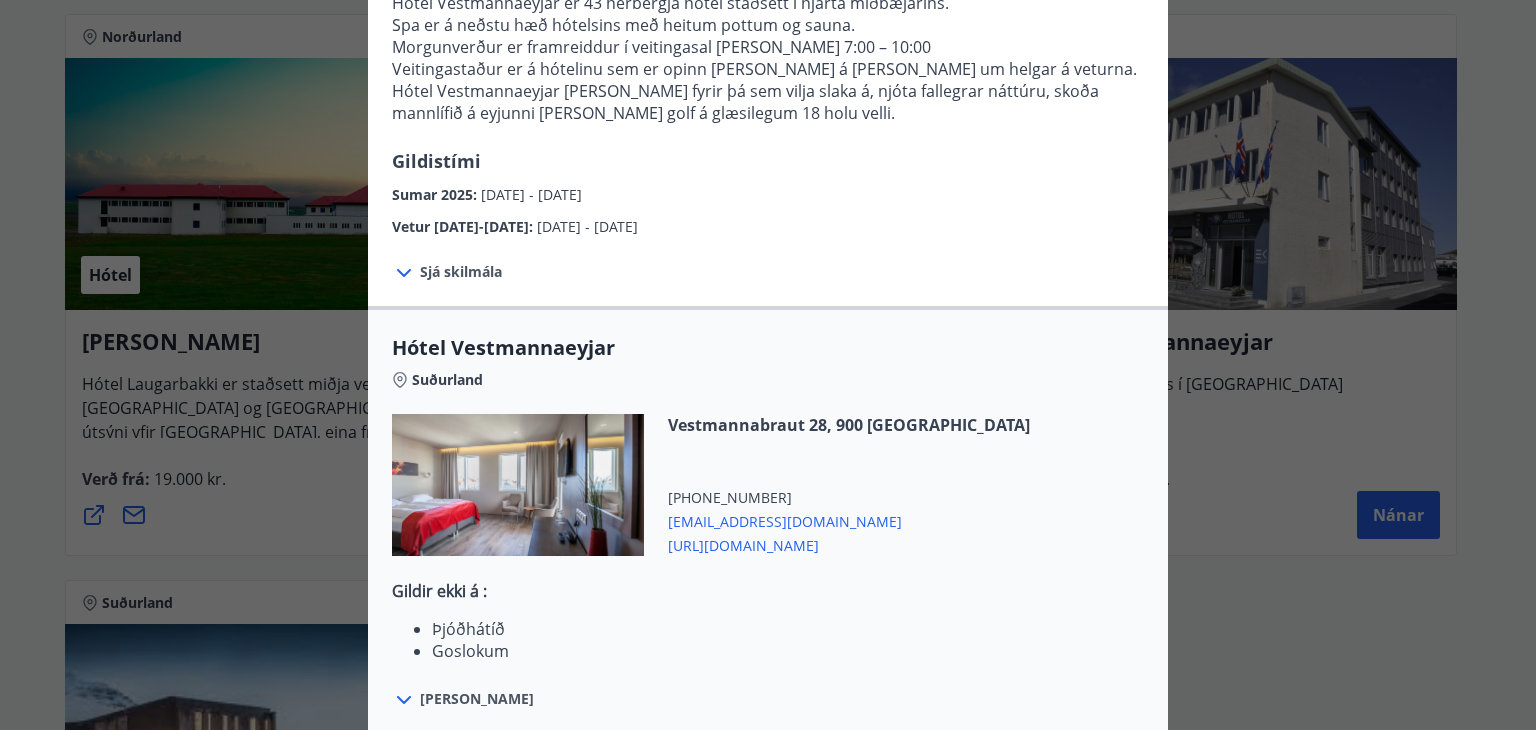 scroll, scrollTop: 320, scrollLeft: 0, axis: vertical 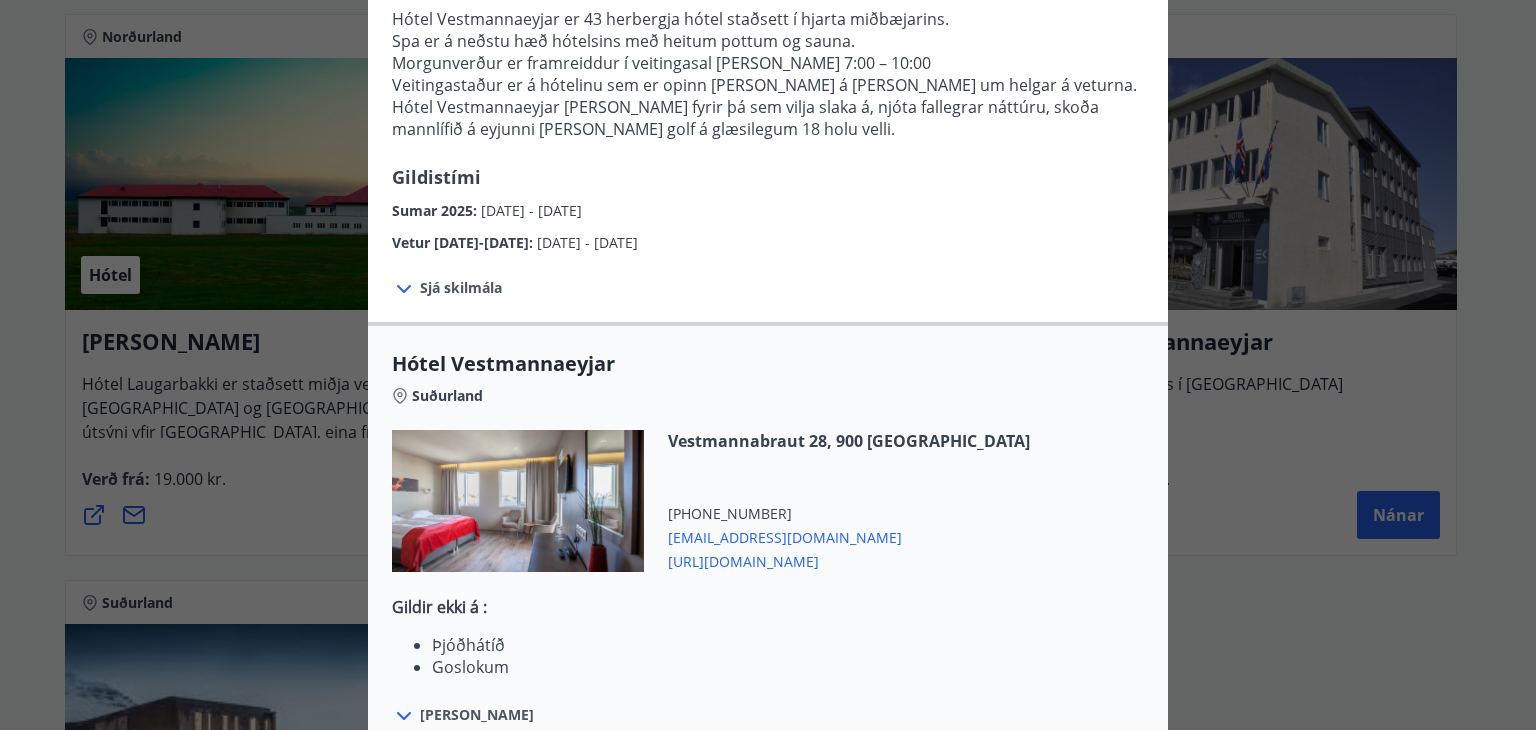 click on "Sjá skilmála" at bounding box center (461, 288) 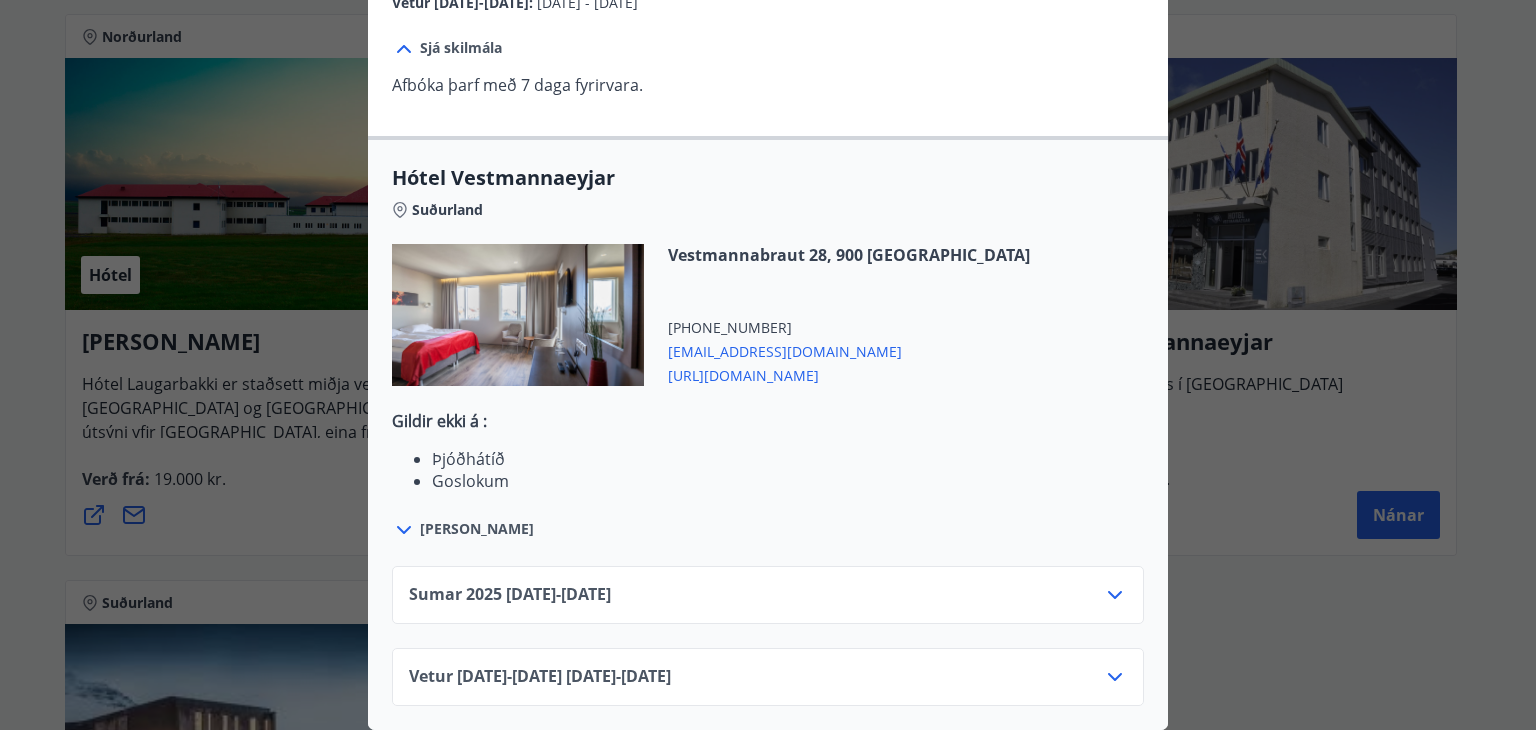 scroll, scrollTop: 574, scrollLeft: 0, axis: vertical 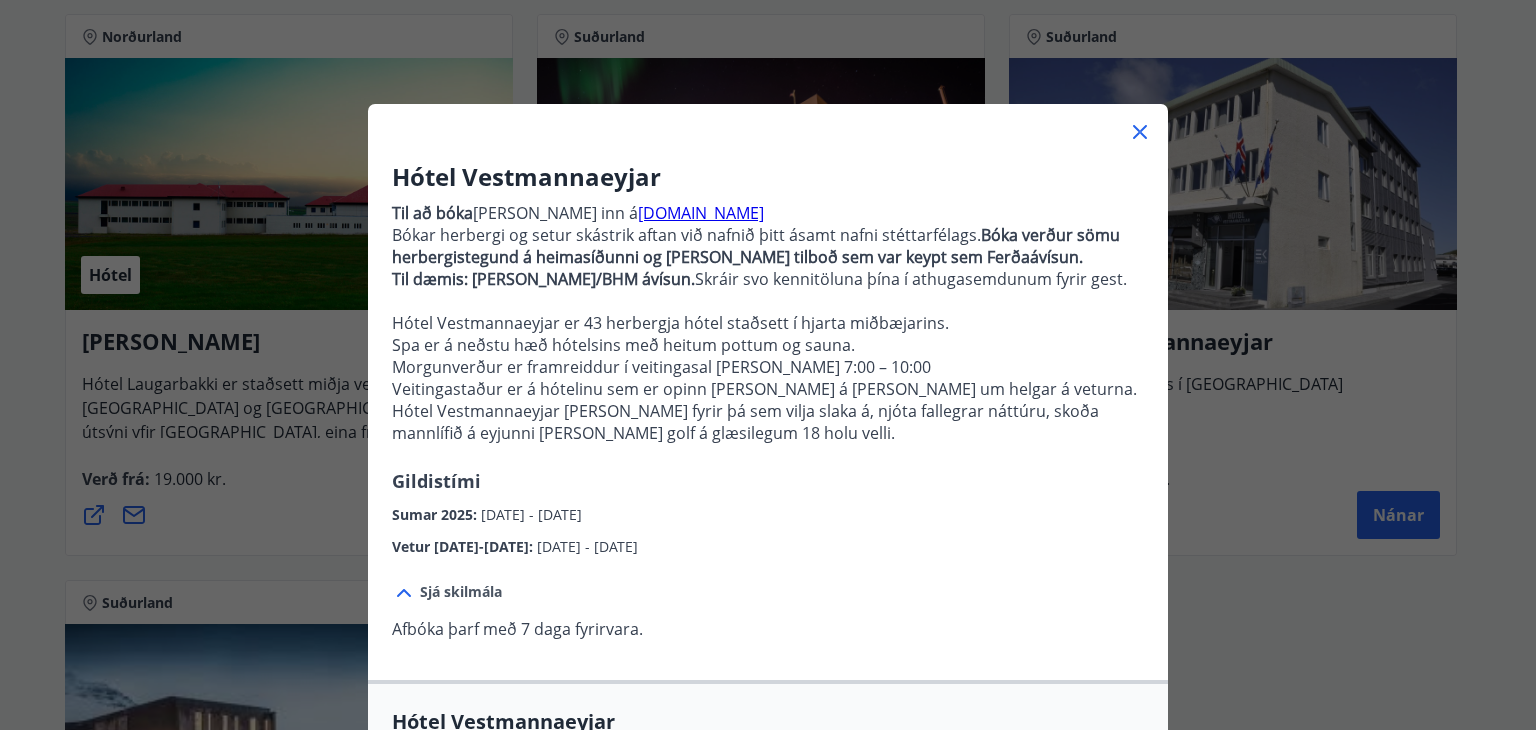 click on "hotelvestmannaeyjar.is" at bounding box center (701, 213) 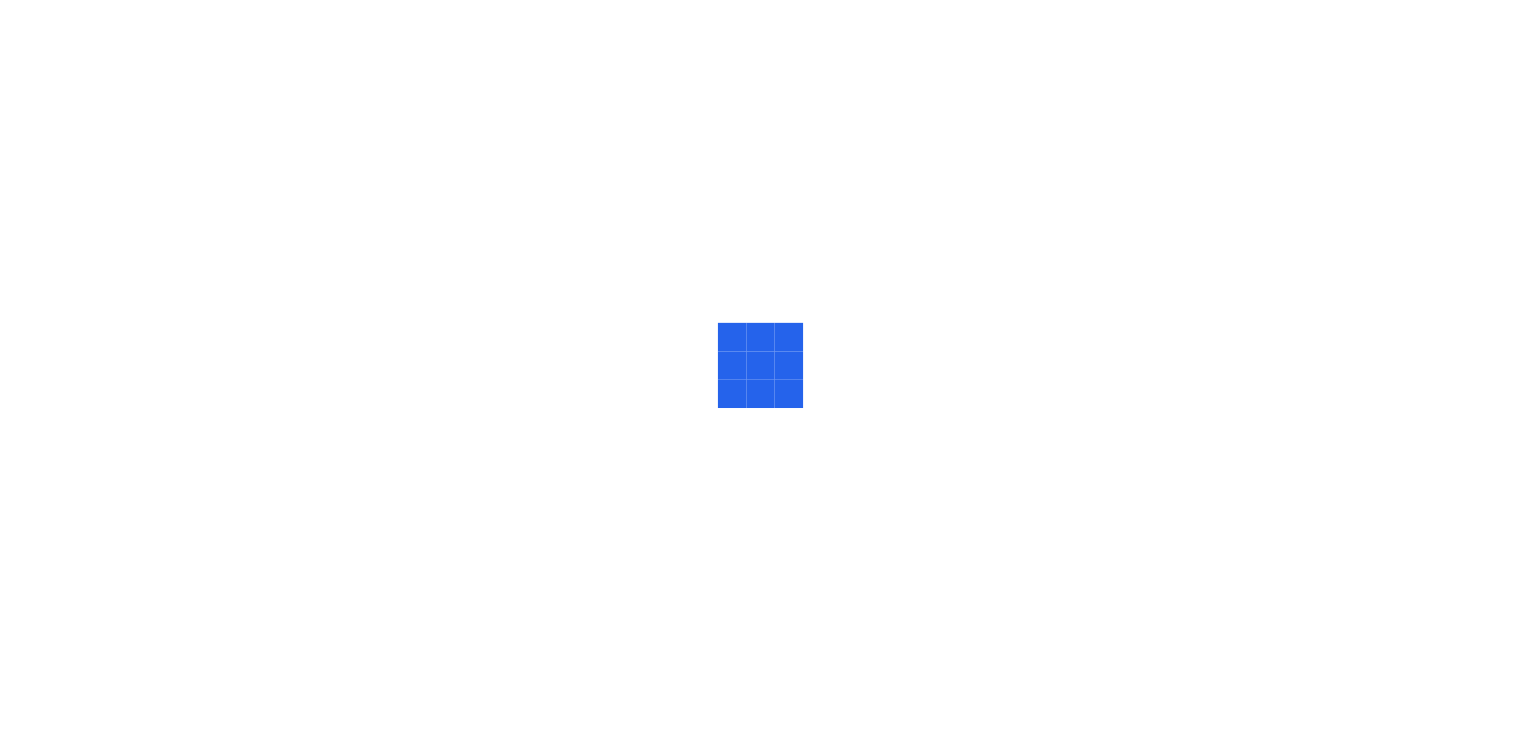 scroll, scrollTop: 0, scrollLeft: 0, axis: both 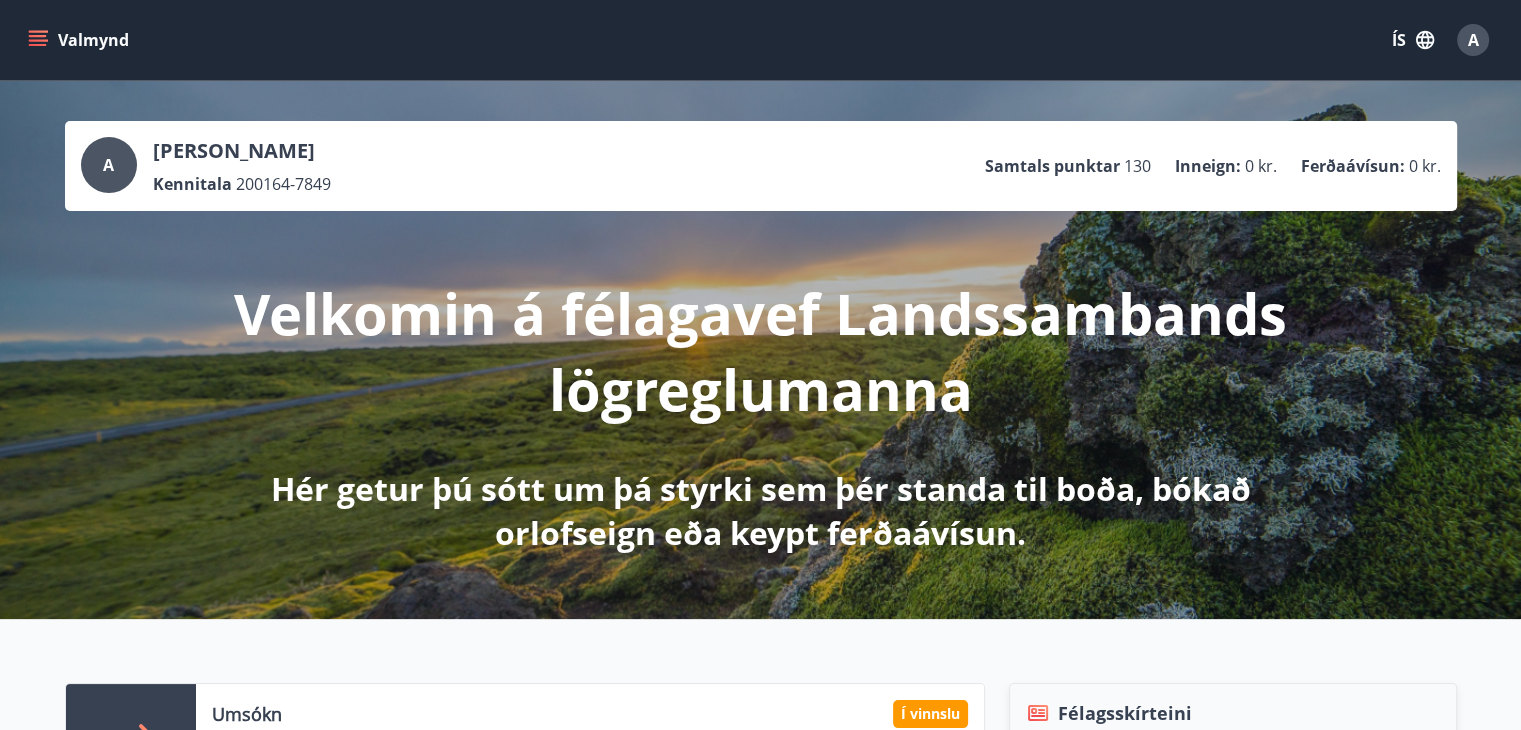 click 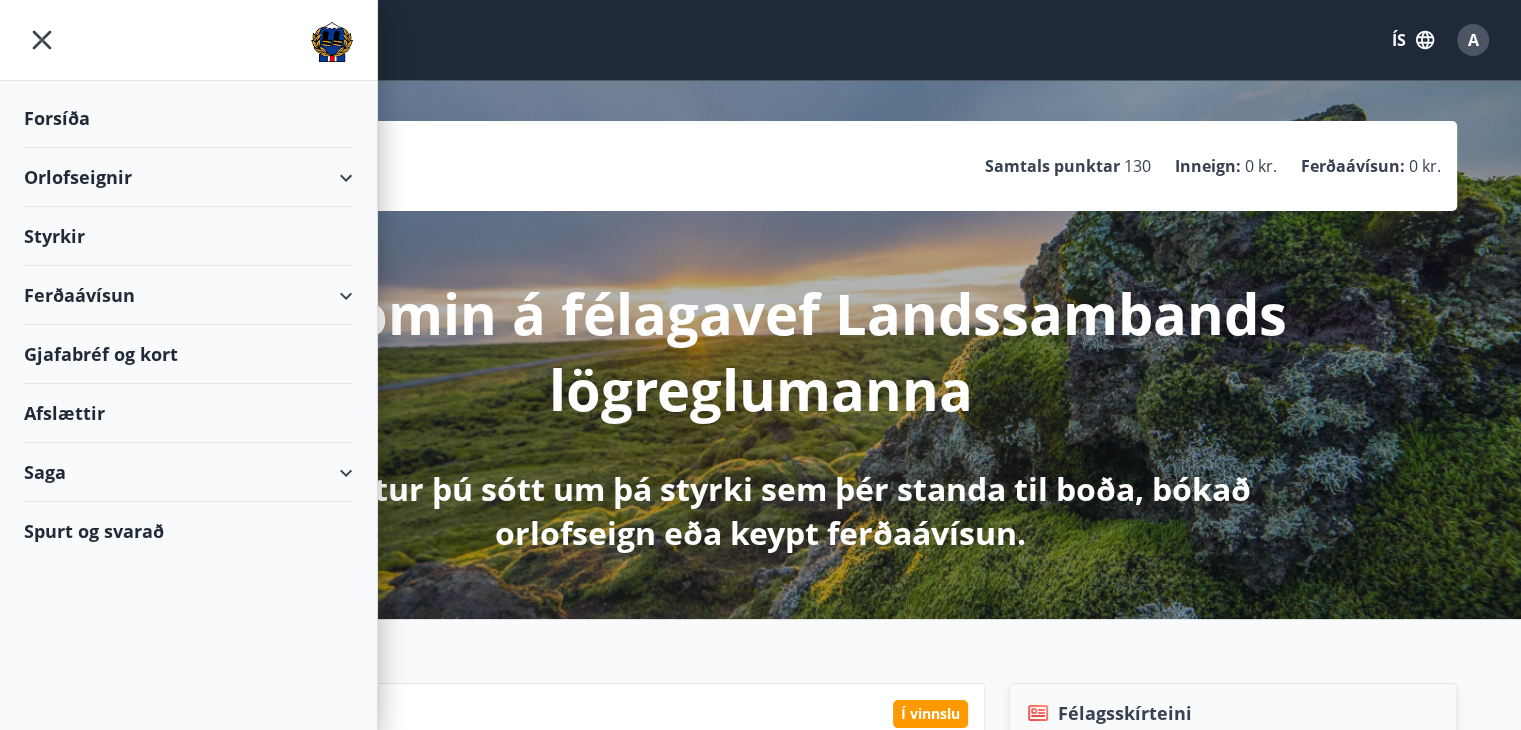 click on "Ferðaávísun" at bounding box center (188, 295) 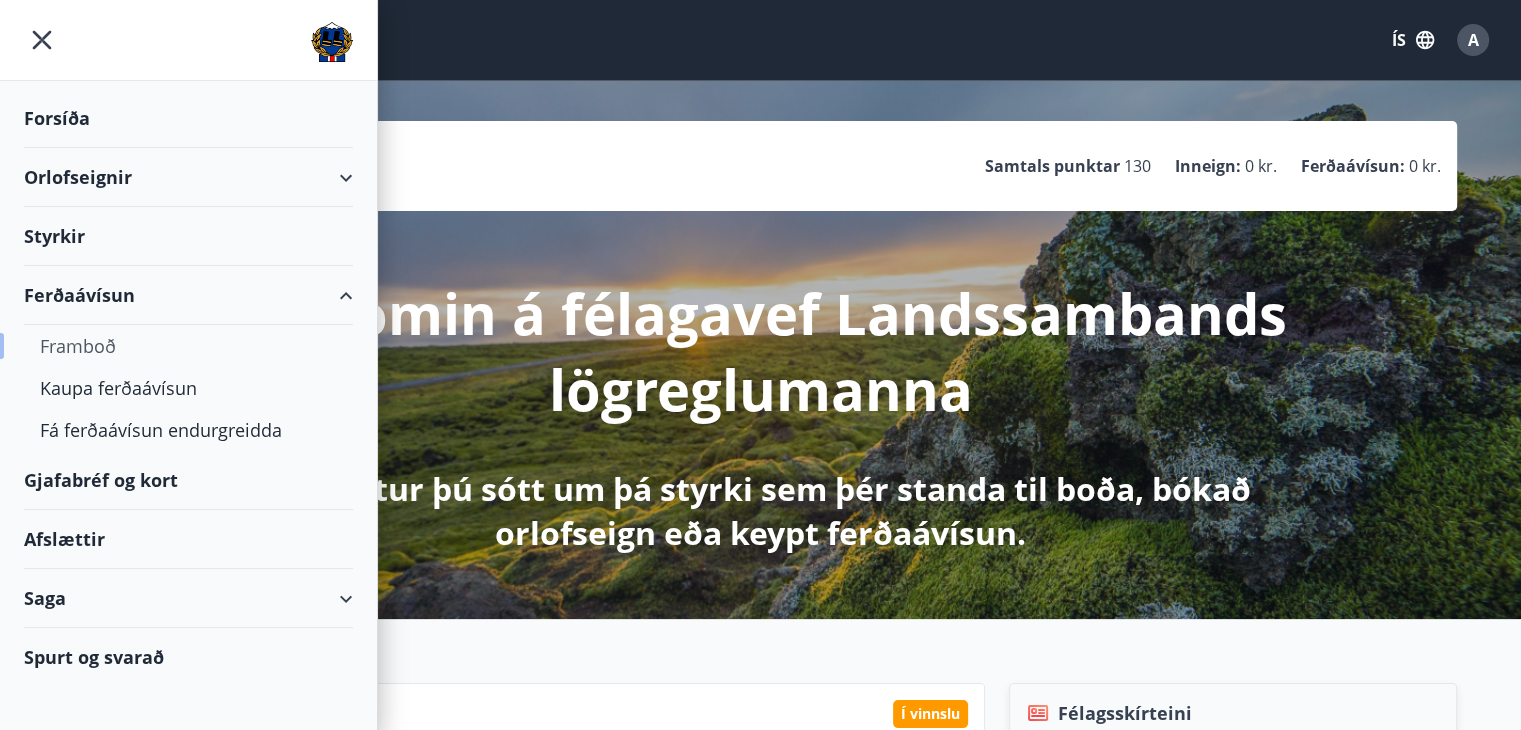 click on "Framboð" at bounding box center [188, 346] 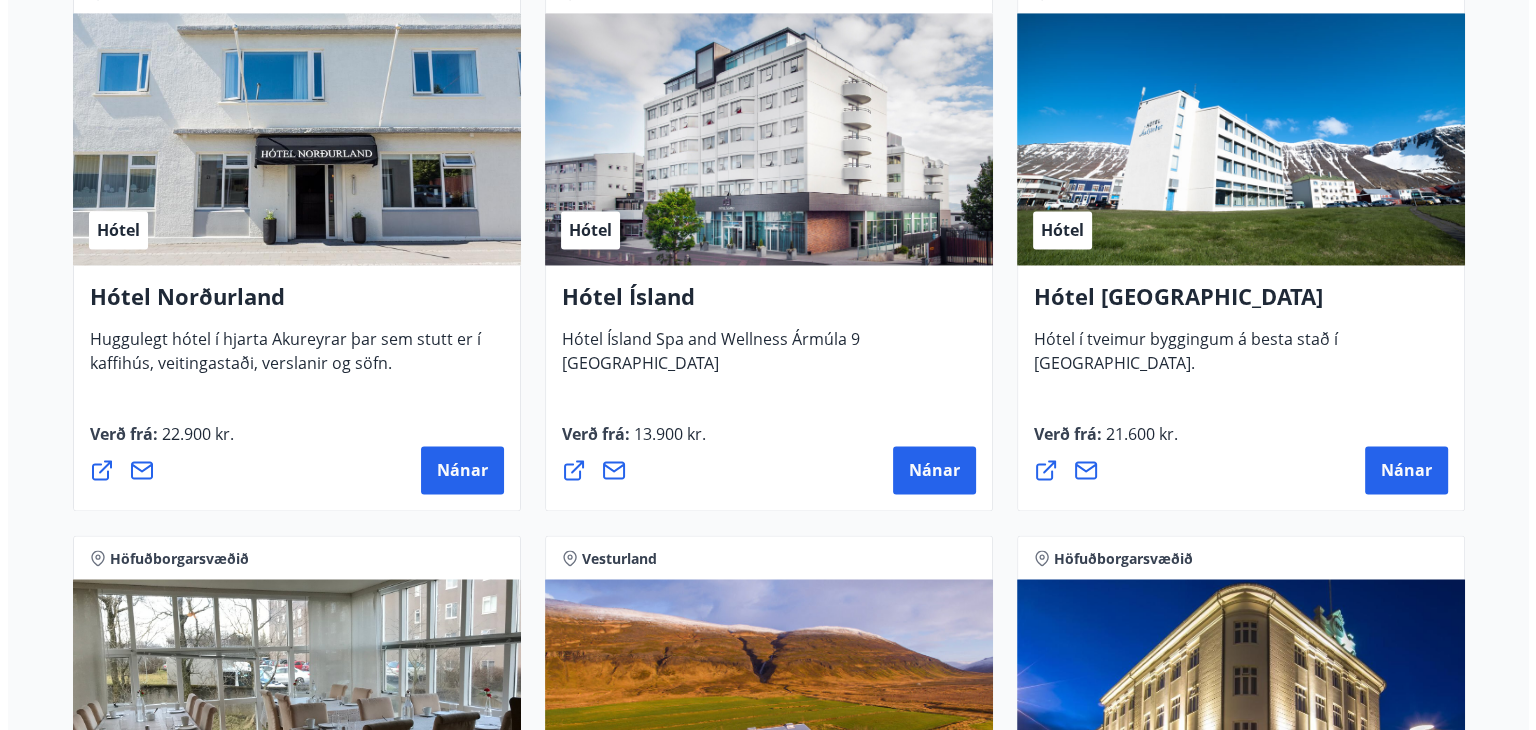 scroll, scrollTop: 3251, scrollLeft: 0, axis: vertical 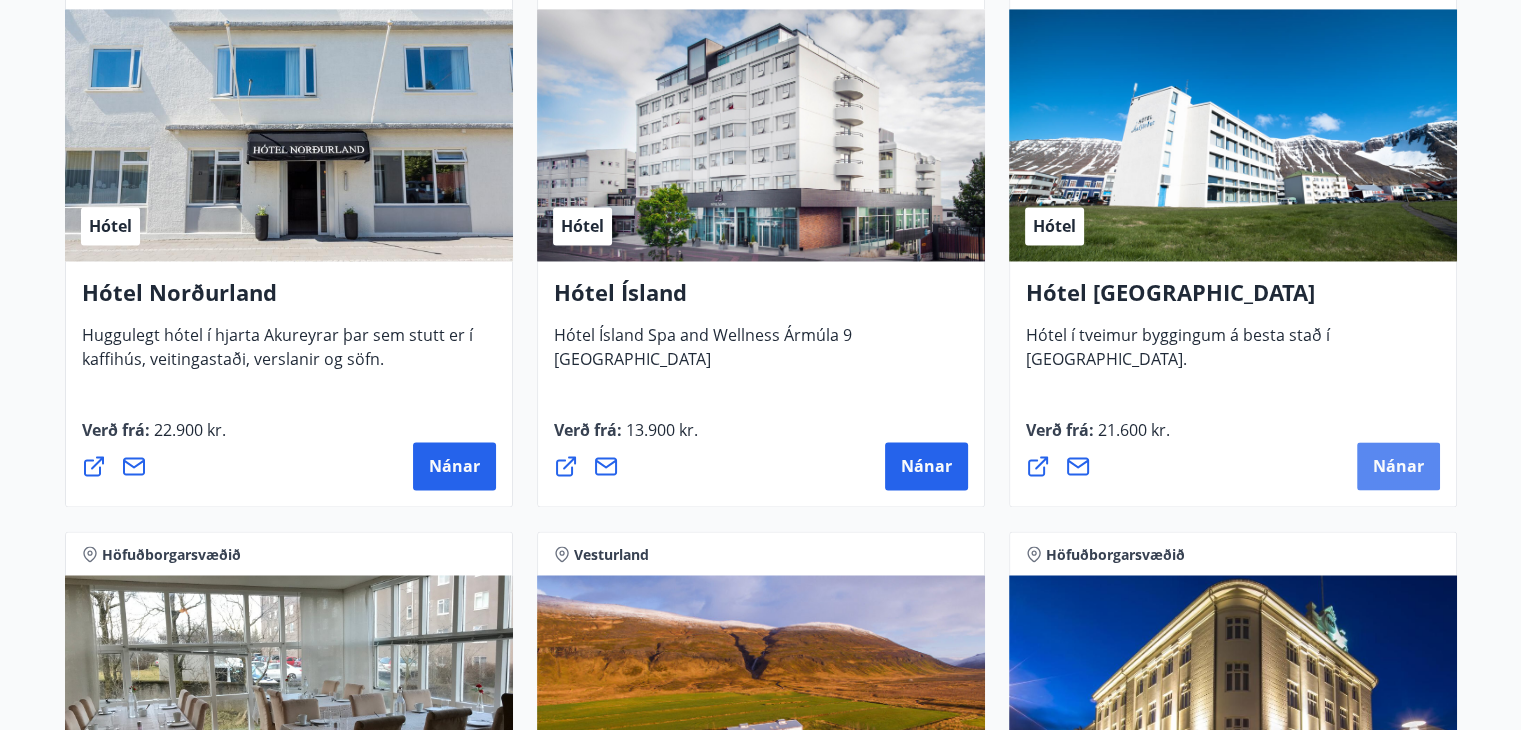 click on "Nánar" at bounding box center (1398, 466) 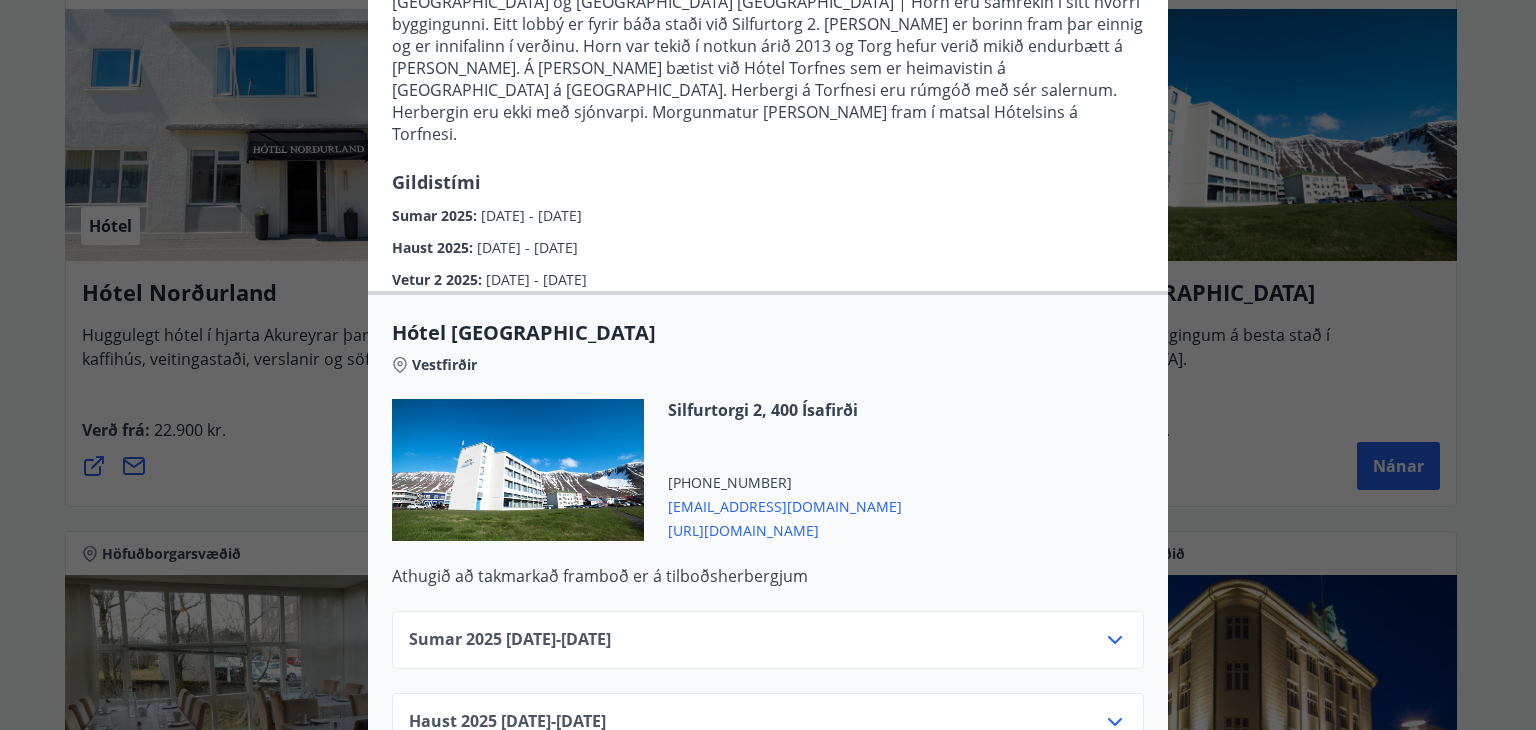 scroll, scrollTop: 300, scrollLeft: 0, axis: vertical 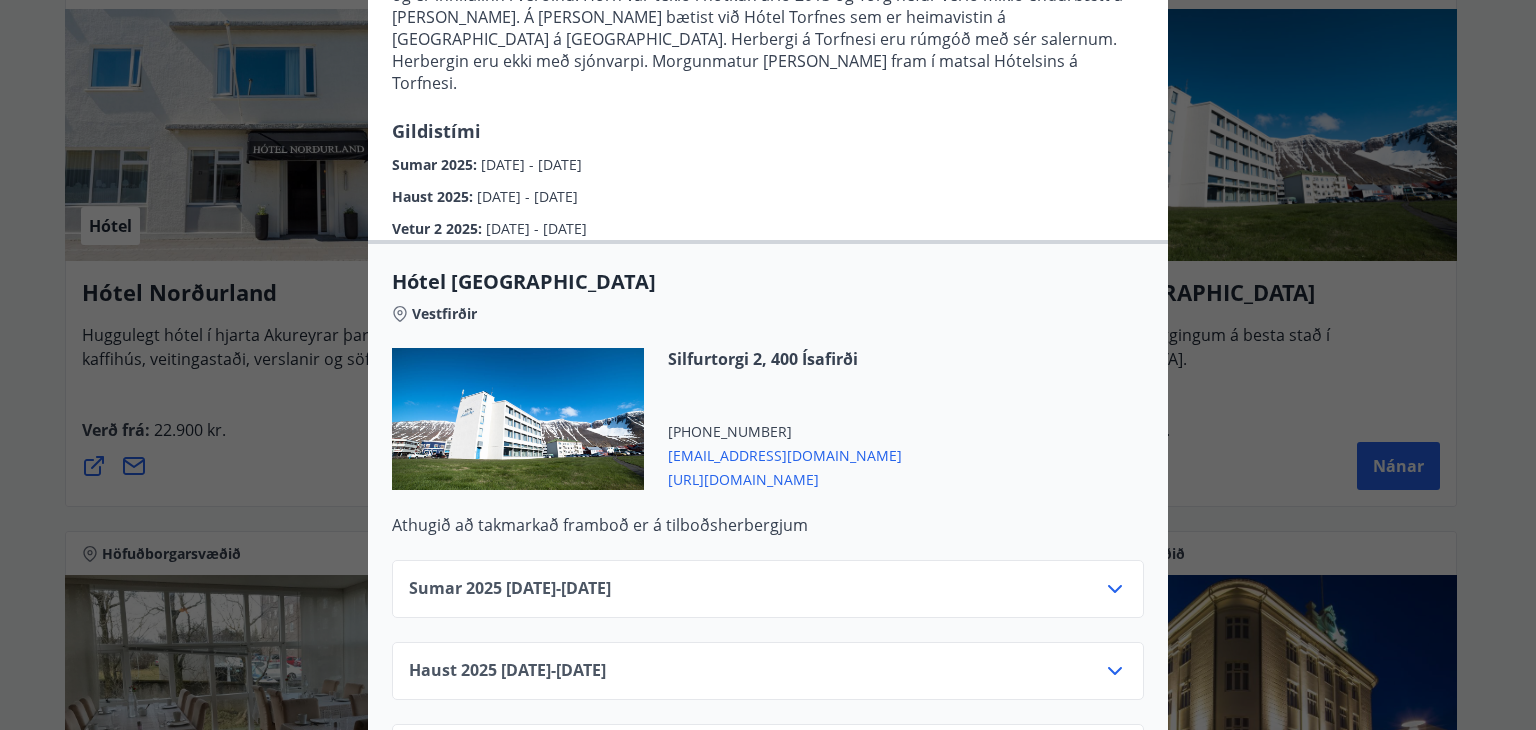 click 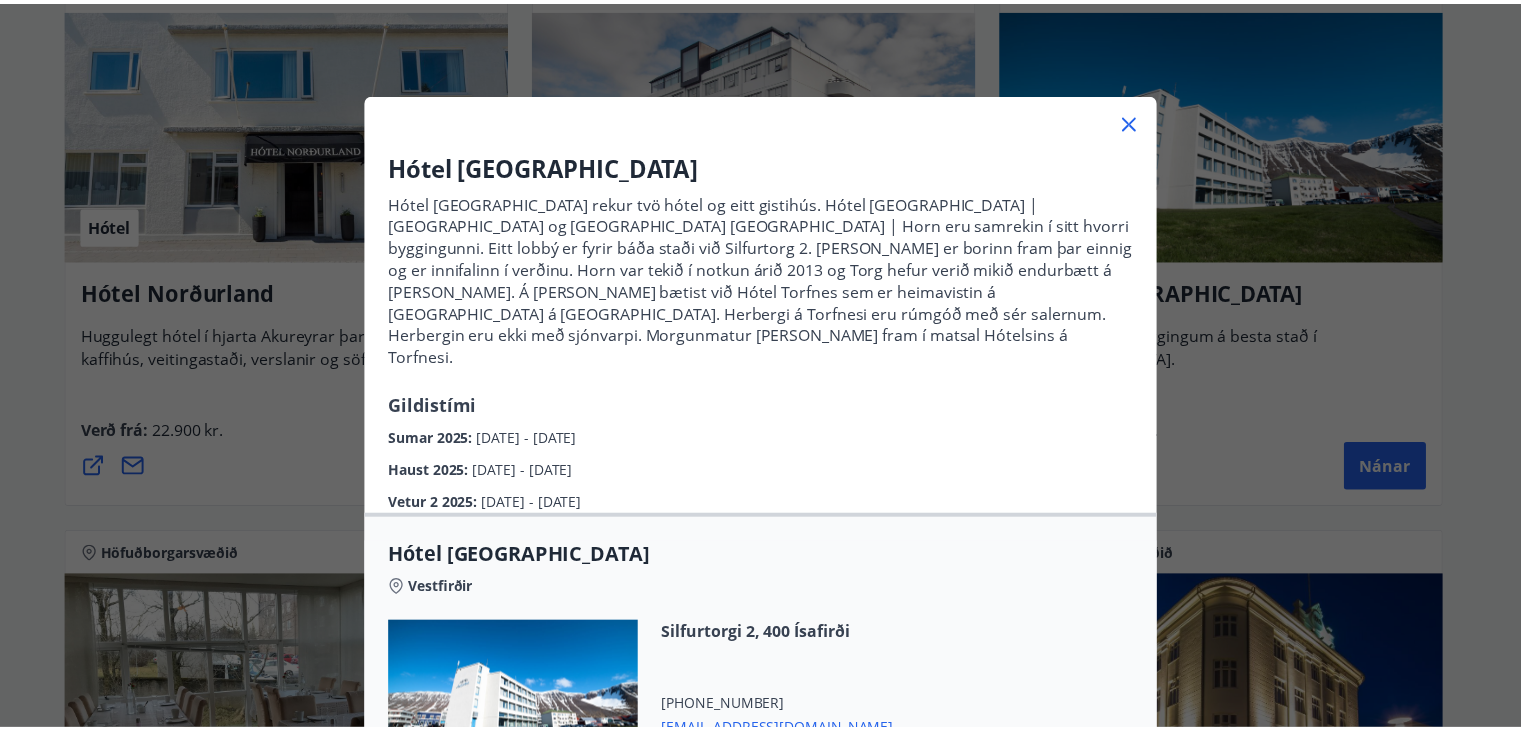 scroll, scrollTop: 0, scrollLeft: 0, axis: both 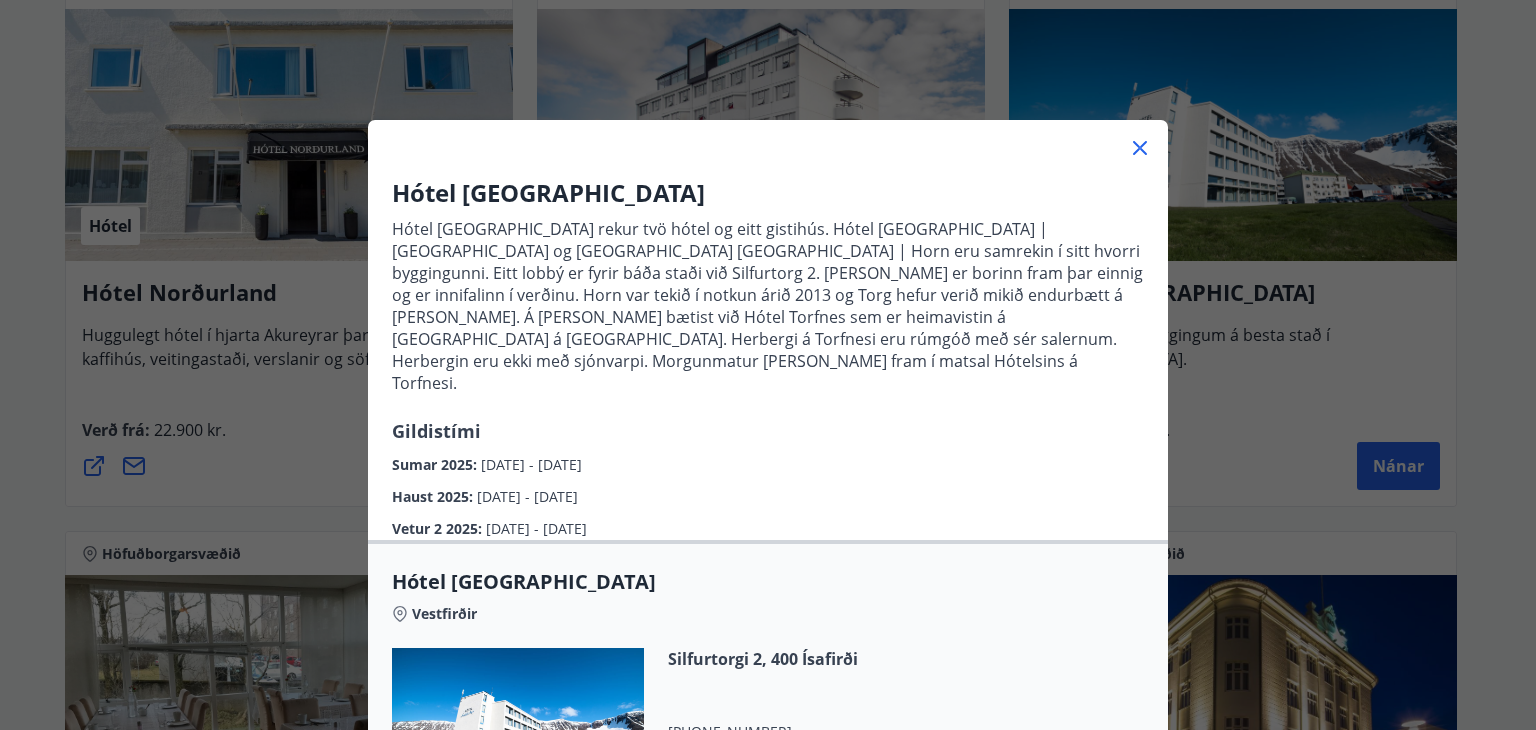click 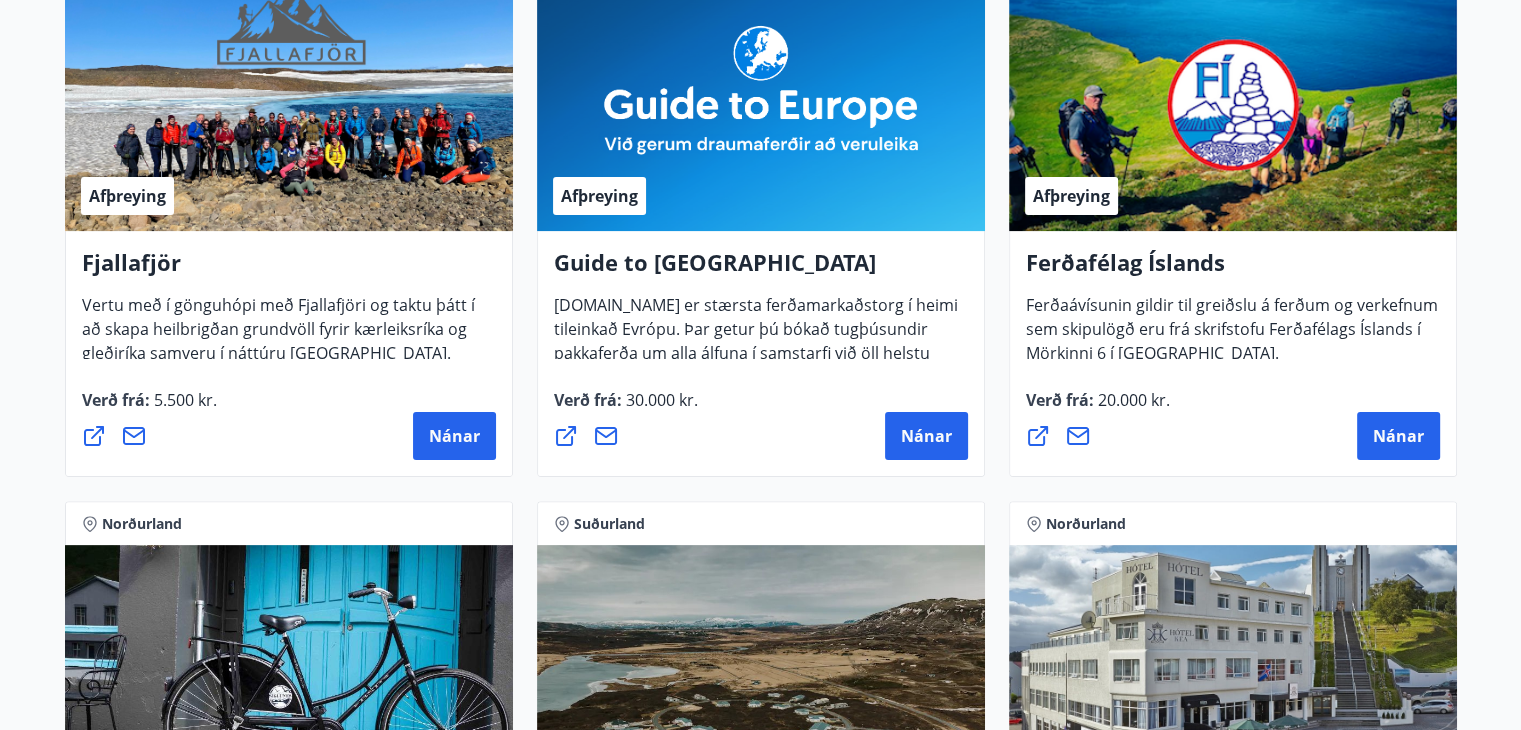 scroll, scrollTop: 0, scrollLeft: 0, axis: both 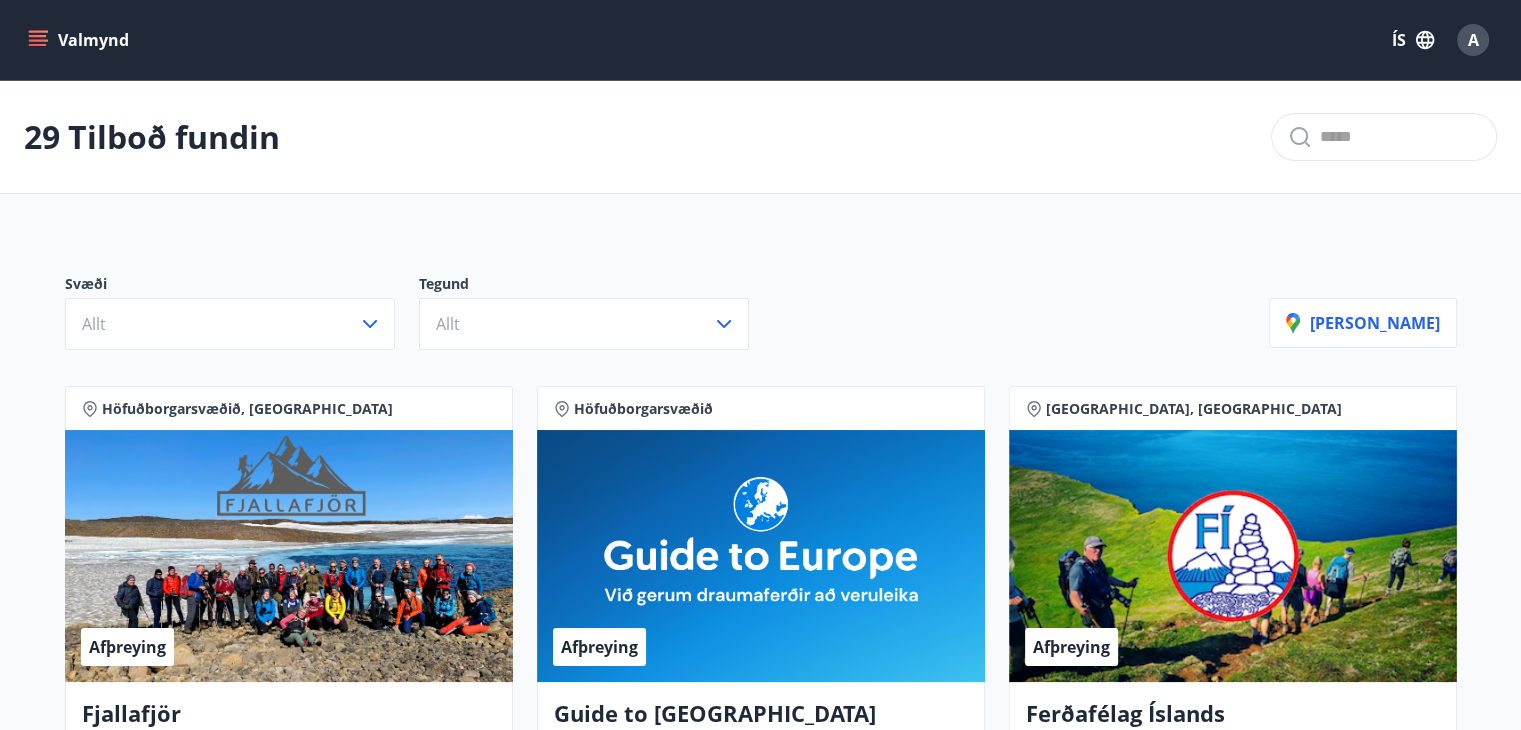 click 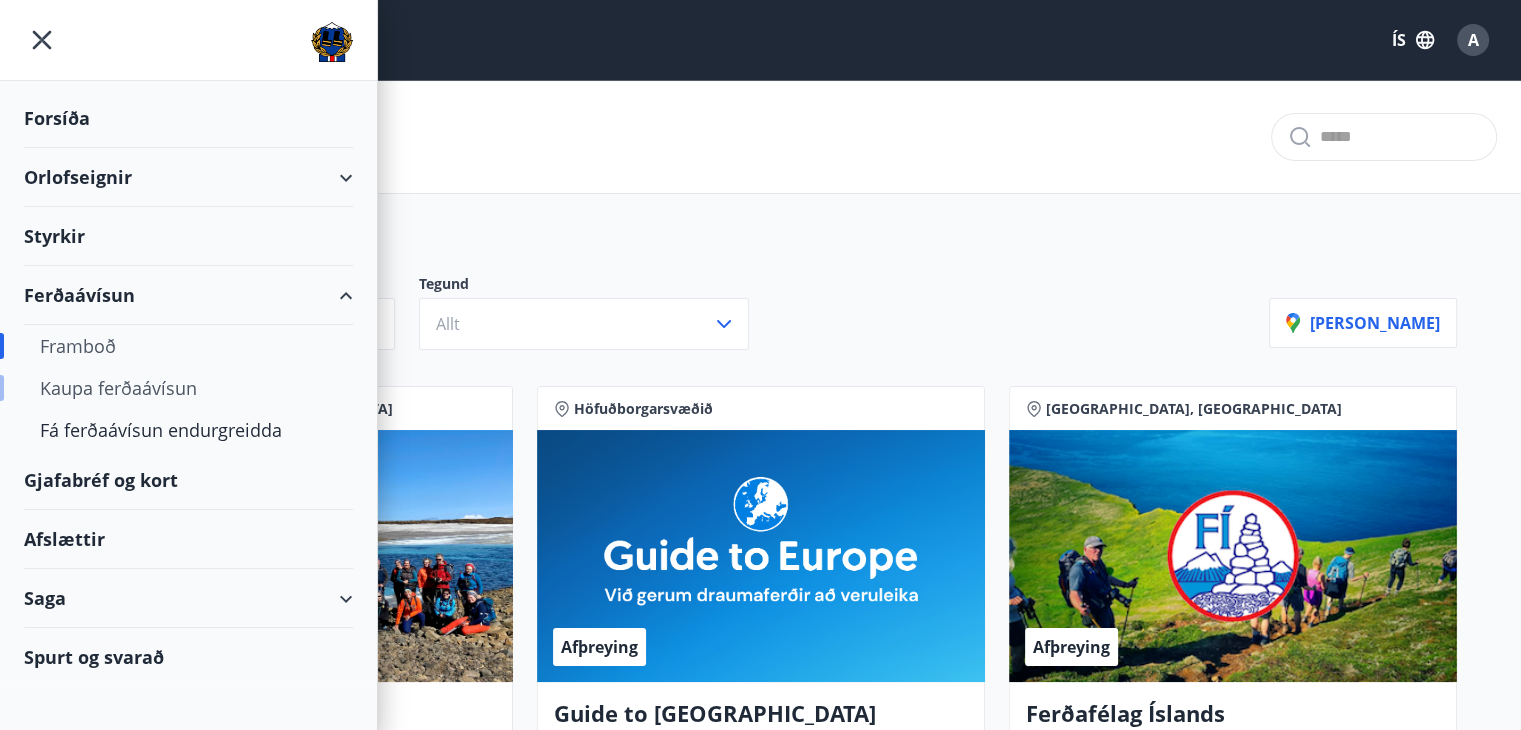 click on "Kaupa ferðaávísun" at bounding box center [188, 388] 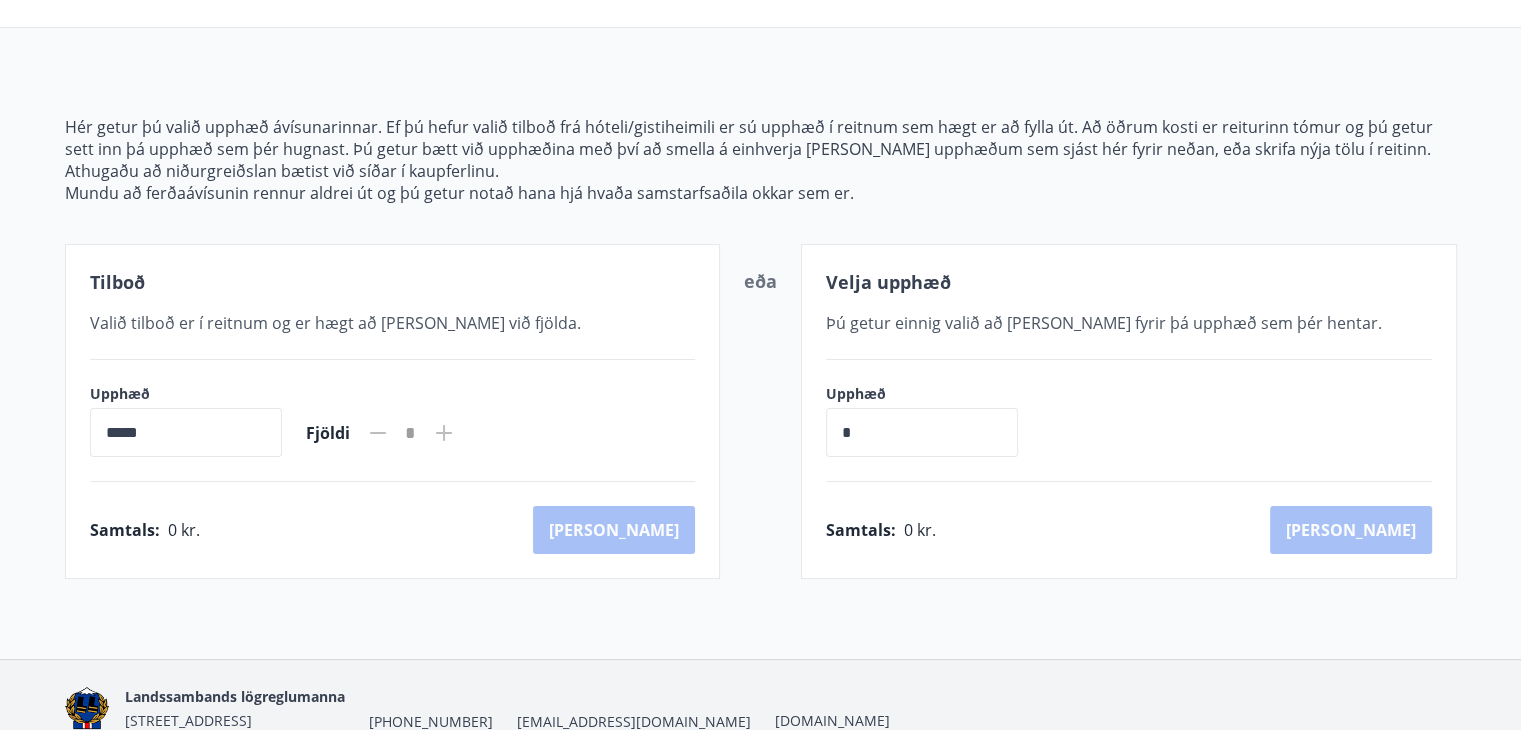 scroll, scrollTop: 0, scrollLeft: 0, axis: both 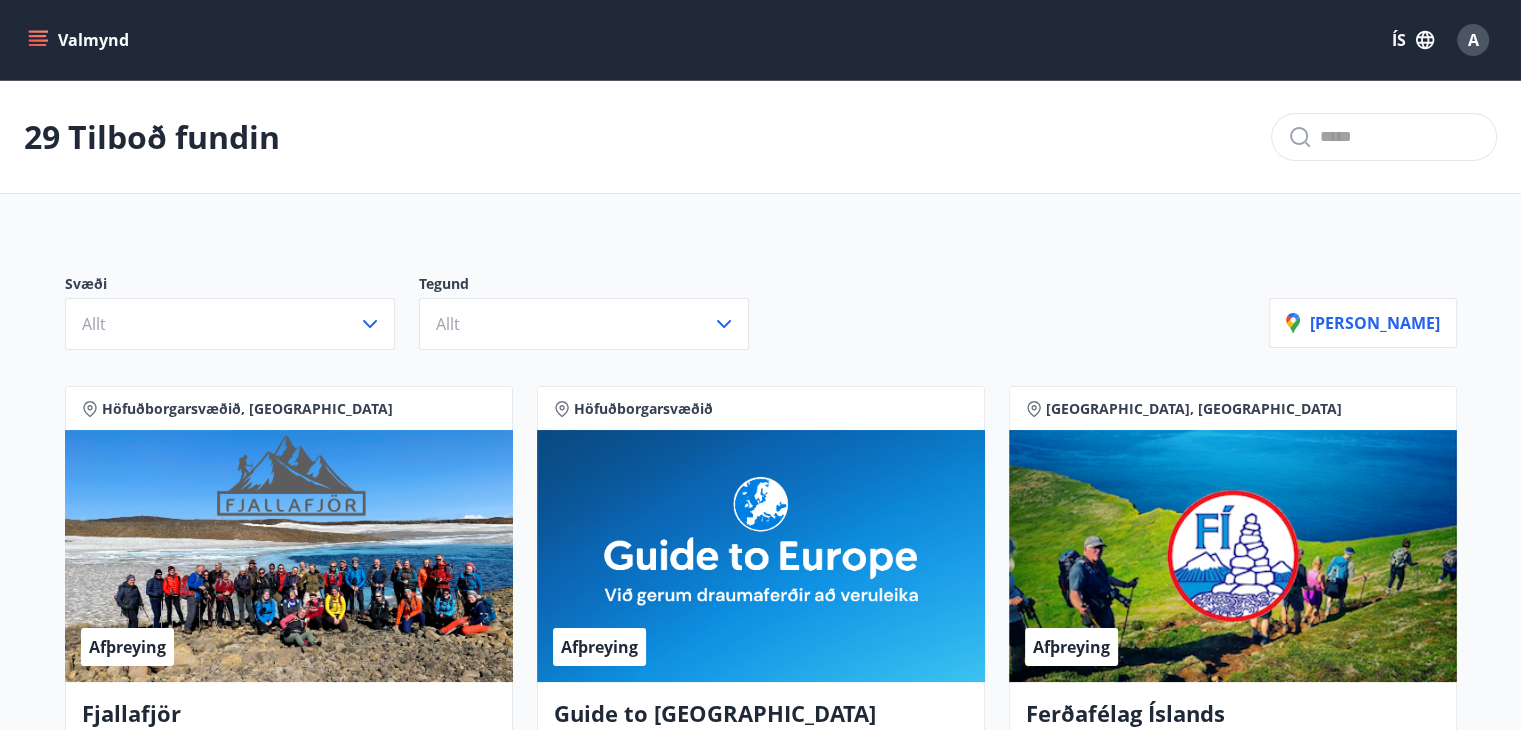 click on "Valmynd" at bounding box center (80, 40) 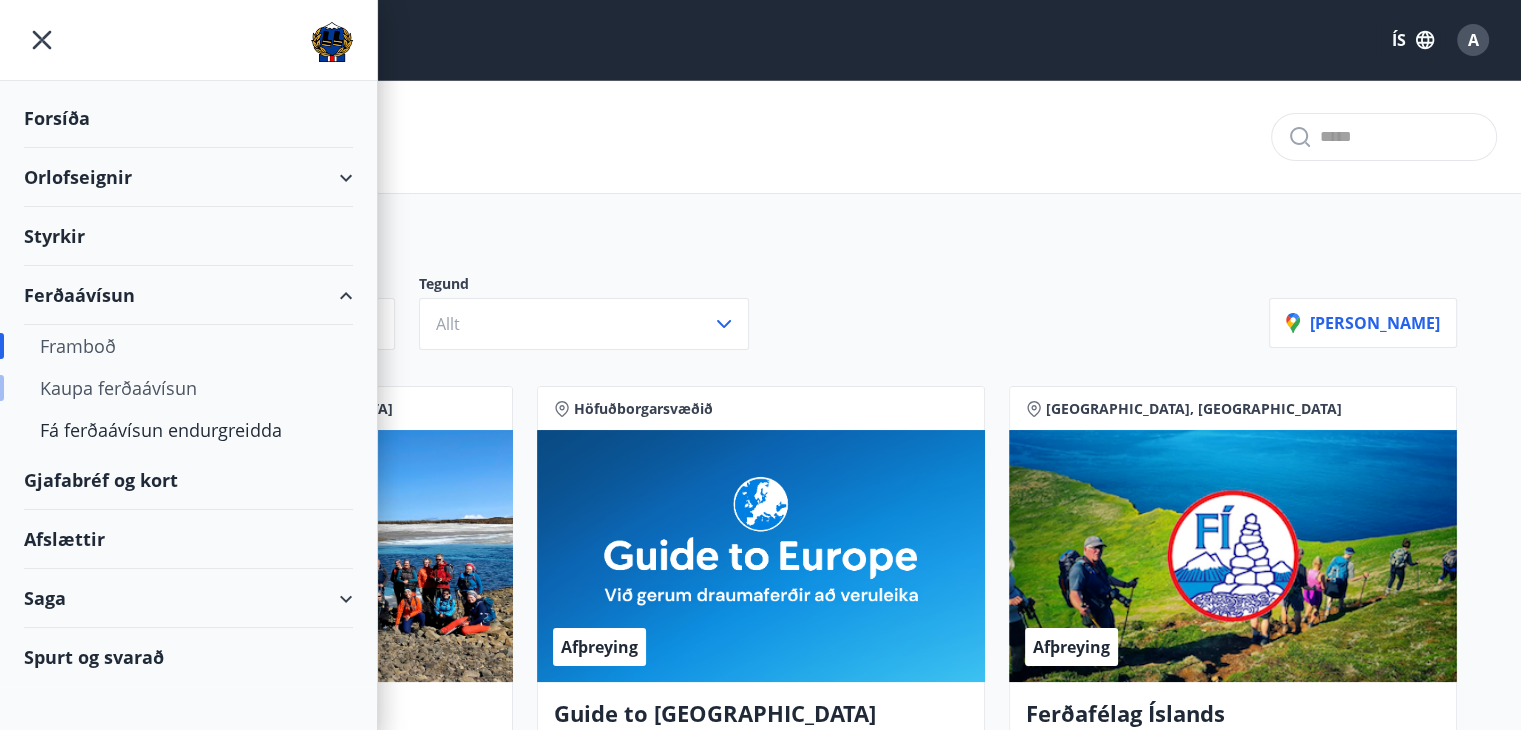 click on "Kaupa ferðaávísun" at bounding box center [188, 388] 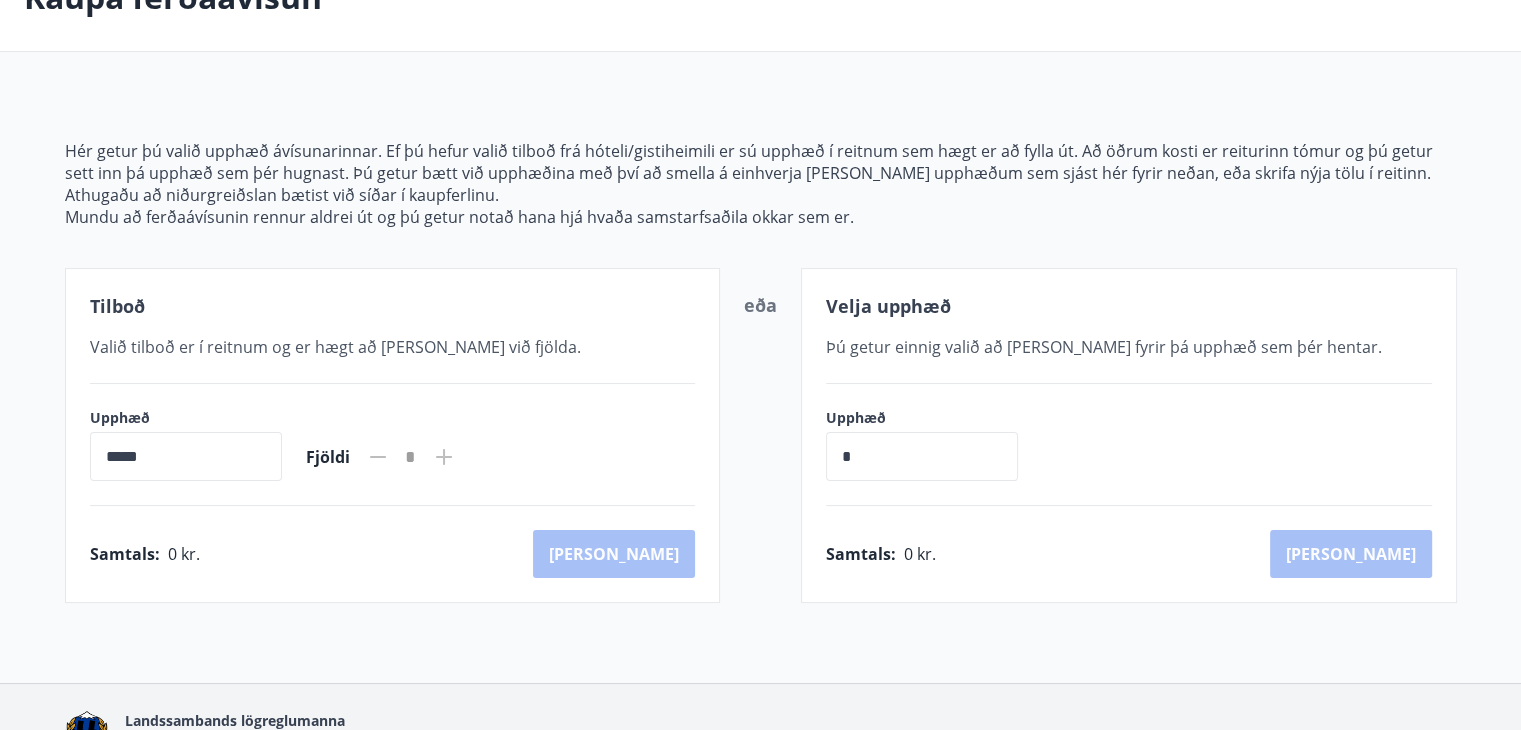 scroll, scrollTop: 0, scrollLeft: 0, axis: both 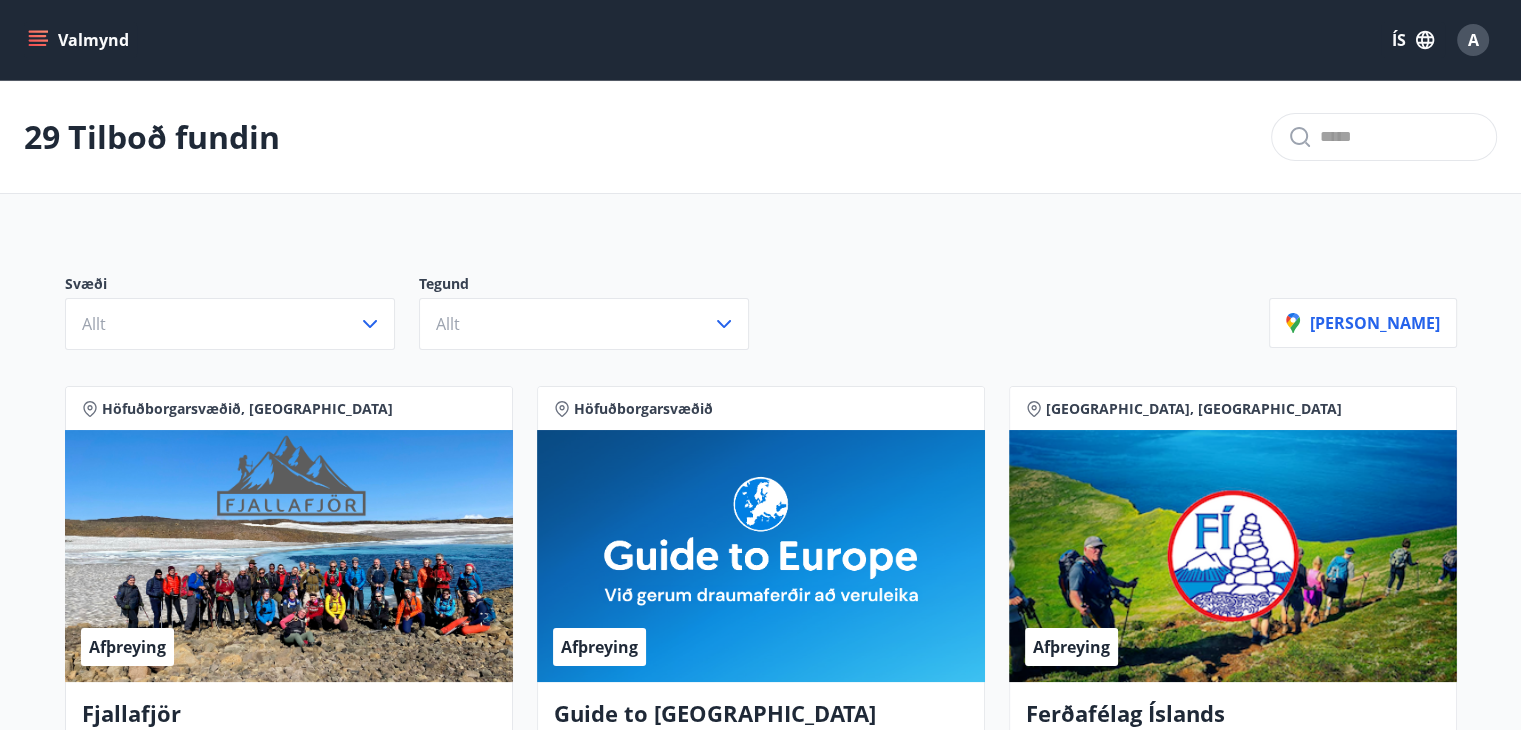 click 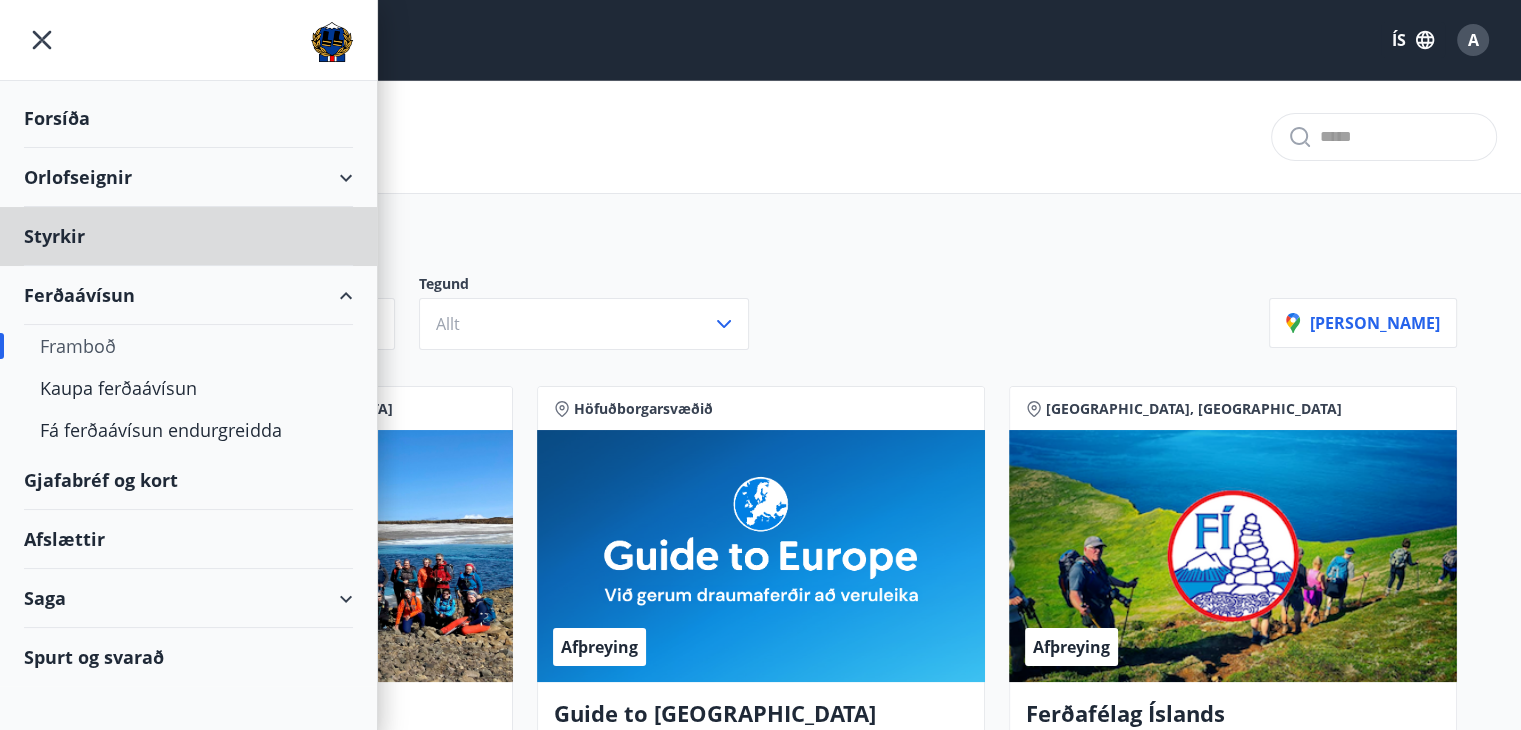 click on "Forsíða" at bounding box center [188, 118] 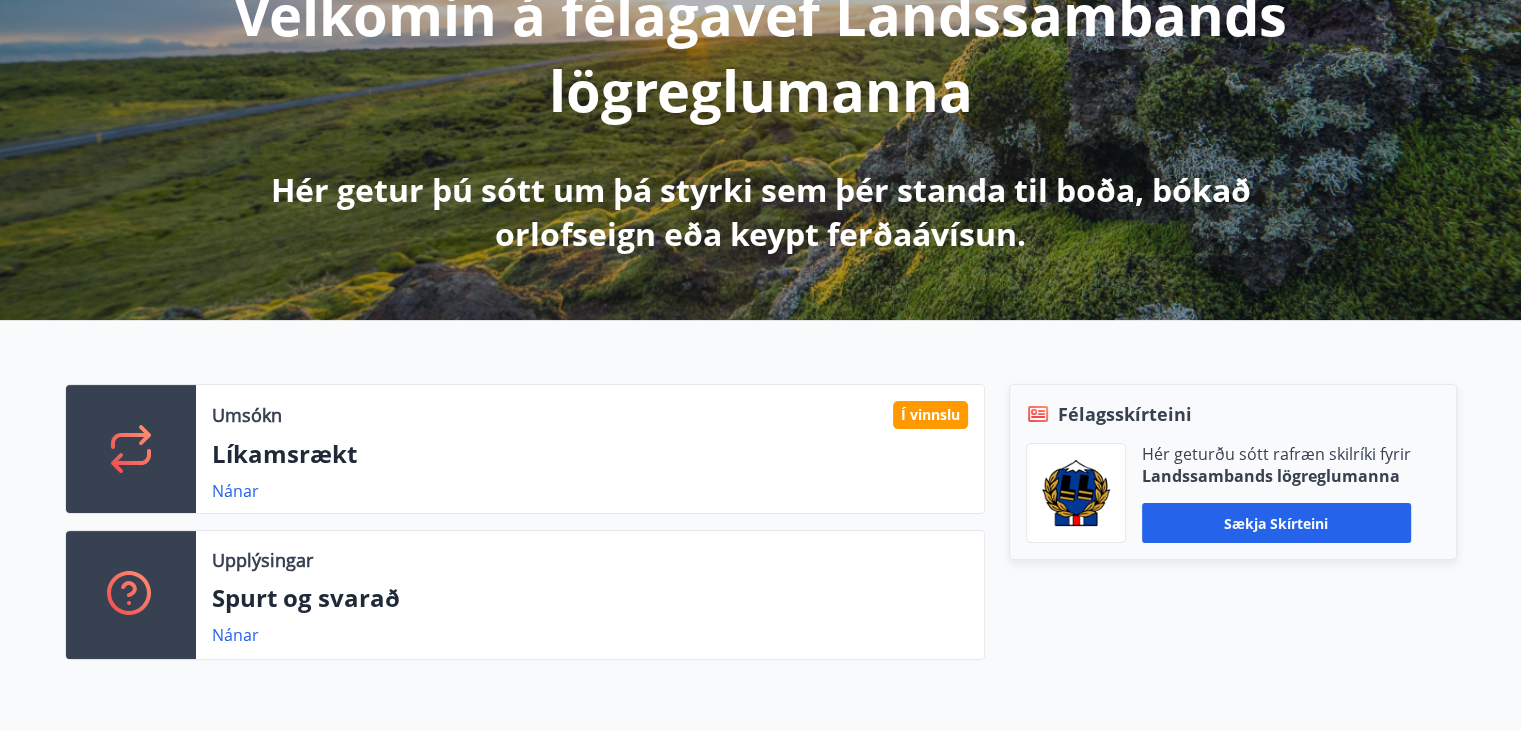 scroll, scrollTop: 300, scrollLeft: 0, axis: vertical 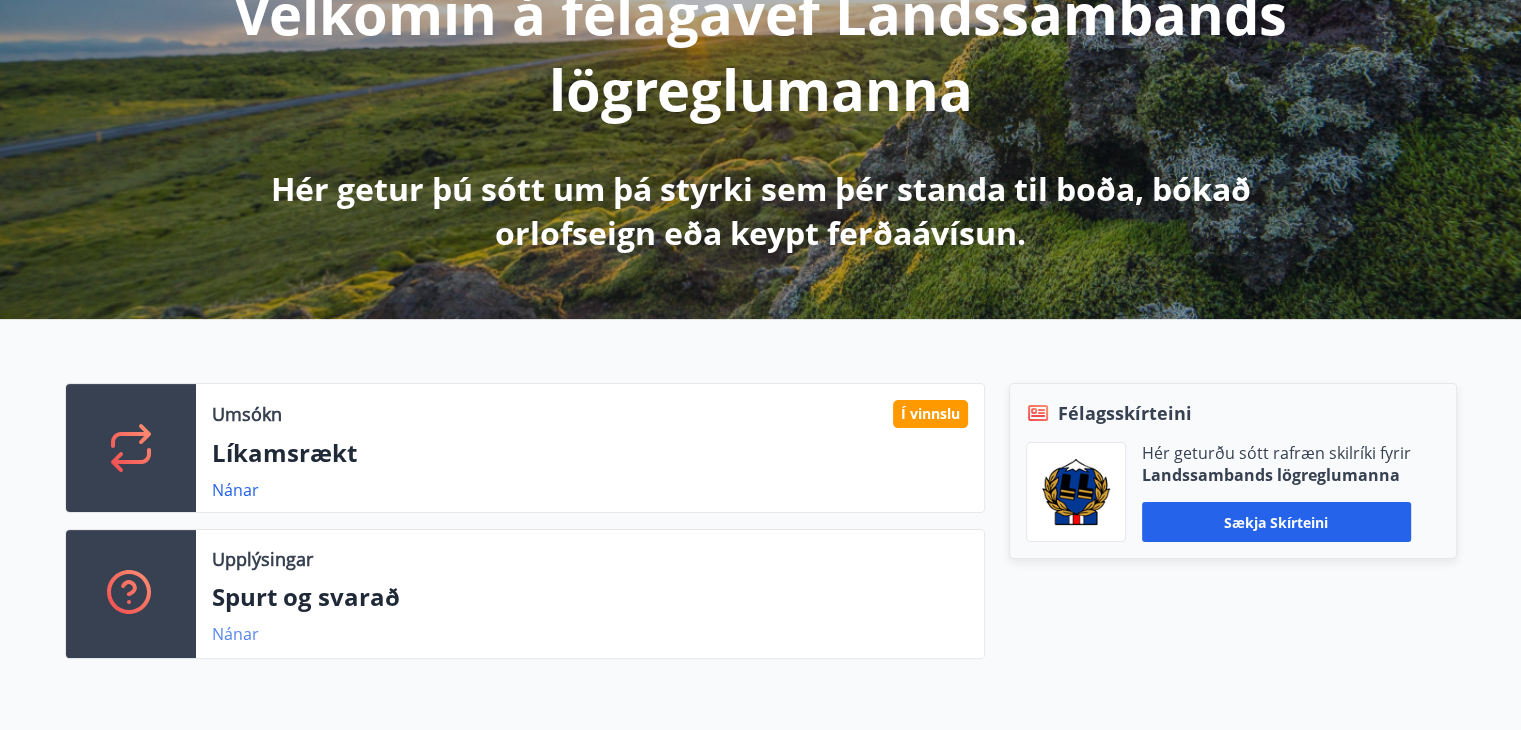 click on "Nánar" at bounding box center (235, 634) 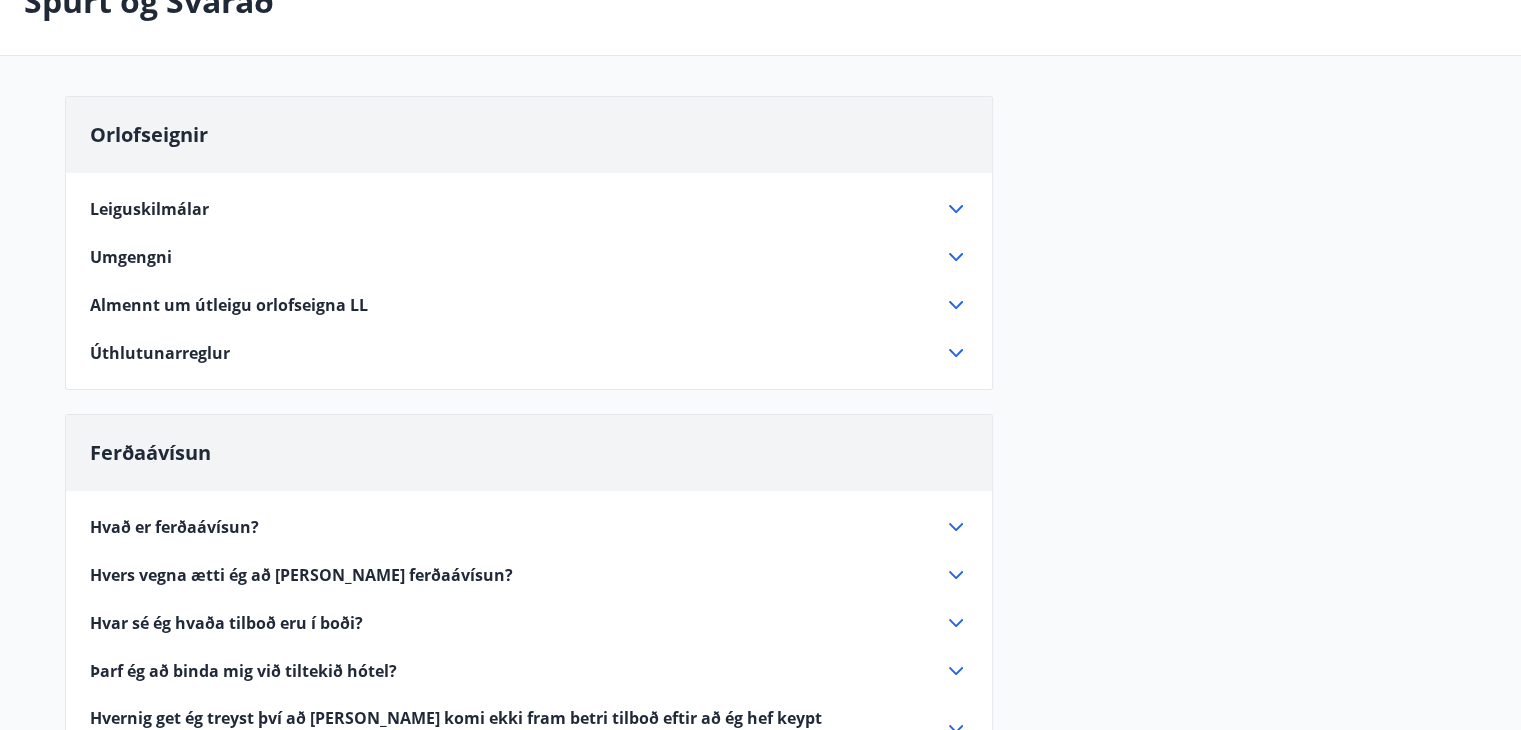scroll, scrollTop: 400, scrollLeft: 0, axis: vertical 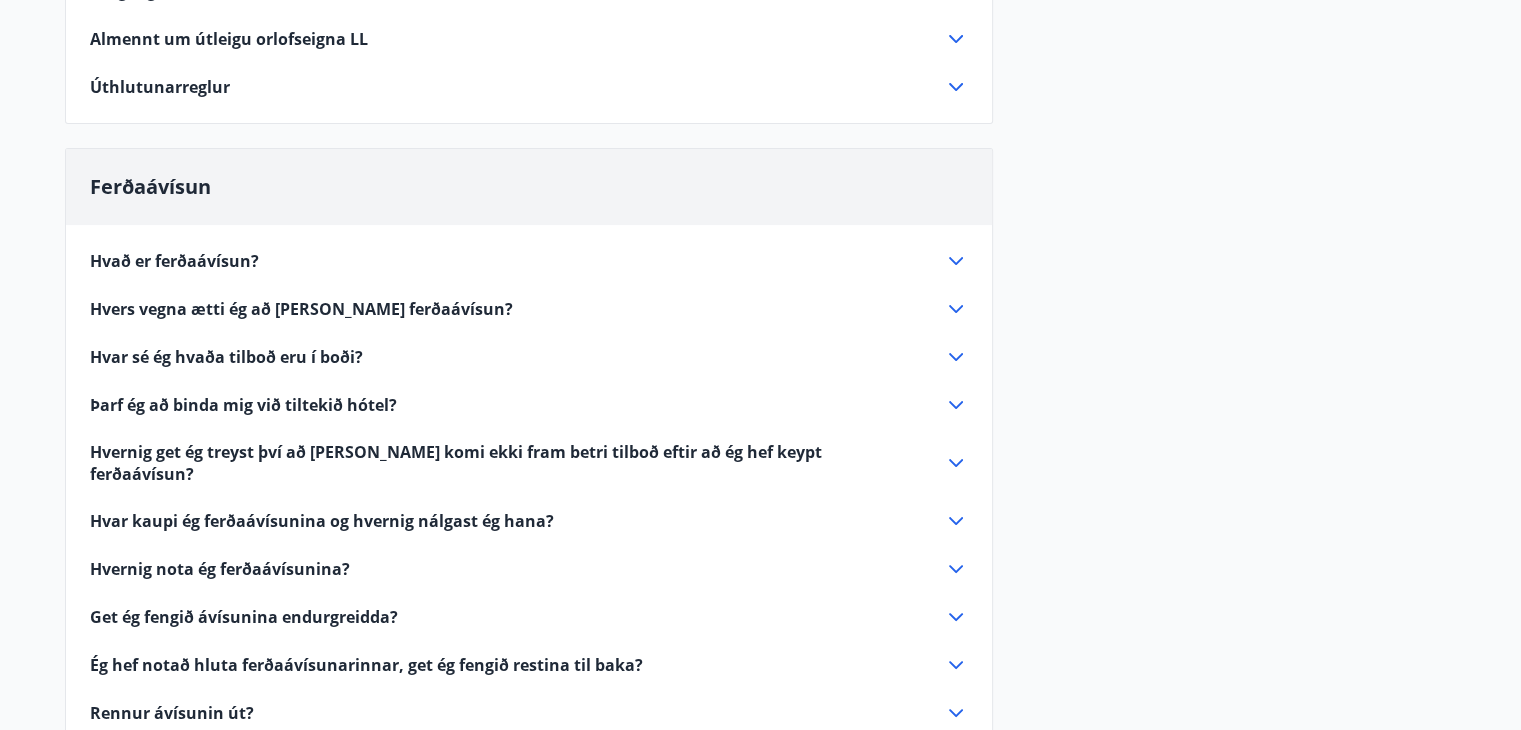 click on "Hvað er ferðaávísun?" at bounding box center [174, 261] 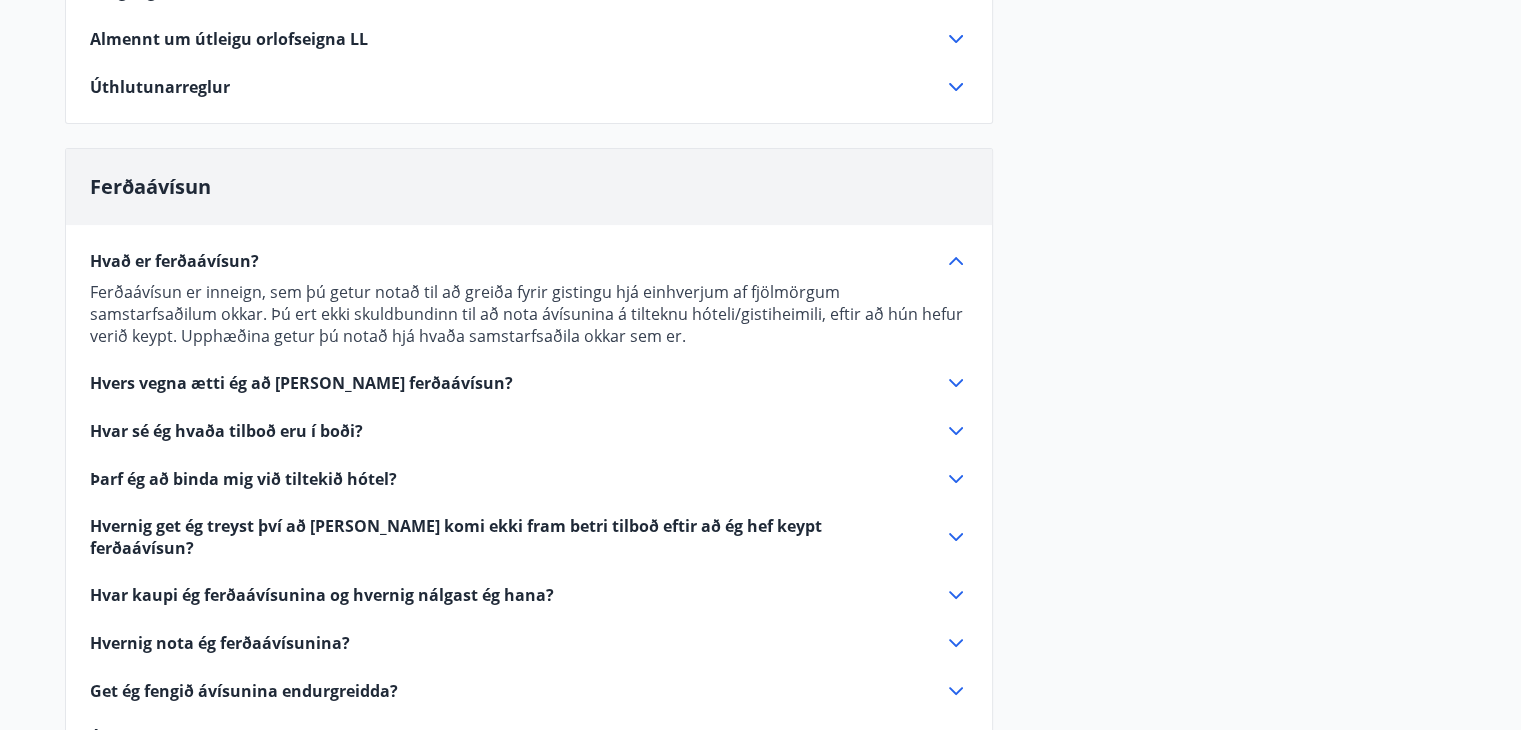 click on "Hvers vegna ætti ég að kaupa ferðaávísun?" at bounding box center (301, 383) 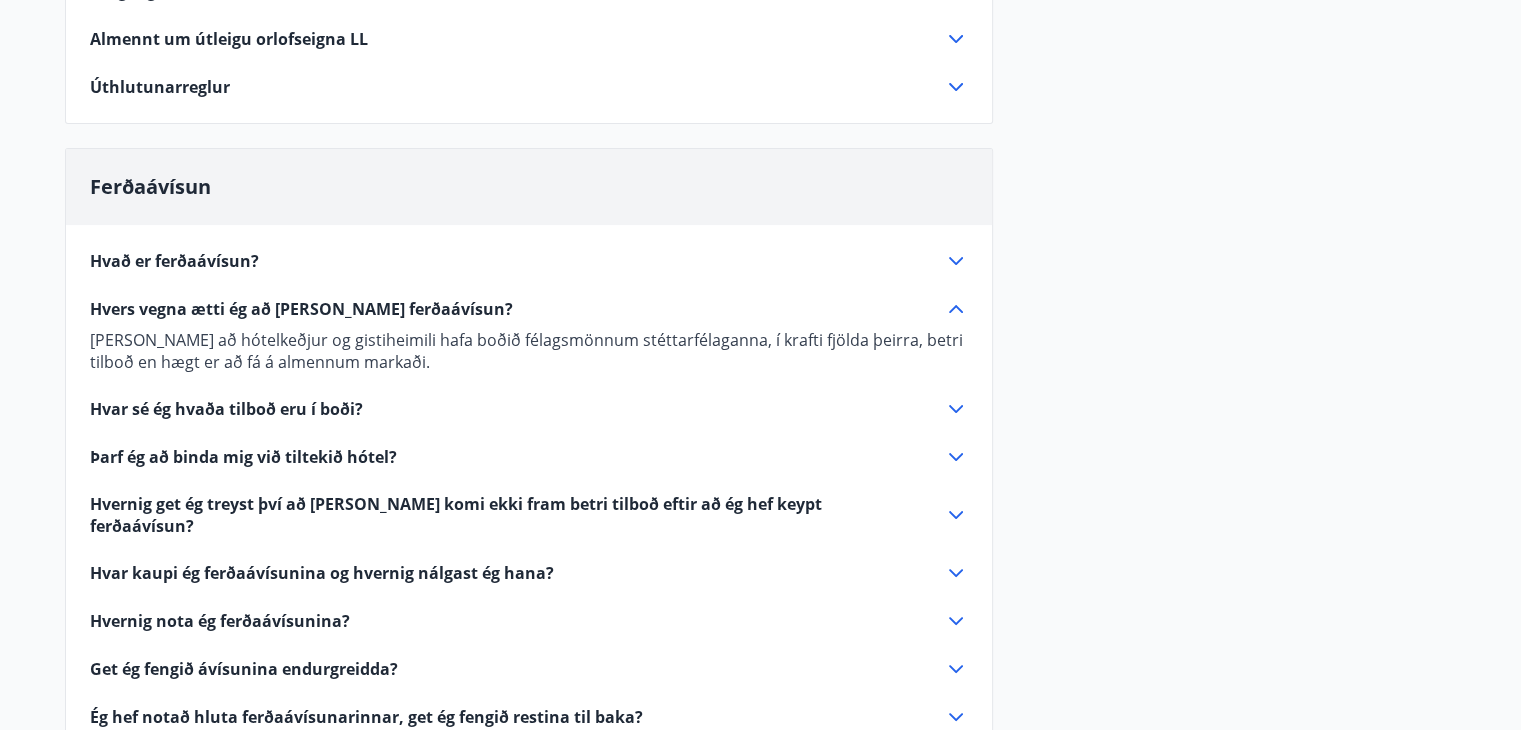 click on "Hvar sé ég hvaða tilboð eru í boði?" at bounding box center [226, 409] 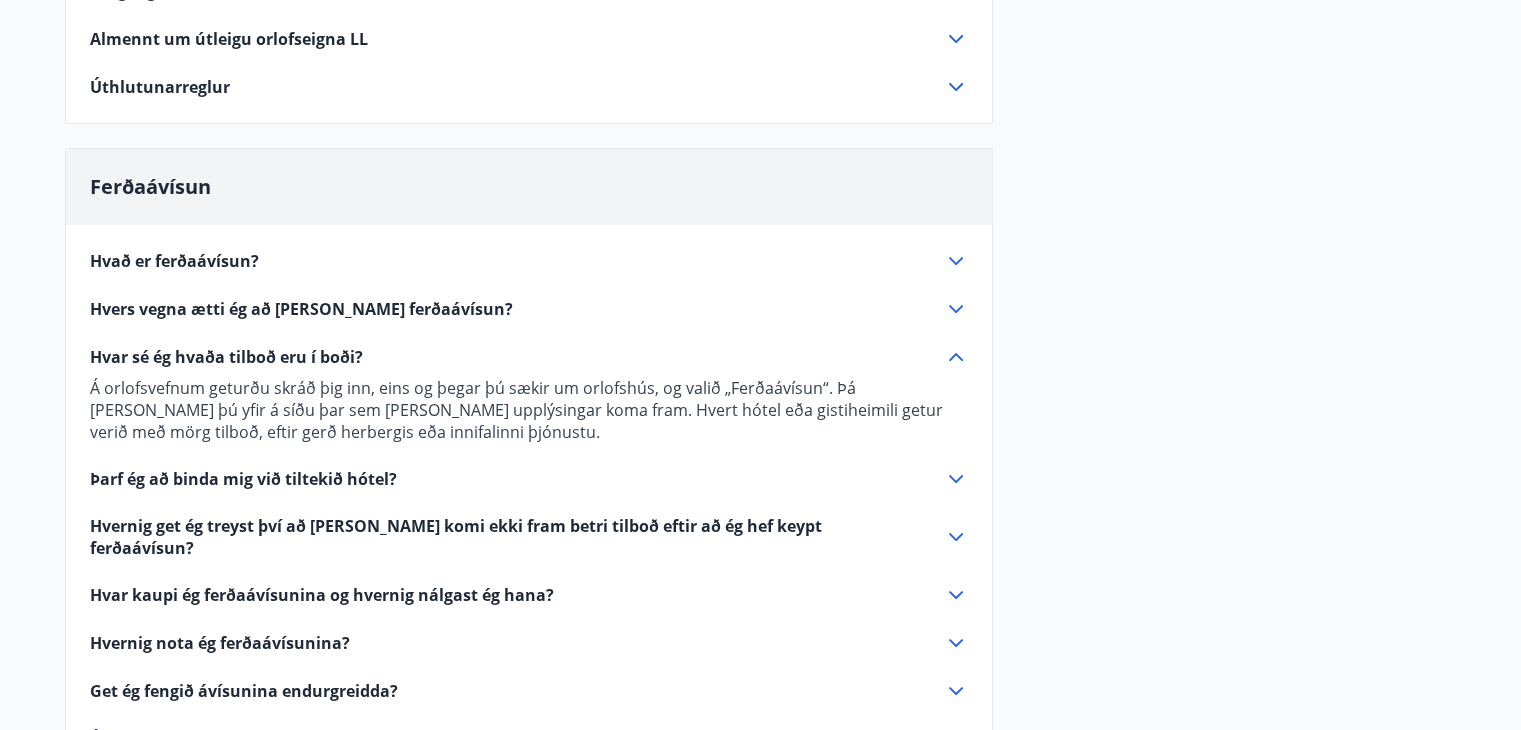 click on "Þarf ég að binda mig við tiltekið hótel?" at bounding box center [243, 479] 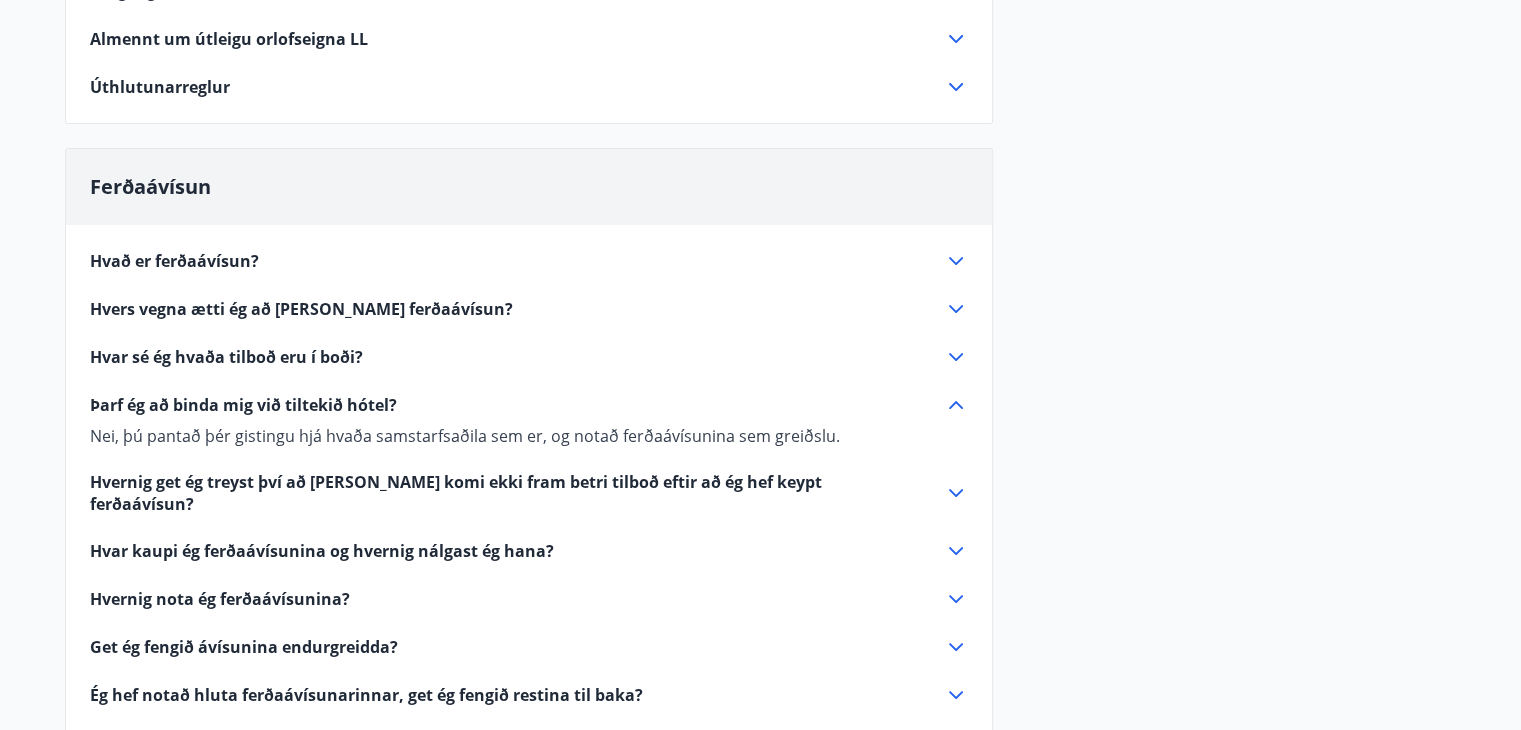 click on "Hvernig get ég treyst því að það komi ekki fram betri tilboð eftir að ég hef keypt ferðaávísun?" at bounding box center (505, 493) 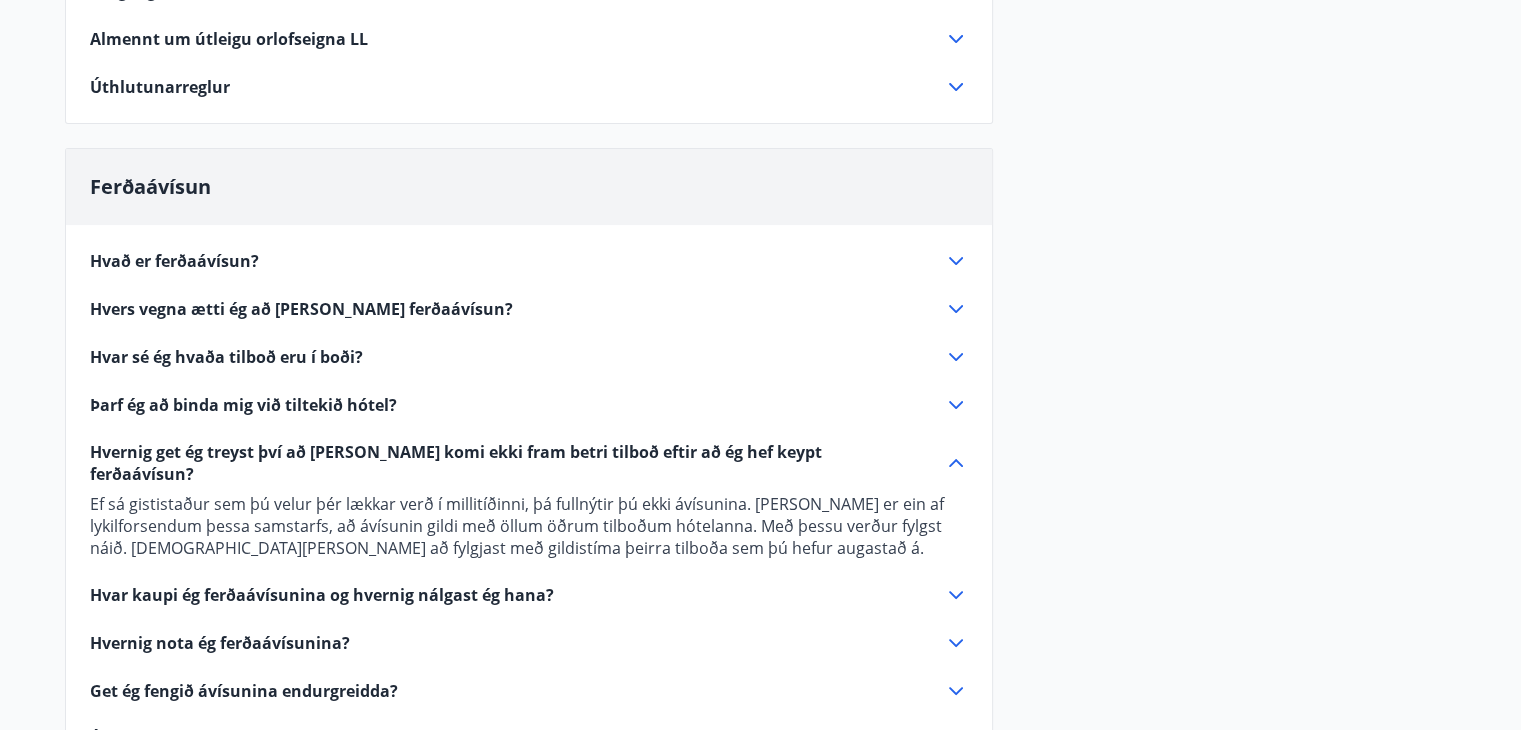 click on "Hvar kaupi ég ferðaávísunina og hvernig nálgast ég hana?" at bounding box center (322, 595) 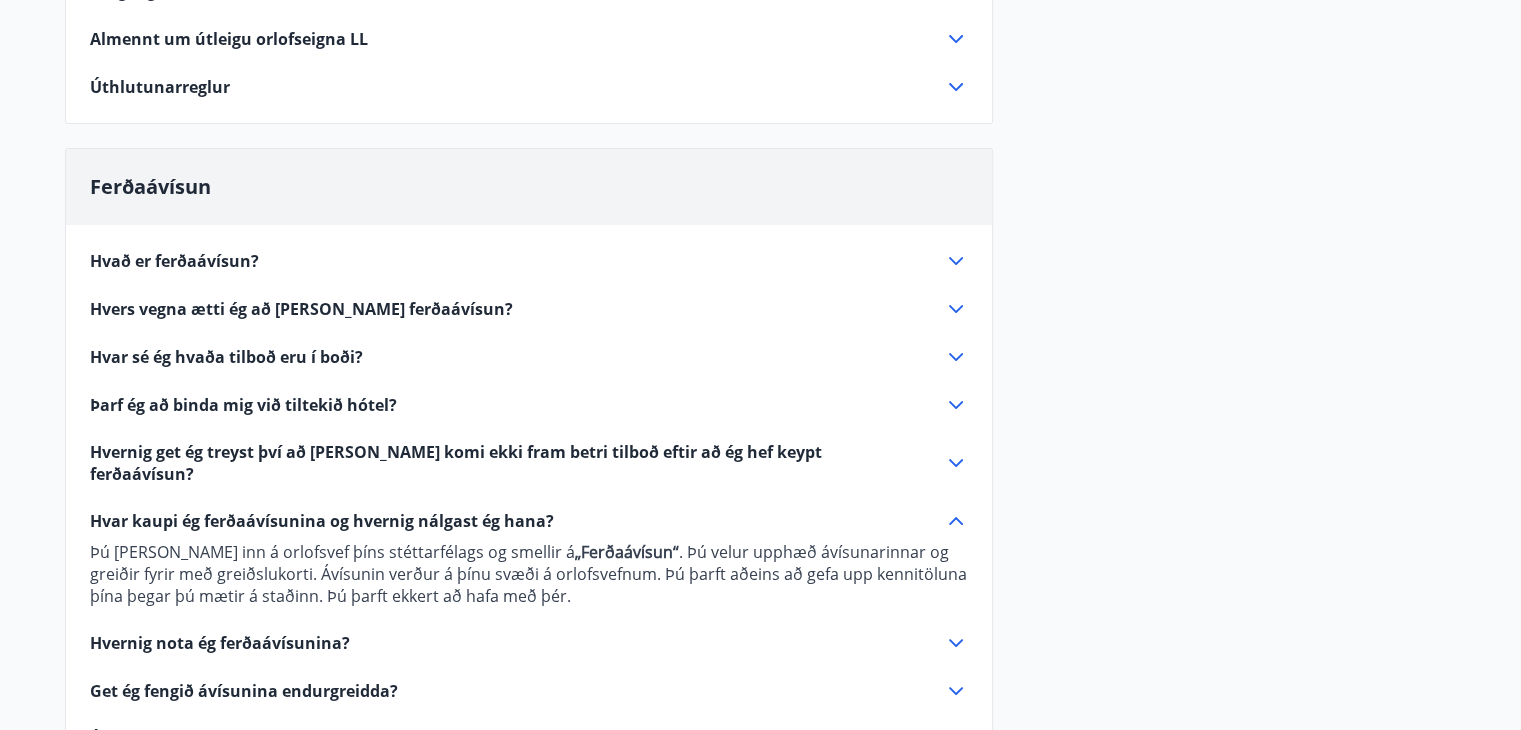 click on "Hvernig nota ég ferðaávísunina?" at bounding box center [220, 643] 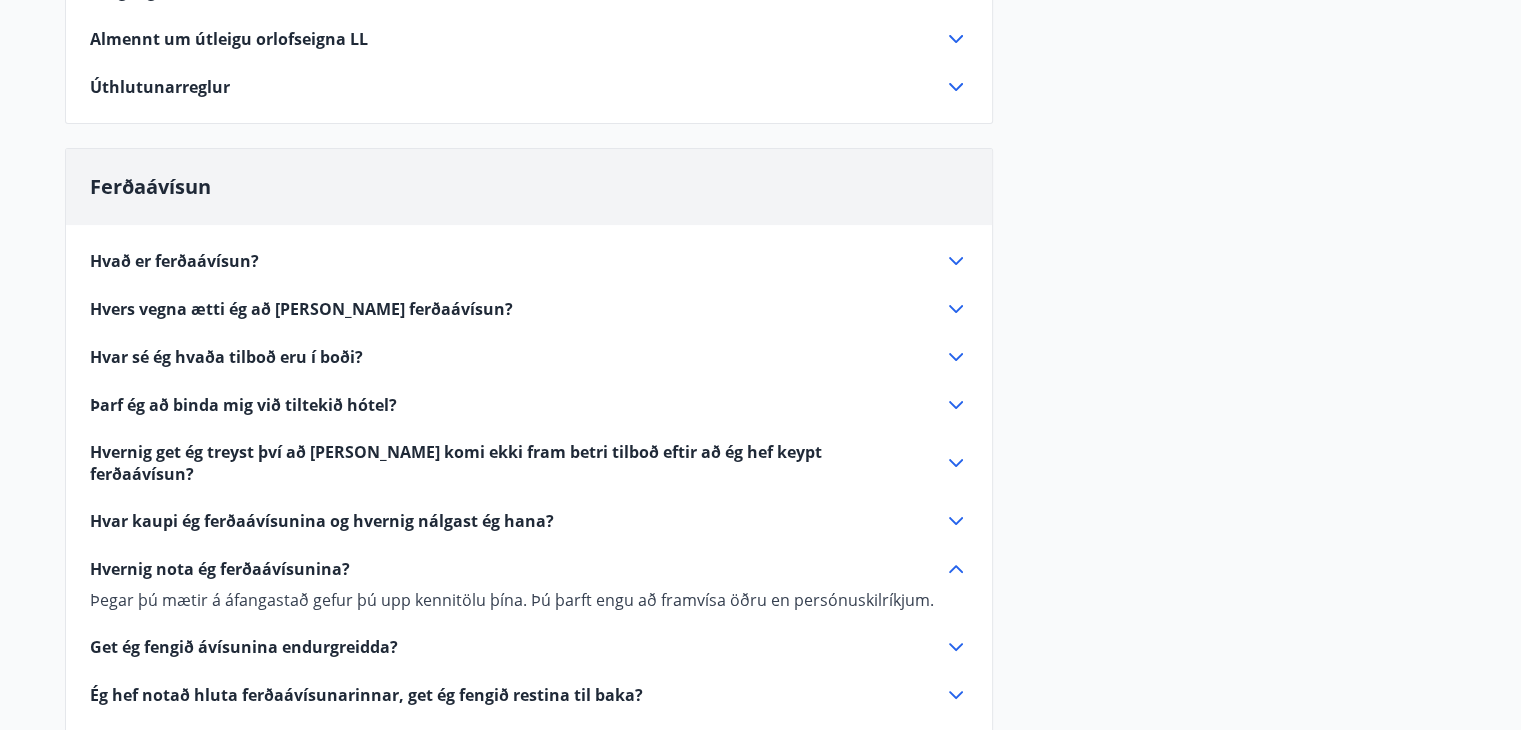 click on "Get ég fengið ávísunina endurgreidda?" at bounding box center (244, 647) 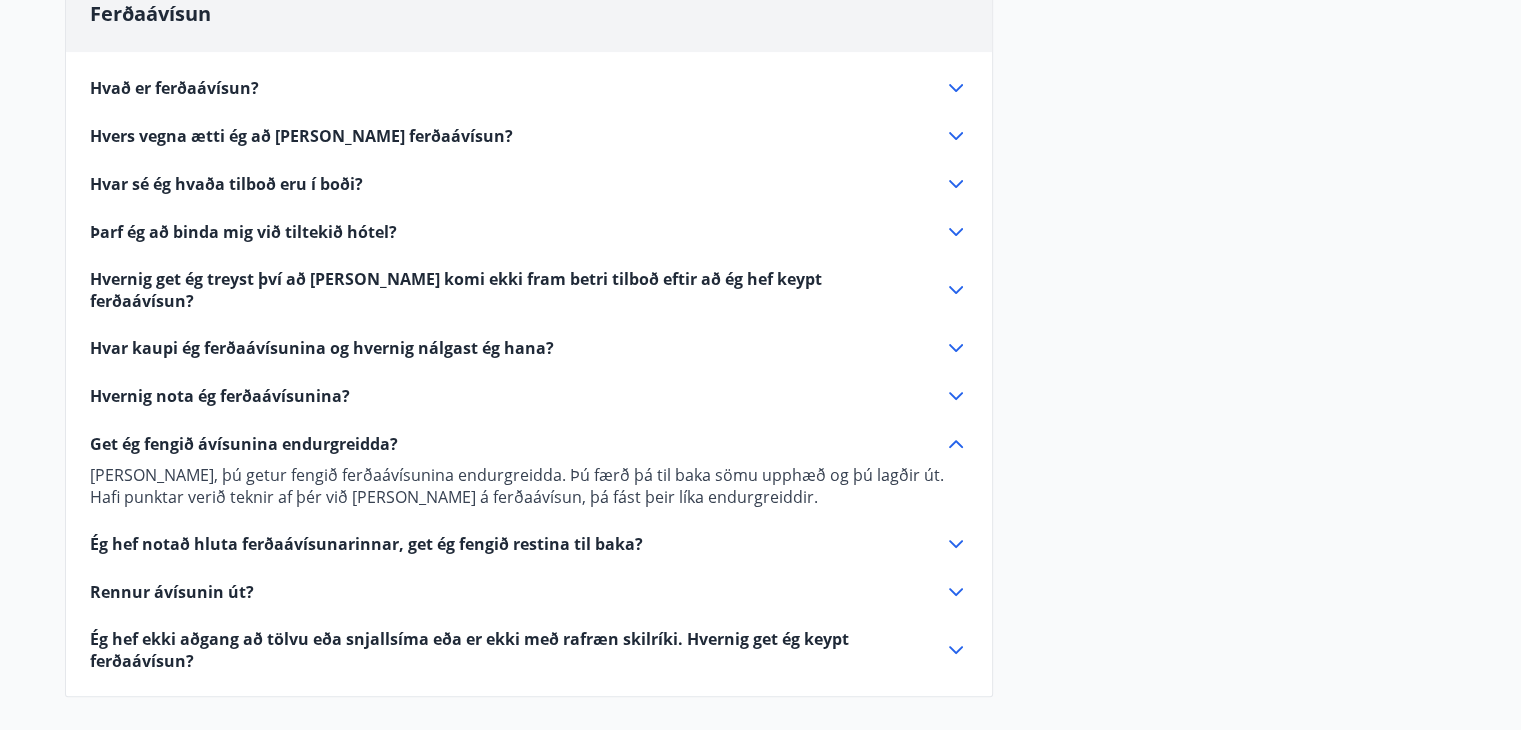 scroll, scrollTop: 600, scrollLeft: 0, axis: vertical 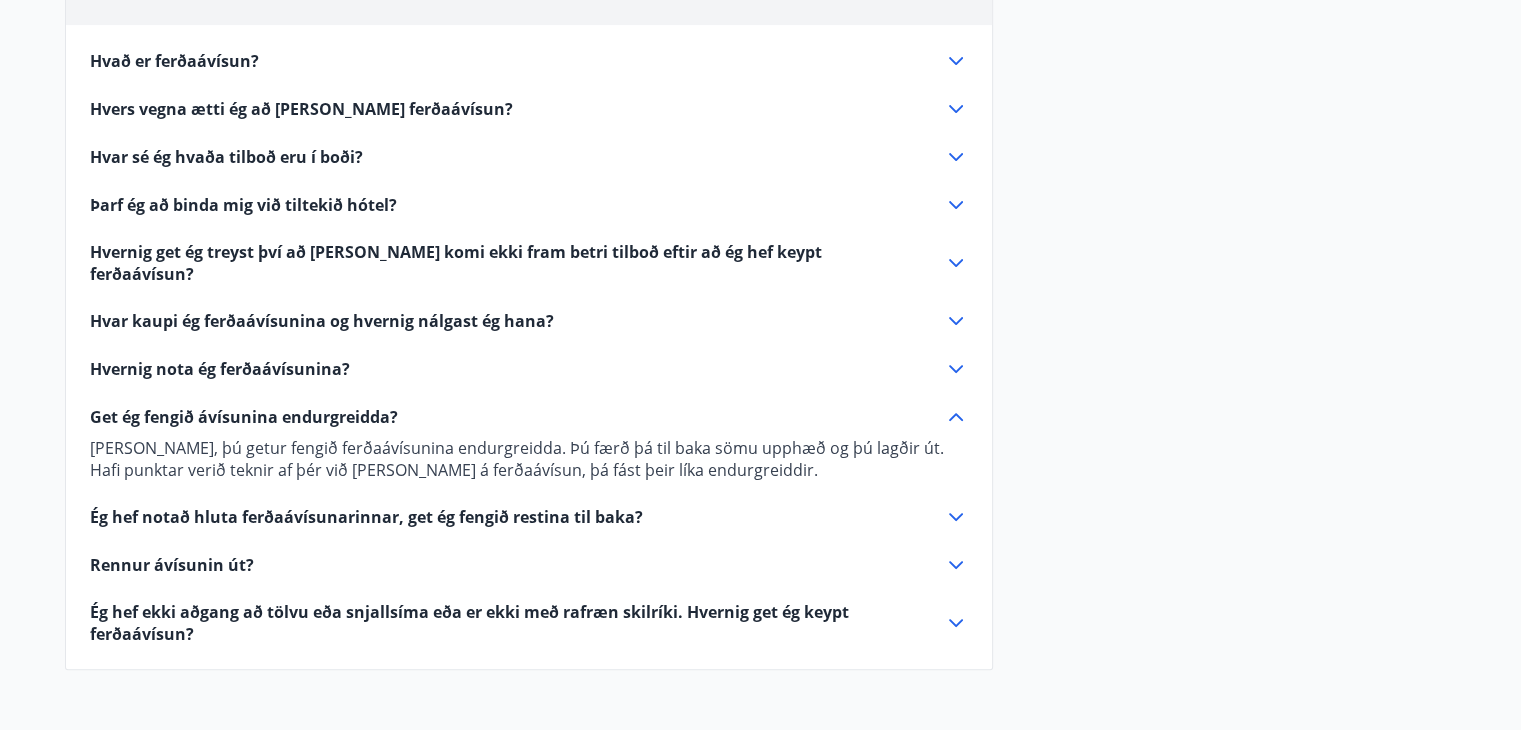 click on "Ég hef notað hluta ferðaávísunarinnar, get ég fengið restina til baka?" at bounding box center (366, 517) 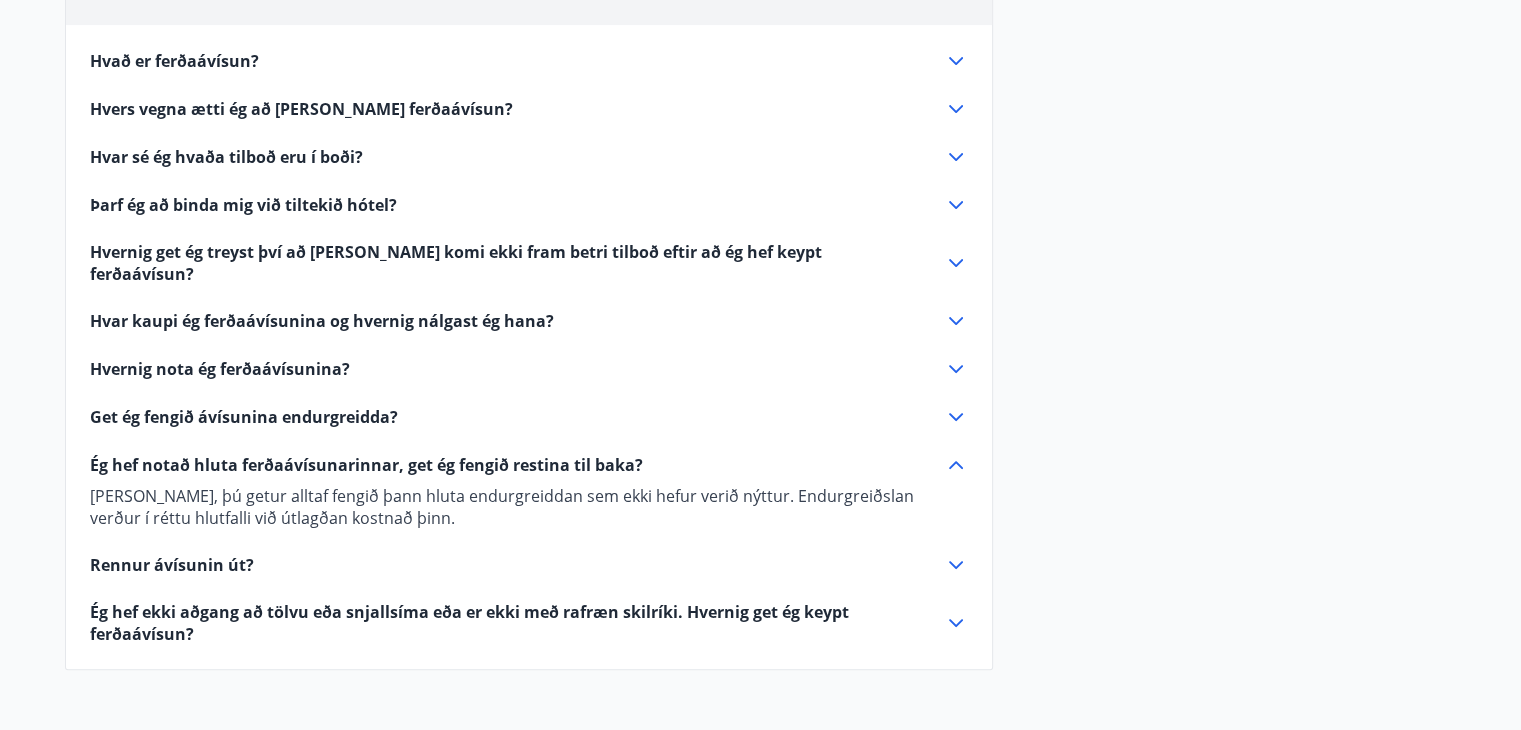 click on "Rennur ávísunin út?" at bounding box center (172, 565) 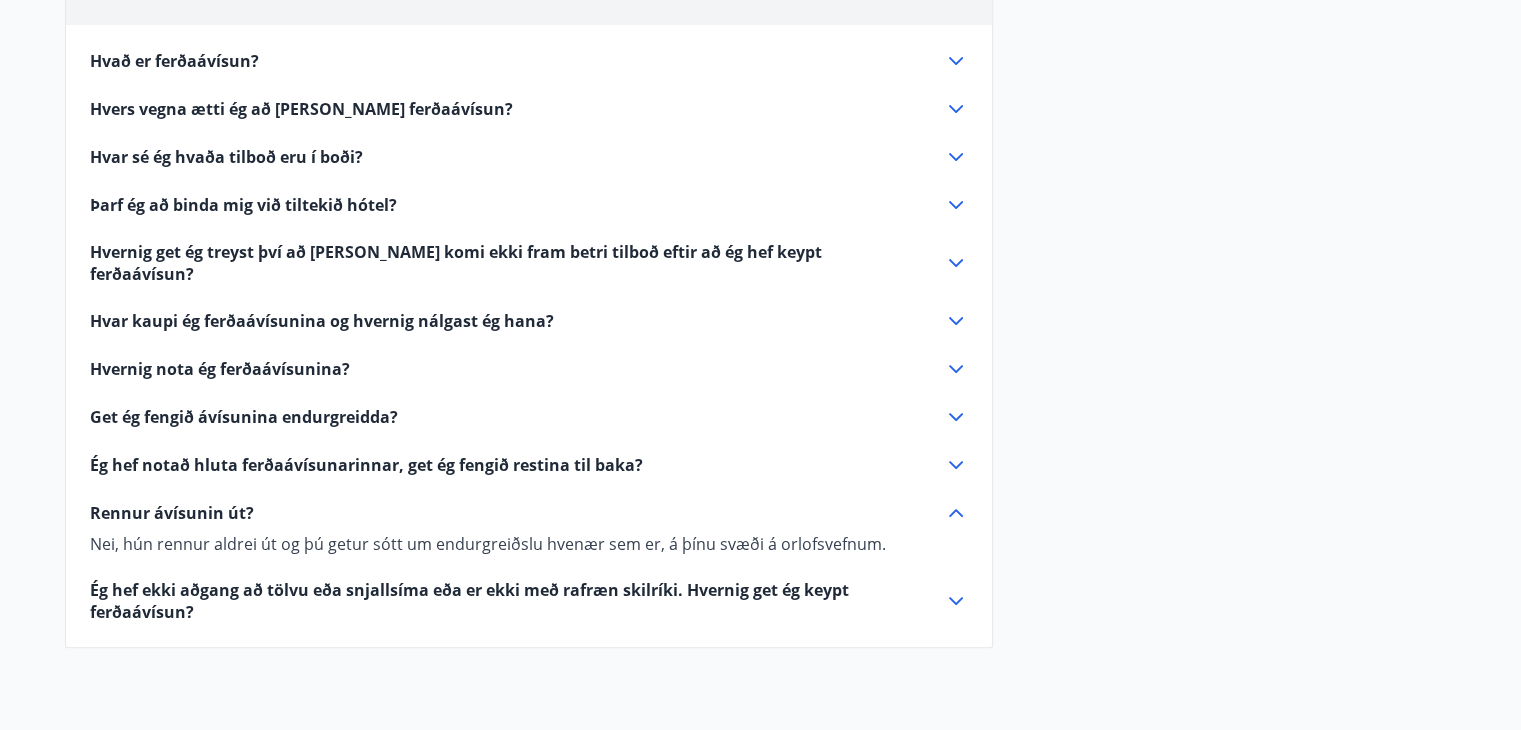click on "Ég hef ekki aðgang að tölvu eða snjallsíma eða er ekki með rafræn skilríki. Hvernig get ég keypt ferðaávísun?" at bounding box center (505, 601) 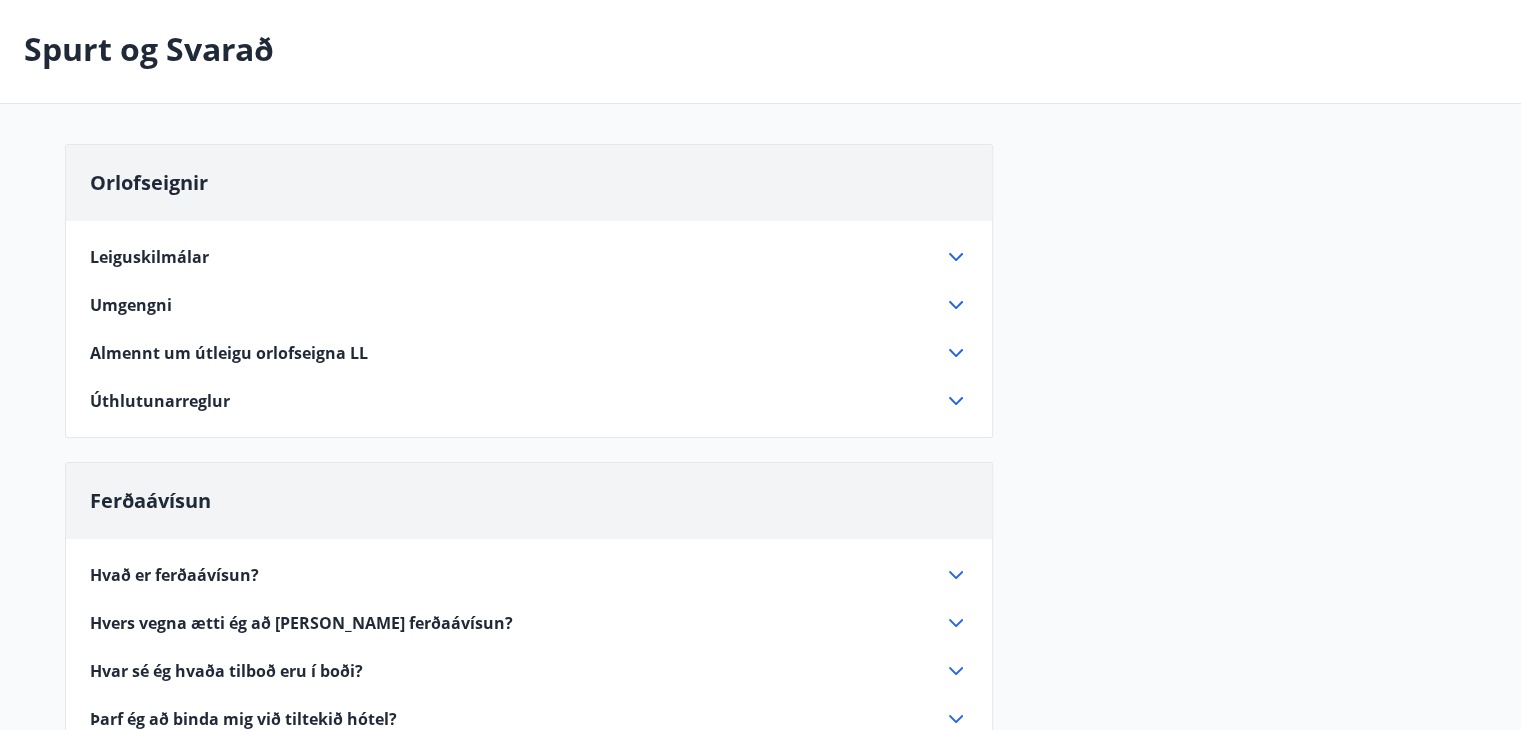 scroll, scrollTop: 0, scrollLeft: 0, axis: both 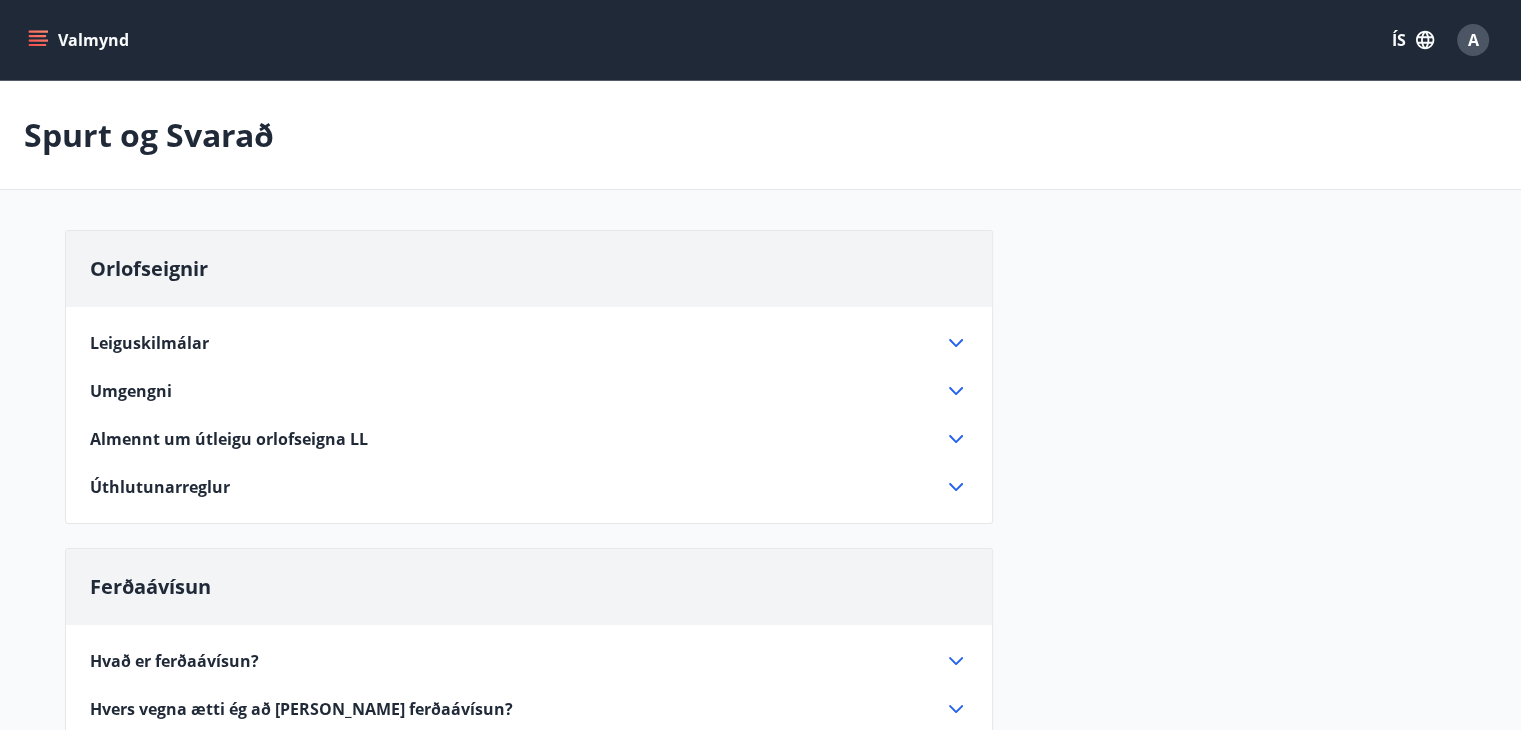 click on "Úthlutunarreglur" at bounding box center (160, 487) 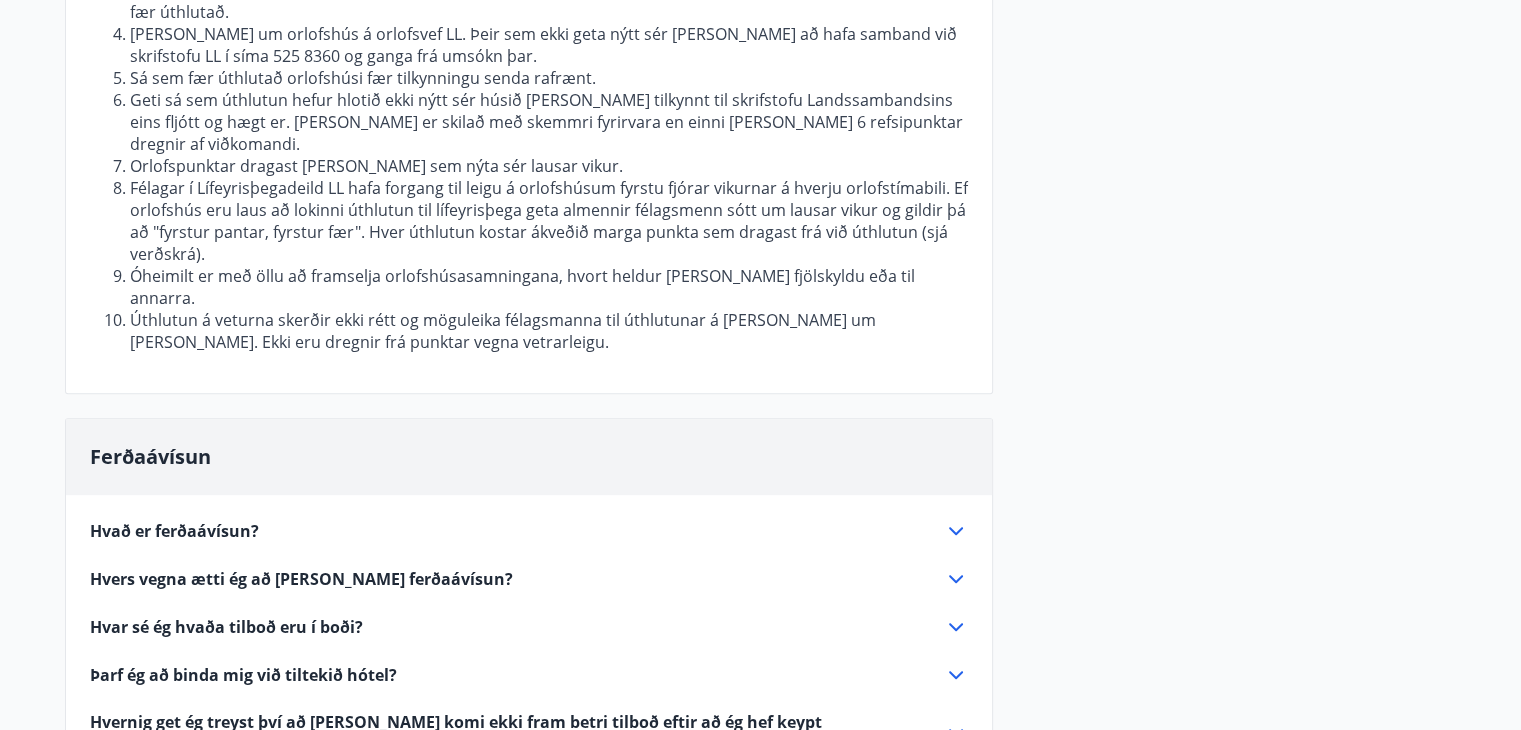 scroll, scrollTop: 700, scrollLeft: 0, axis: vertical 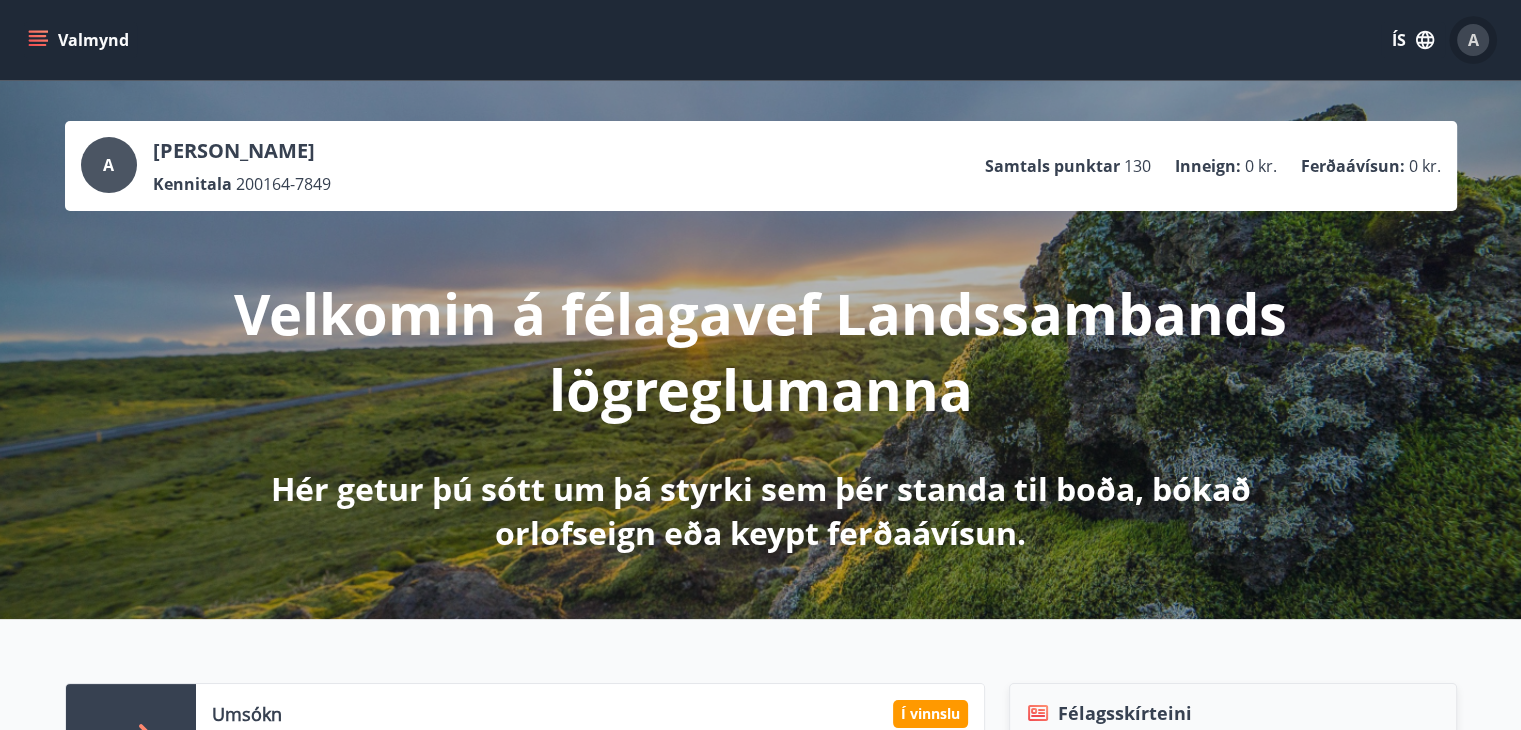 click on "A" at bounding box center (1473, 40) 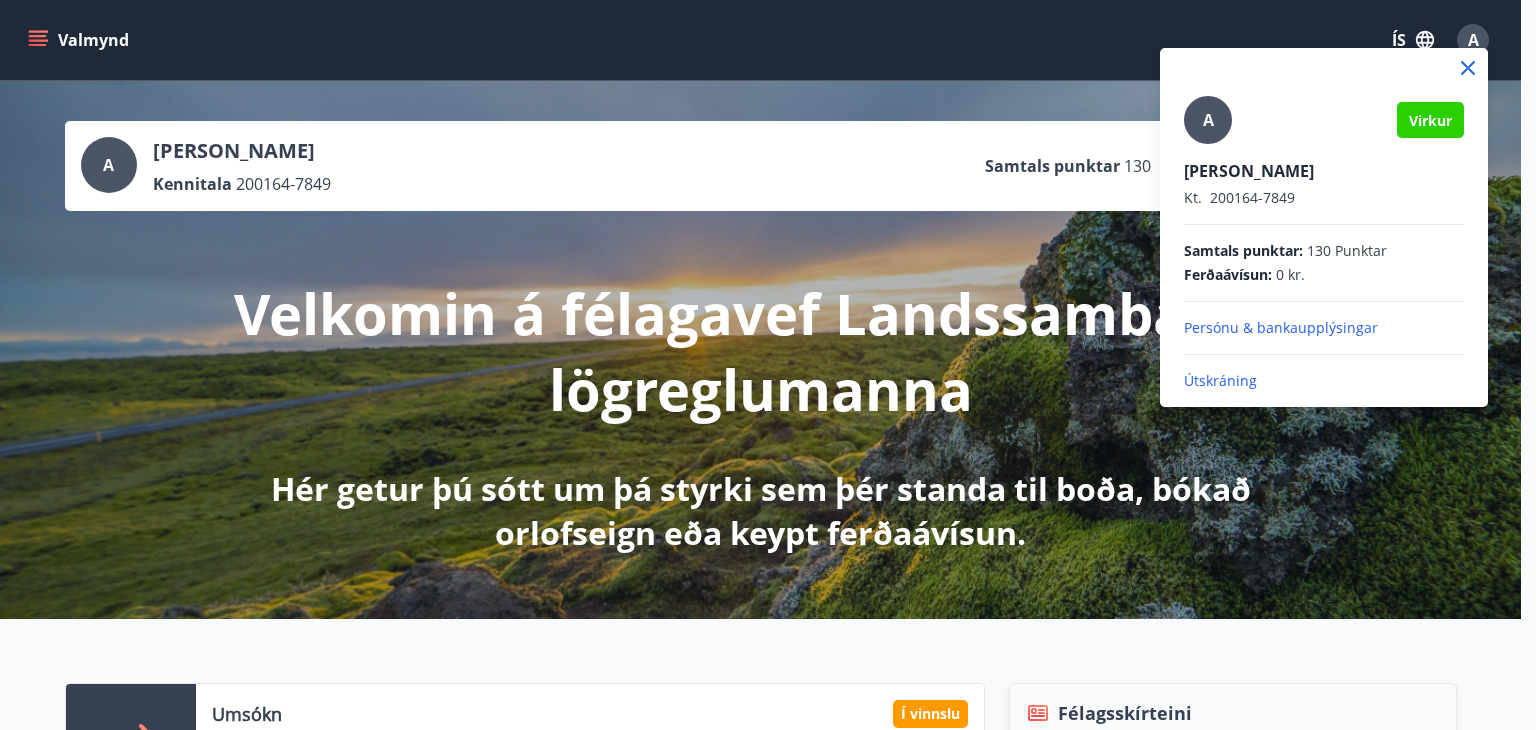 click on "Útskráning" at bounding box center [1324, 381] 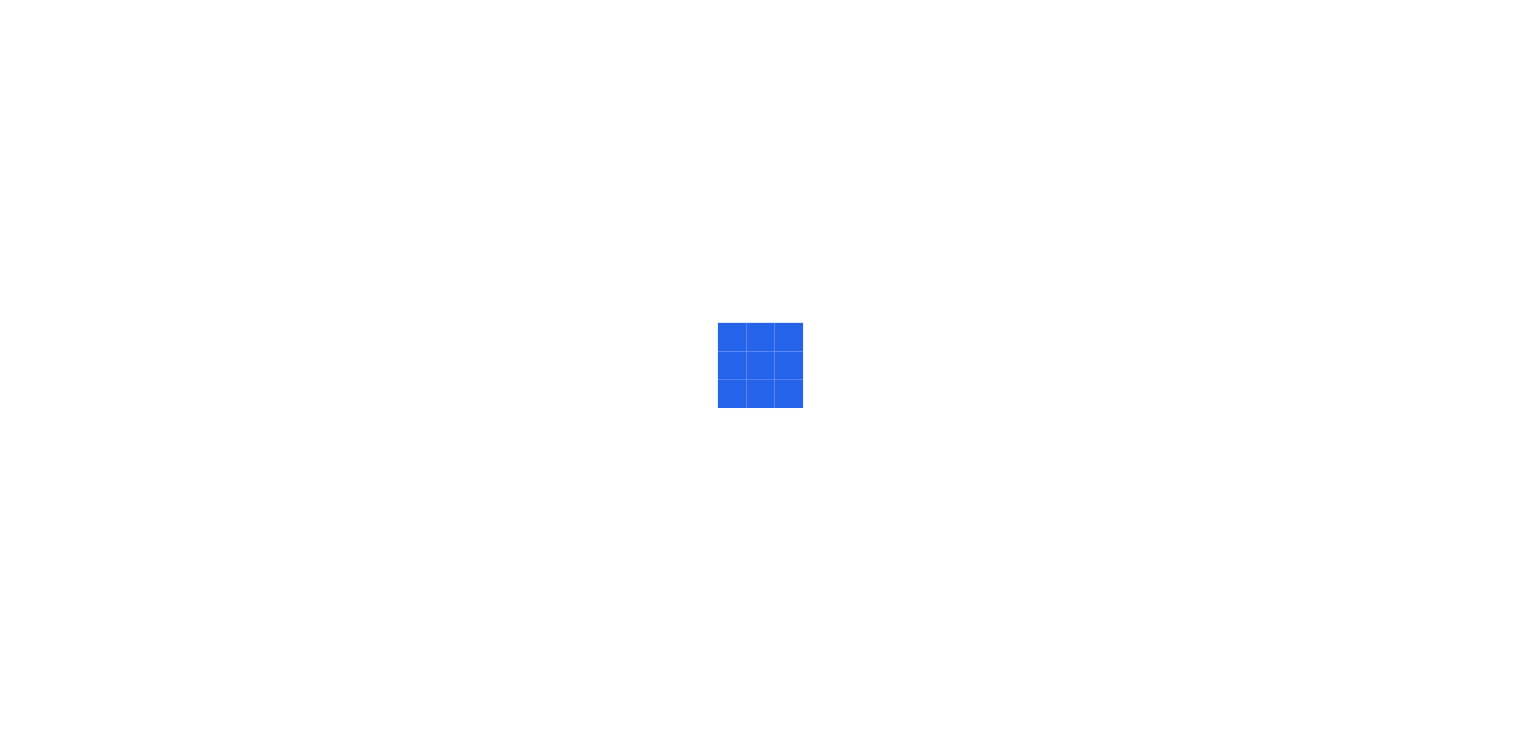 scroll, scrollTop: 0, scrollLeft: 0, axis: both 